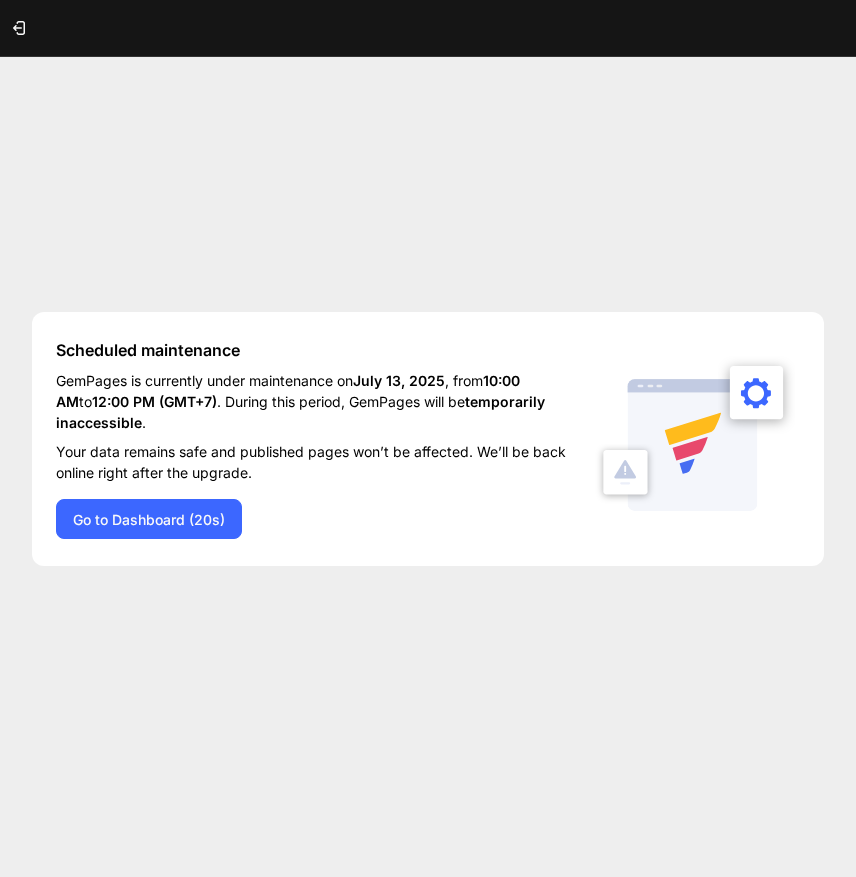 scroll, scrollTop: 0, scrollLeft: 0, axis: both 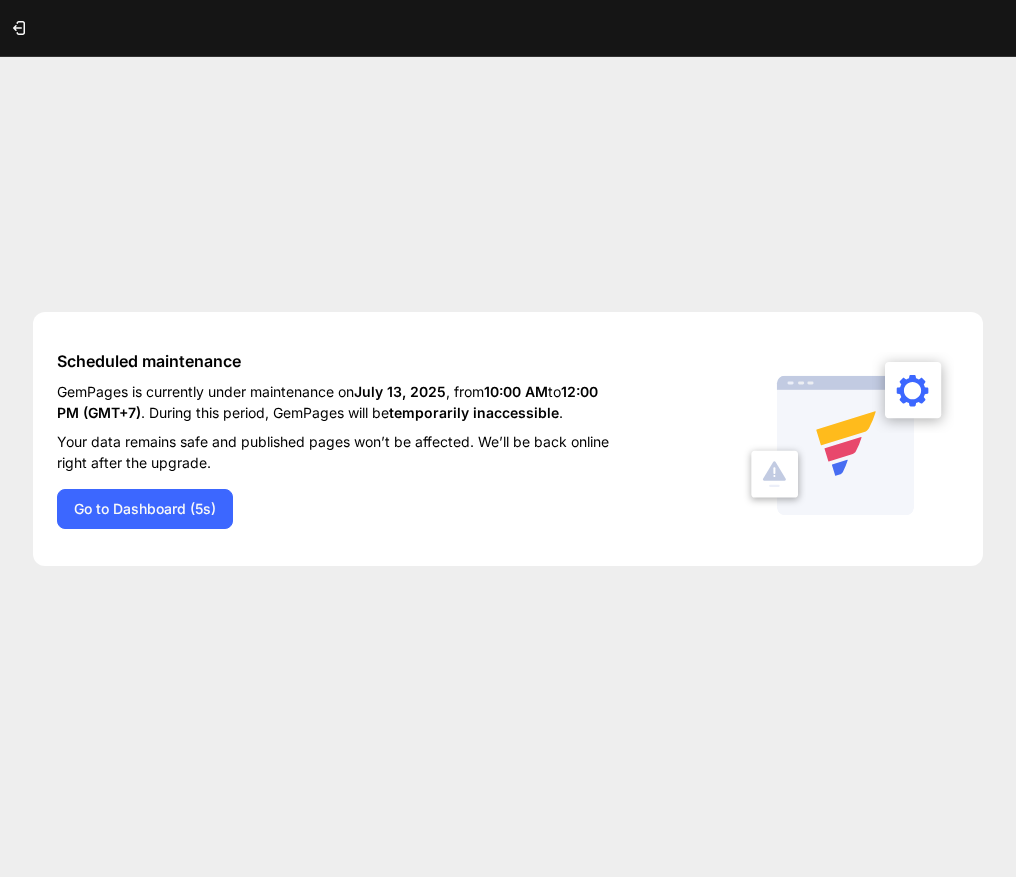 click on "Scheduled maintenance  GemPages is currently under maintenance on  July 13, 2025 , from  10:00 AM  to  12:00 PM (GMT+7) . During this period, GemPages will be  temporarily inaccessible .   Your data remains safe and published pages won’t be affected. We’ll be back online right after the upgrade.  Go to Dashboard (5s)" 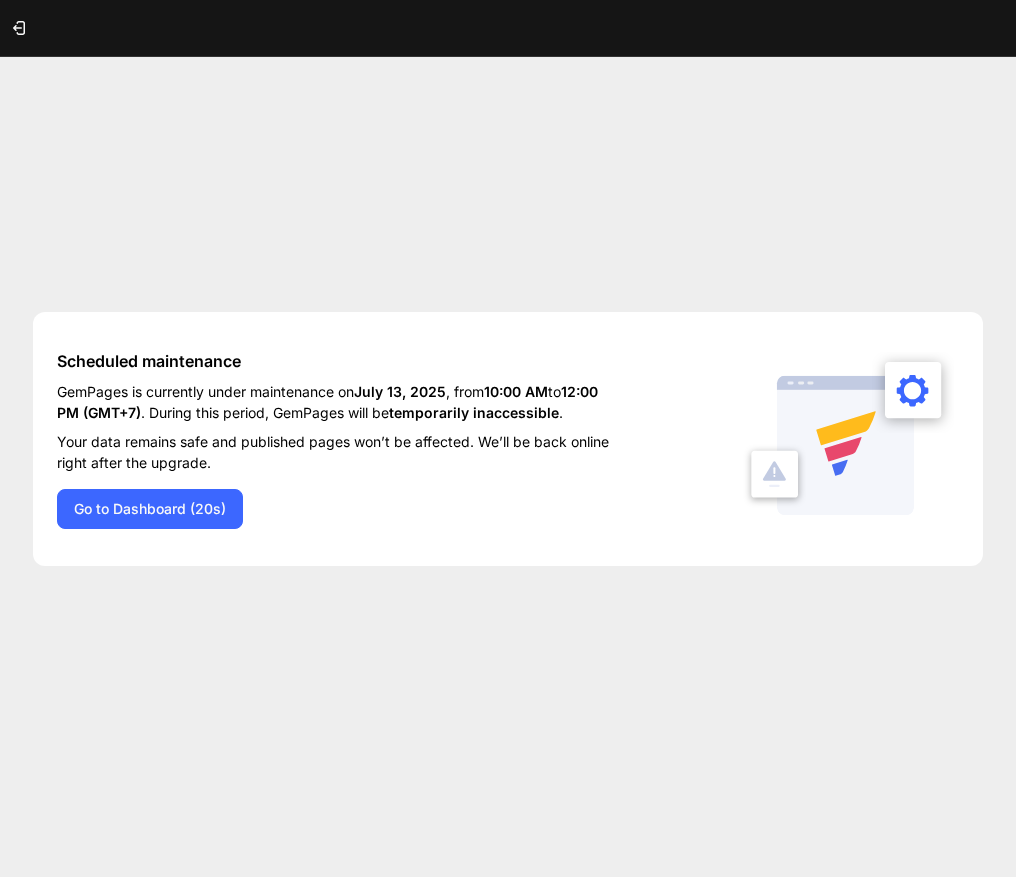 scroll, scrollTop: 0, scrollLeft: 0, axis: both 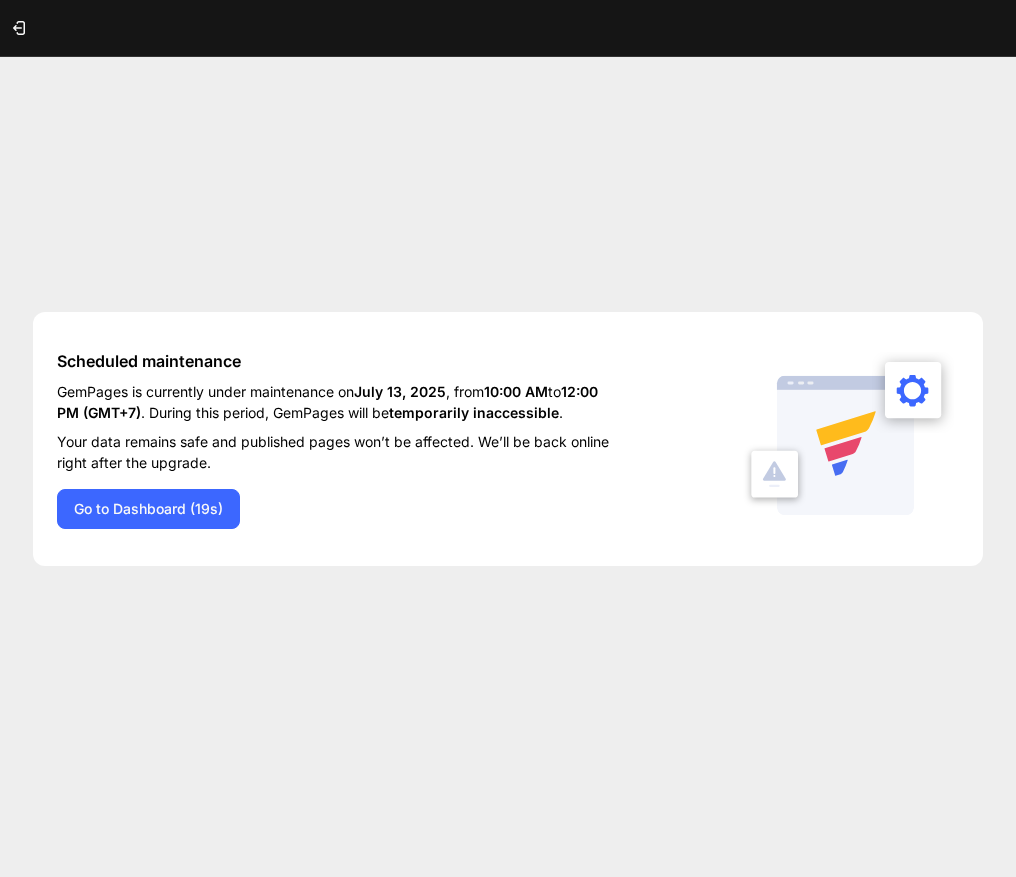 click on "Scheduled maintenance  GemPages is currently under maintenance on  July 13, 2025 , from  10:00 AM  to  12:00 PM (GMT+7) . During this period, GemPages will be  temporarily inaccessible .   Your data remains safe and published pages won’t be affected. We’ll be back online right after the upgrade.  Go to Dashboard (19s)" 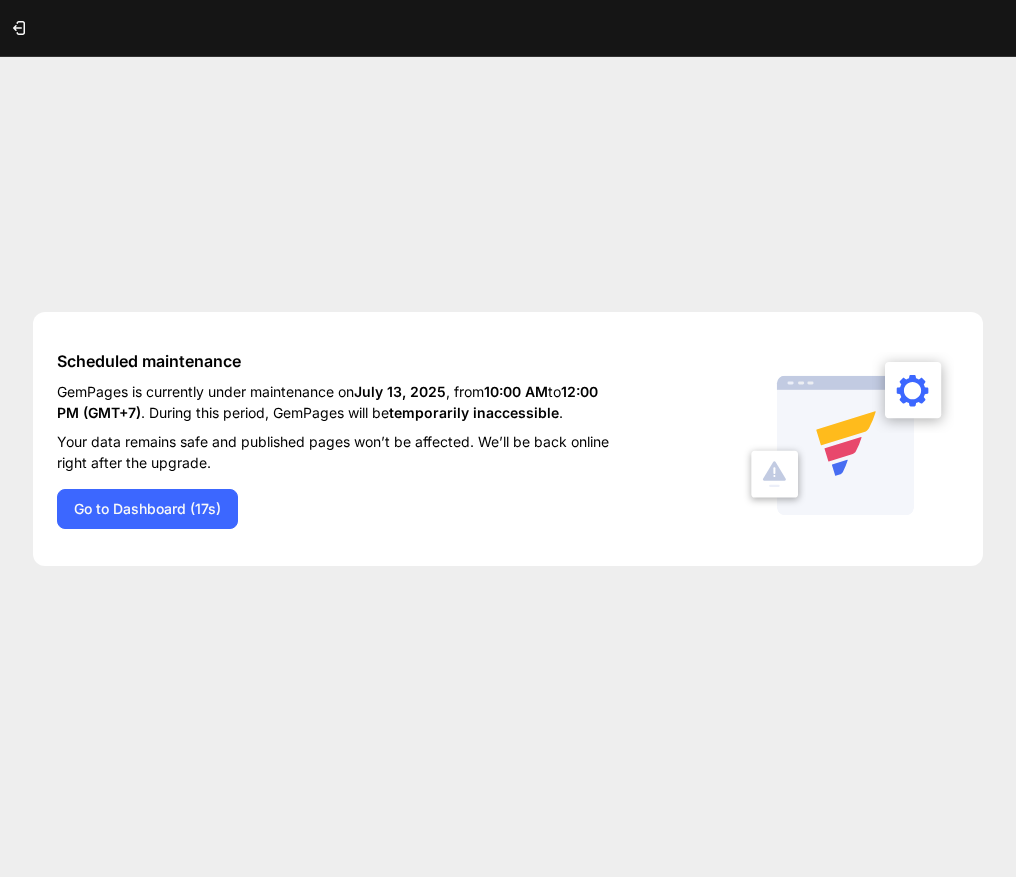 click on "Scheduled maintenance  GemPages is currently under maintenance on  July 13, 2025 , from  10:00 AM  to  12:00 PM (GMT+7) . During this period, GemPages will be  temporarily inaccessible .   Your data remains safe and published pages won’t be affected. We’ll be back online right after the upgrade.  Go to Dashboard (17s)" 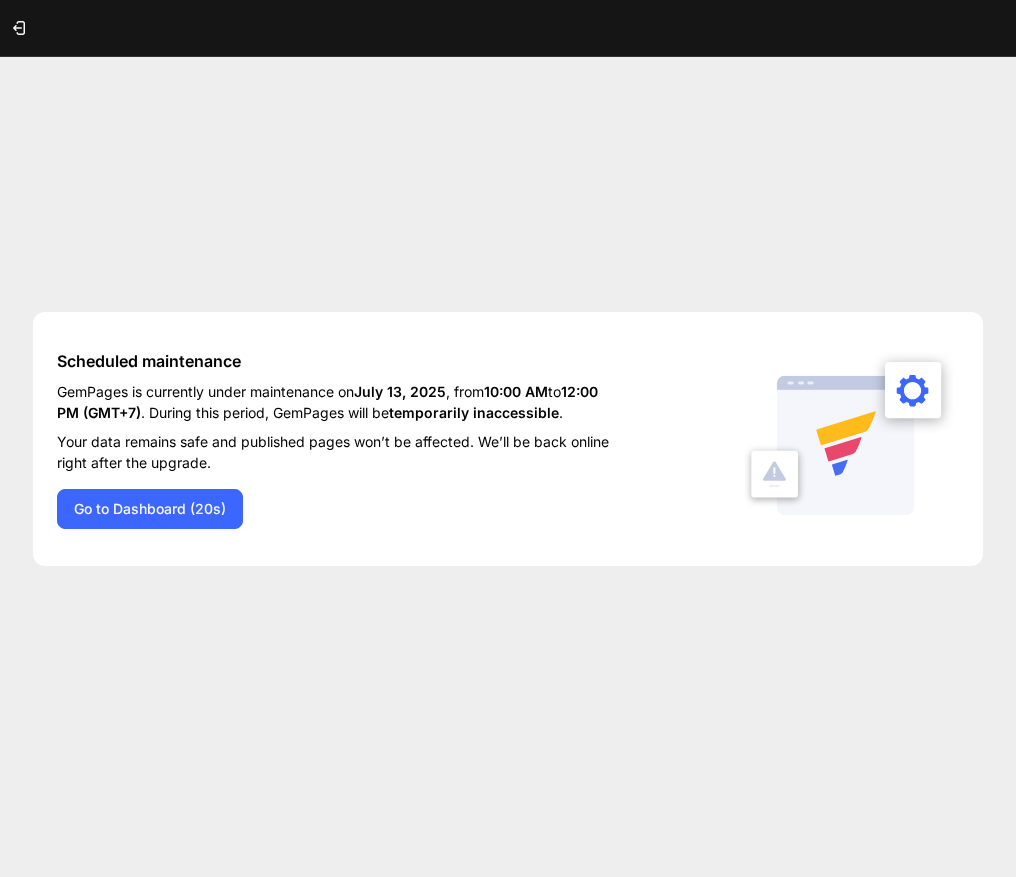 scroll, scrollTop: 0, scrollLeft: 0, axis: both 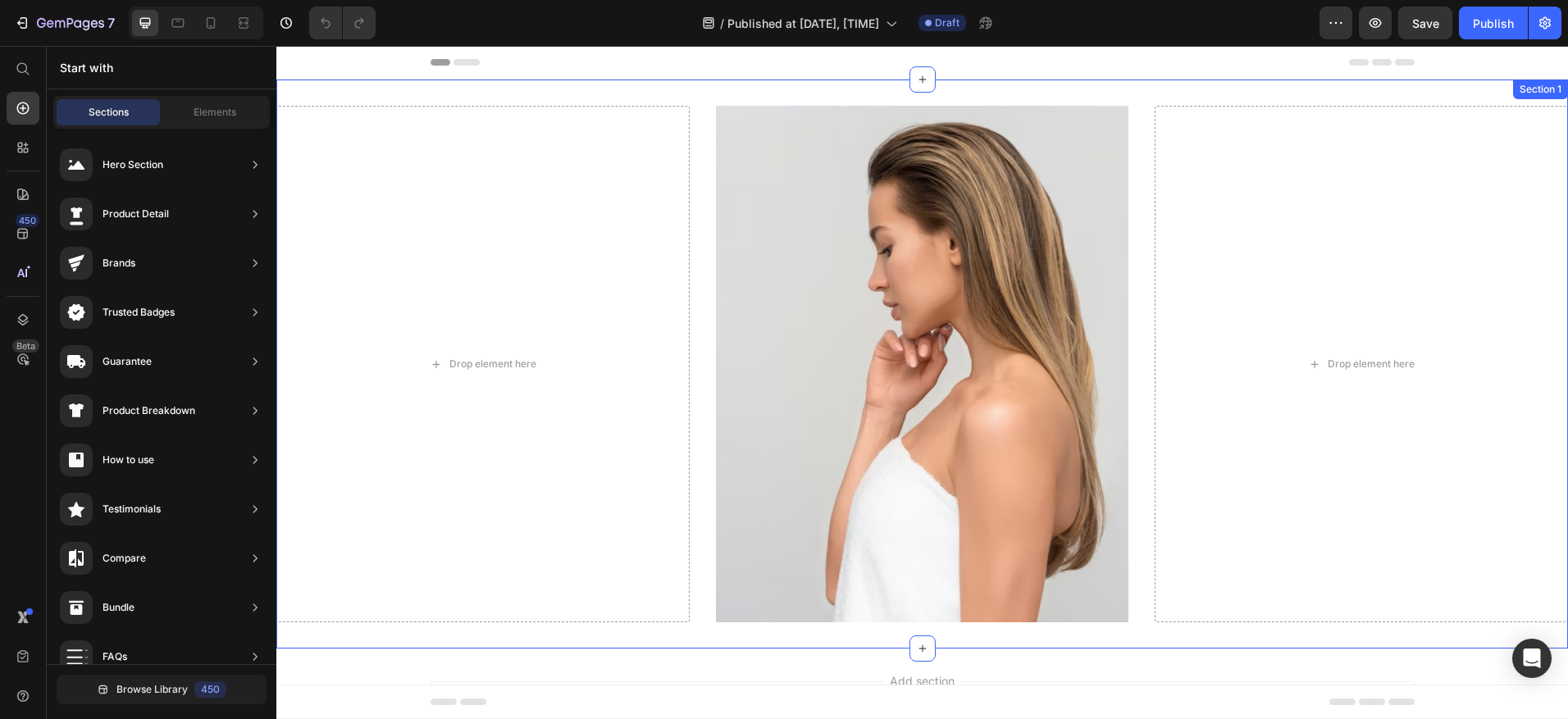 click on "Drop element here Image
Drop element here Section 1" at bounding box center (922, 364) 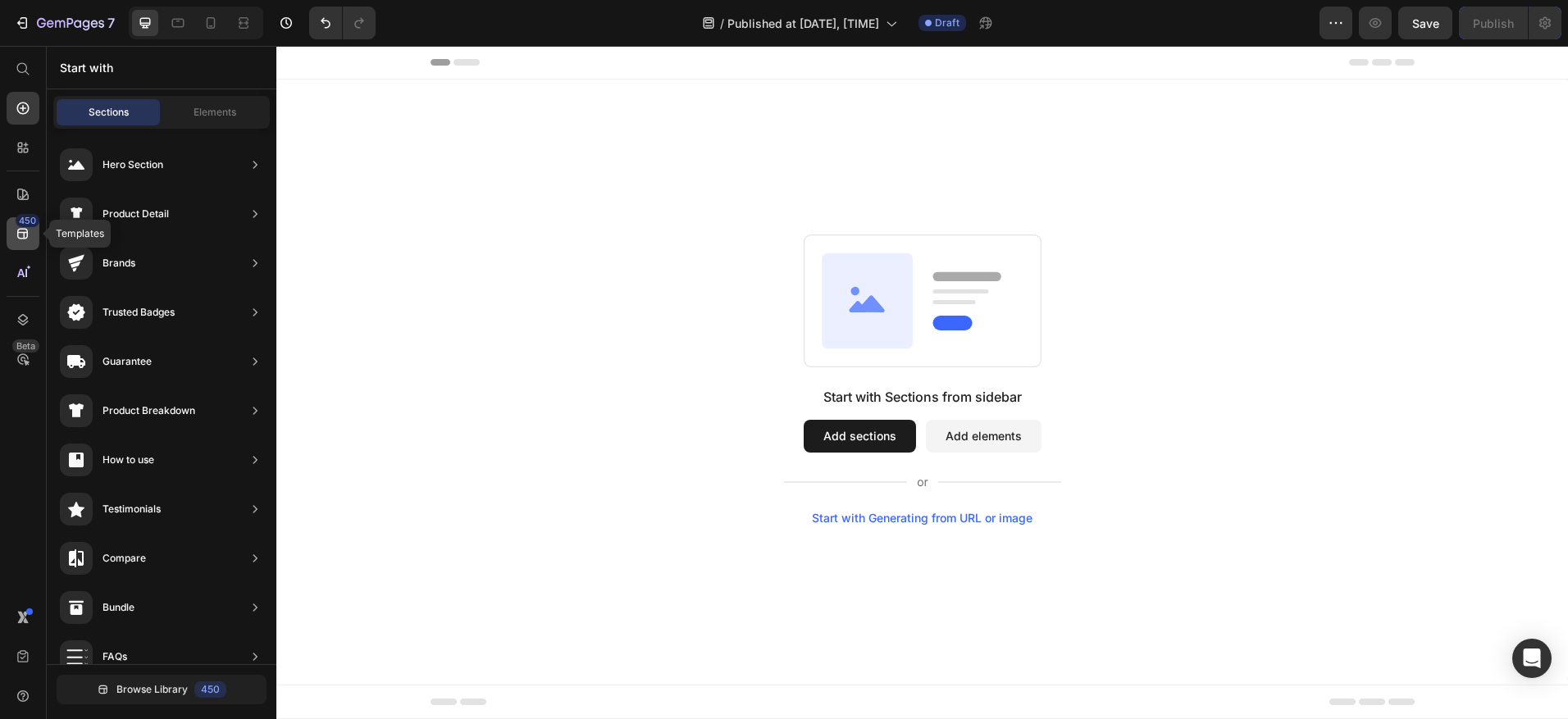 click on "450" at bounding box center [27, 221] 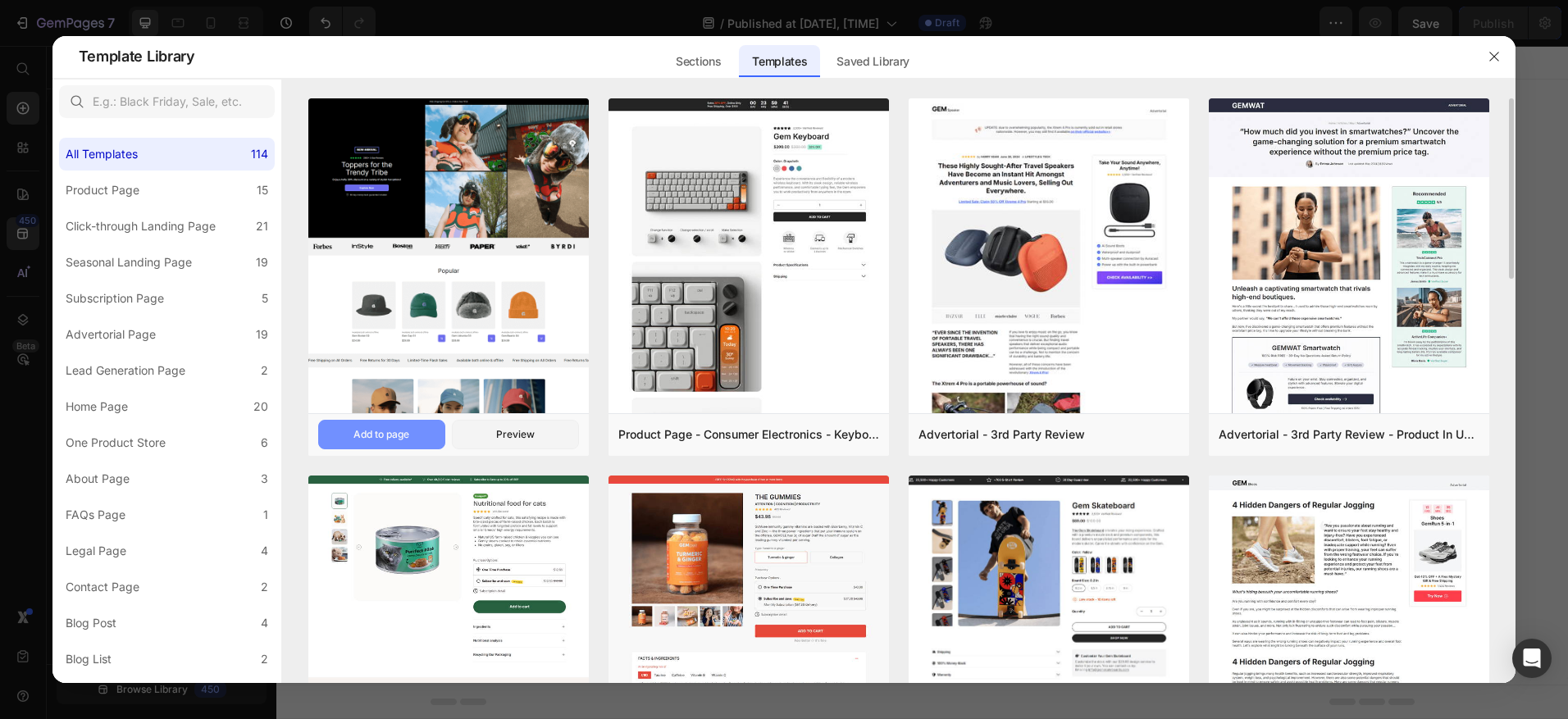 click on "Add to page" at bounding box center (381, 435) 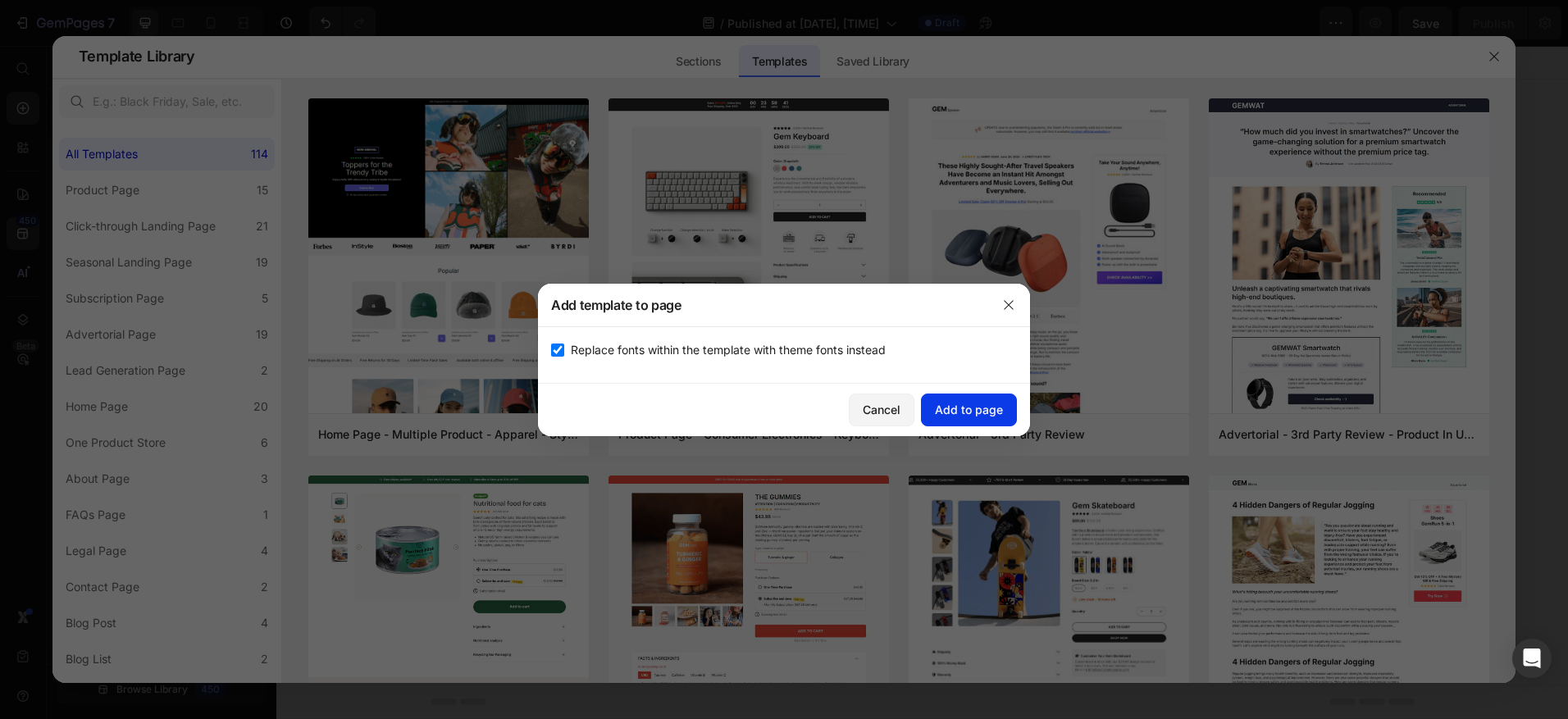 click on "Add to page" at bounding box center (969, 409) 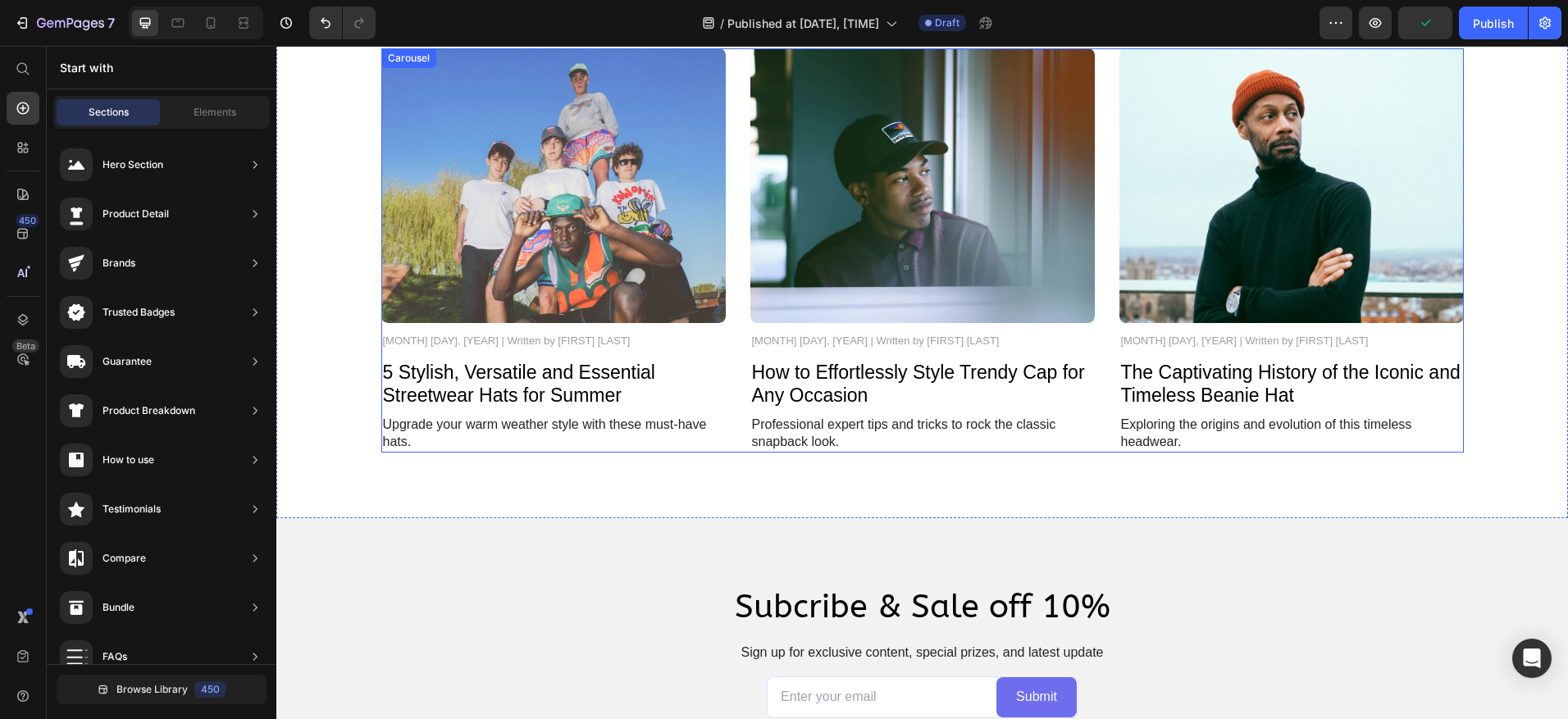 scroll, scrollTop: 4781, scrollLeft: 0, axis: vertical 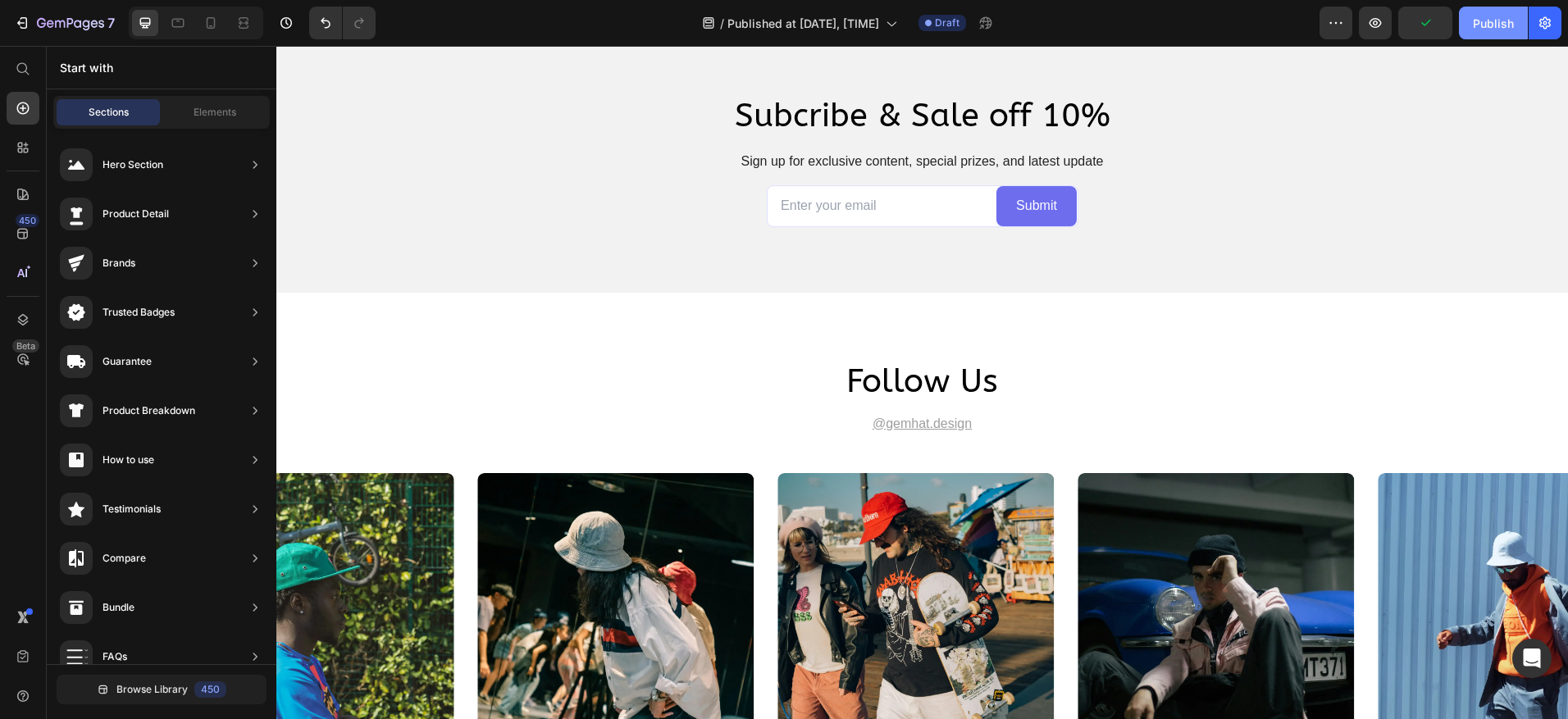 click on "Publish" at bounding box center [1493, 23] 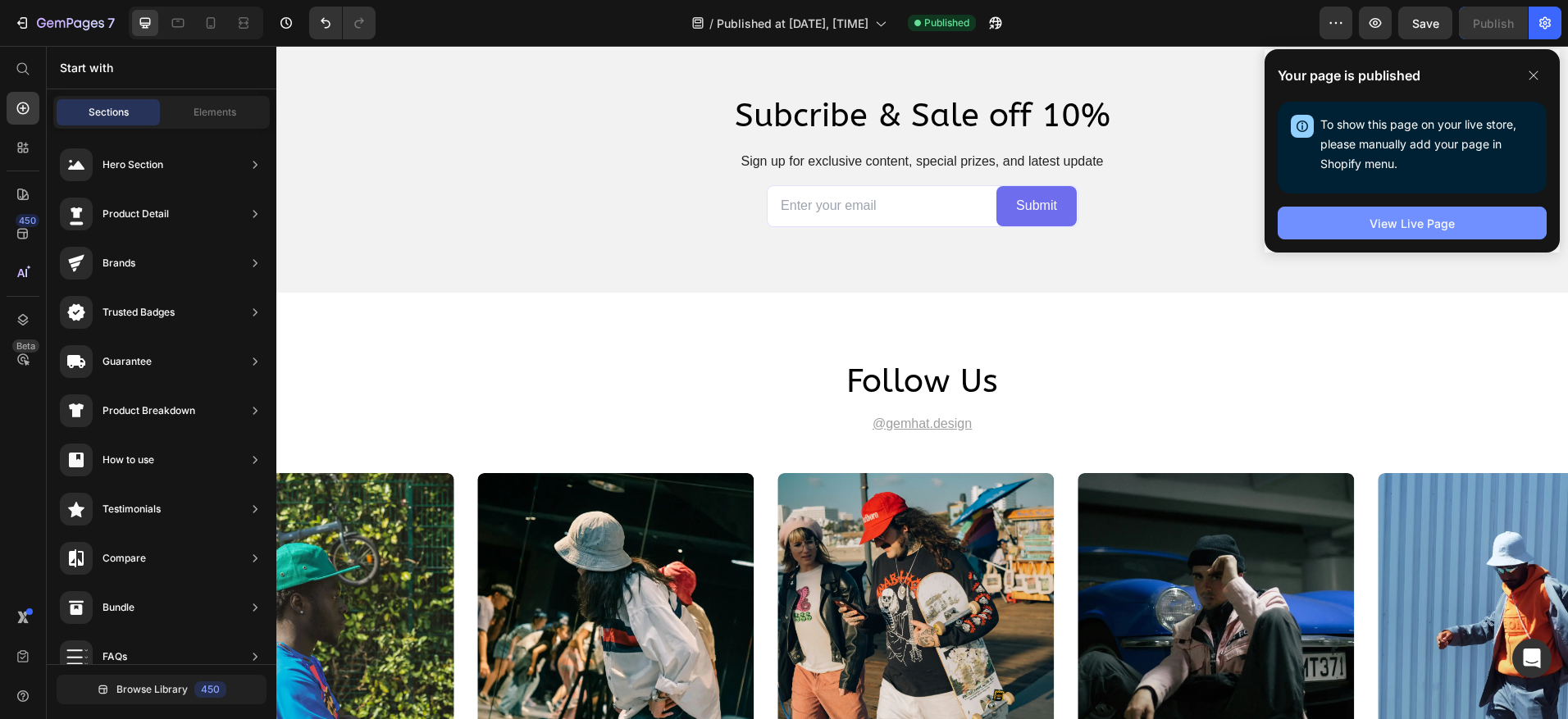 click on "View Live Page" at bounding box center (1412, 223) 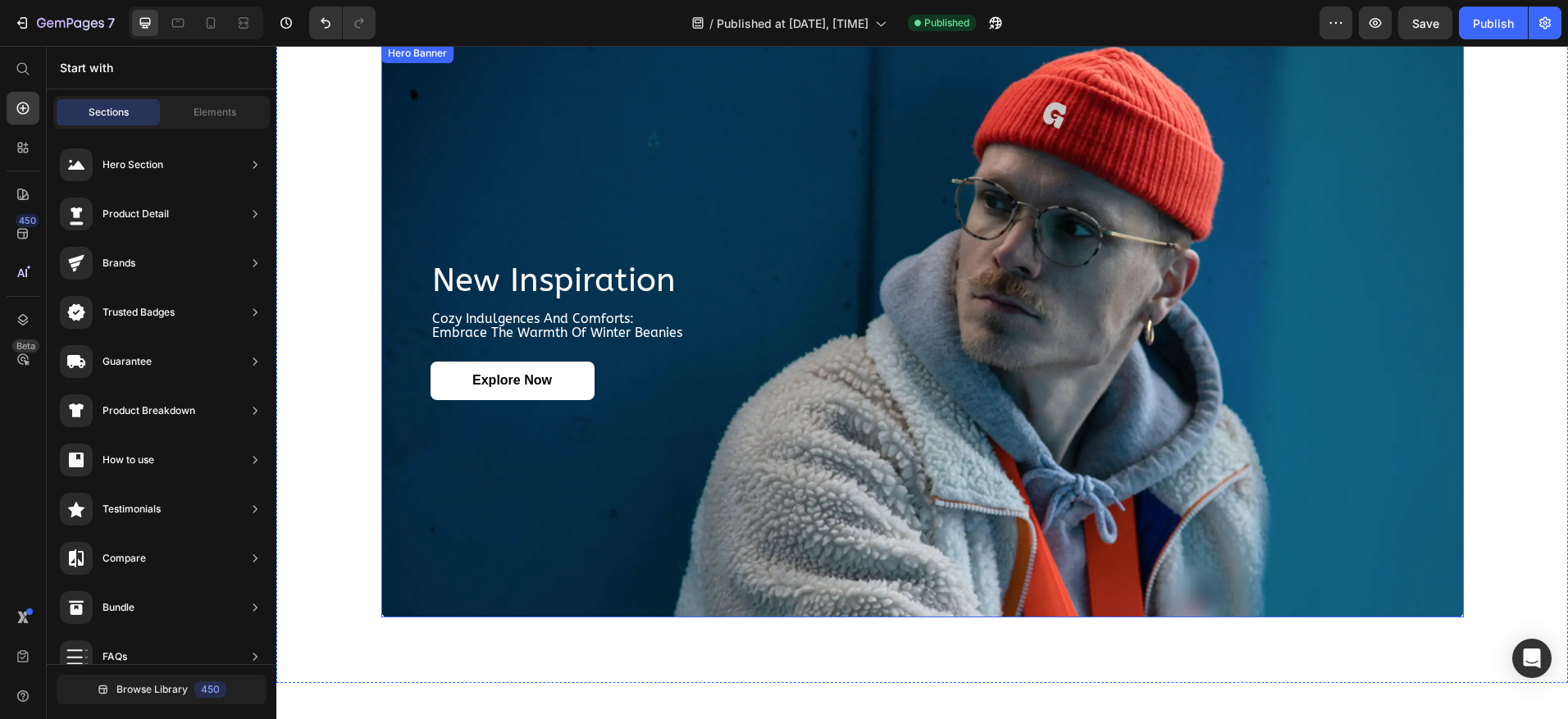 scroll, scrollTop: 2610, scrollLeft: 0, axis: vertical 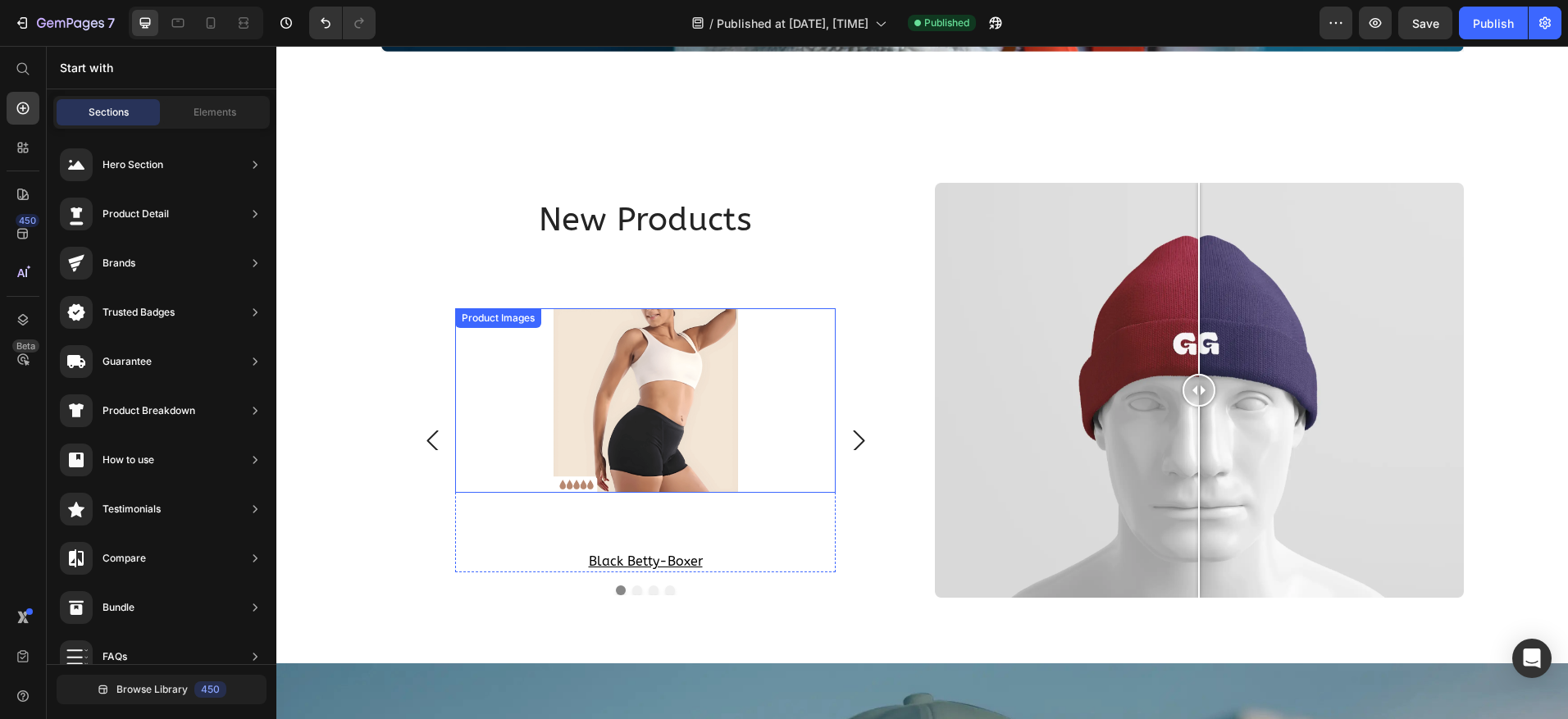 click at bounding box center (645, 400) 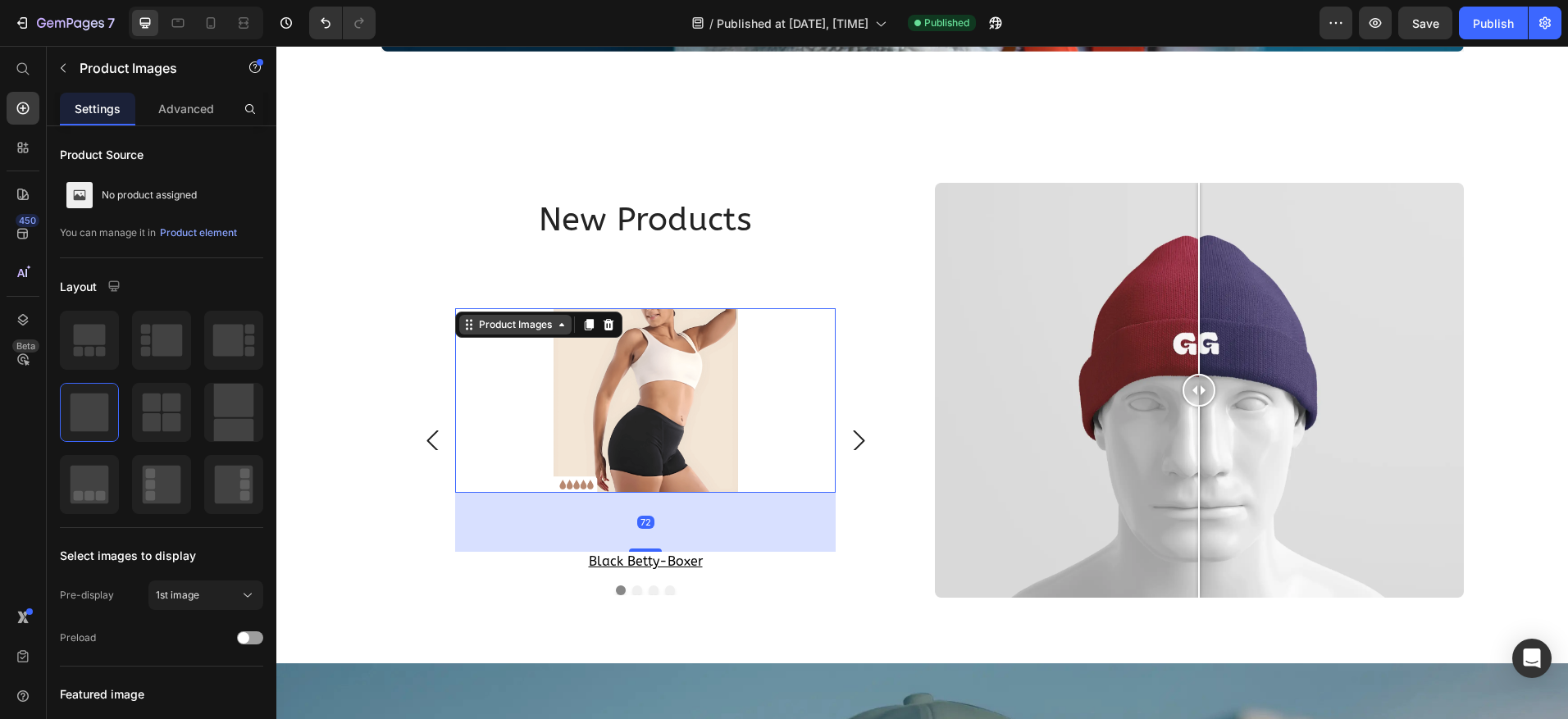 click on "Product Images" at bounding box center (515, 325) 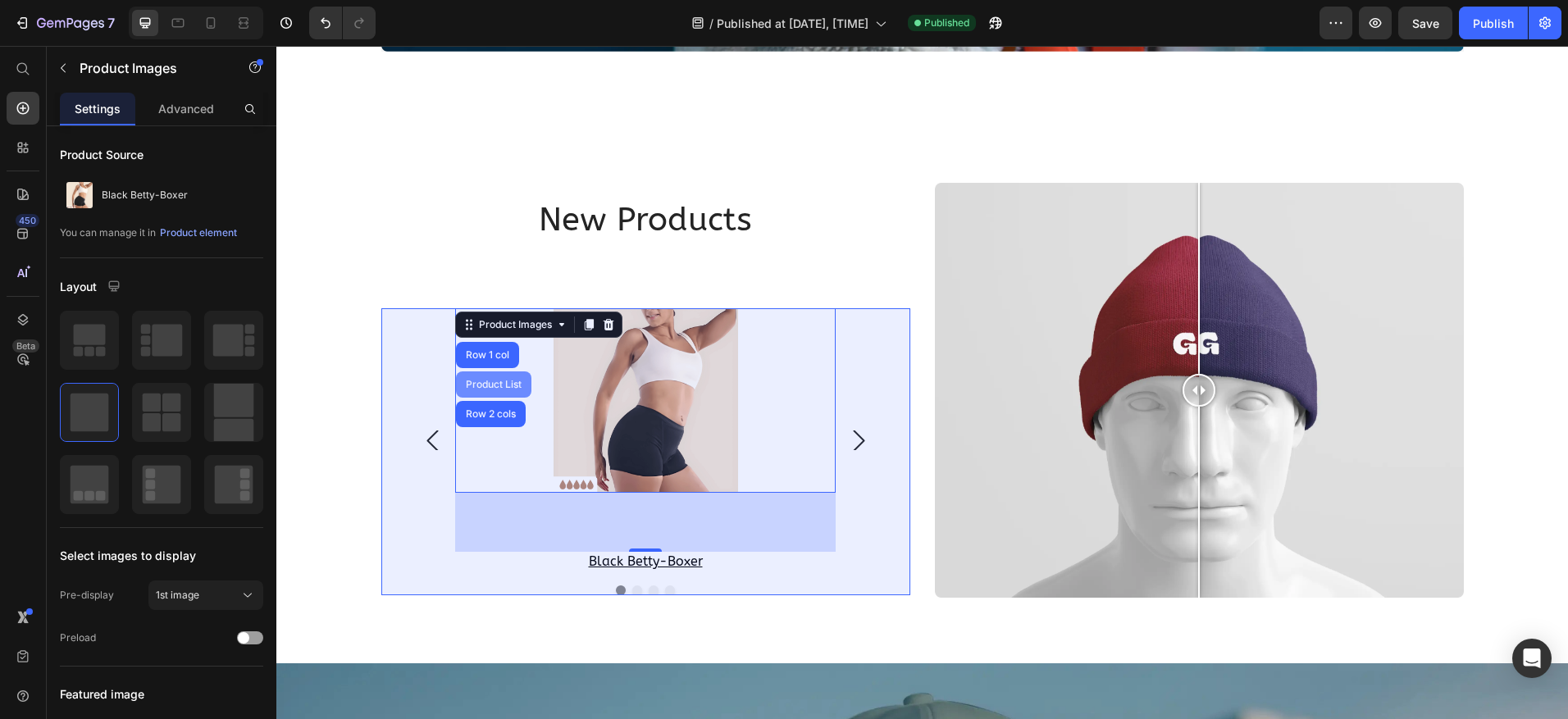 click on "Product List" at bounding box center [494, 385] 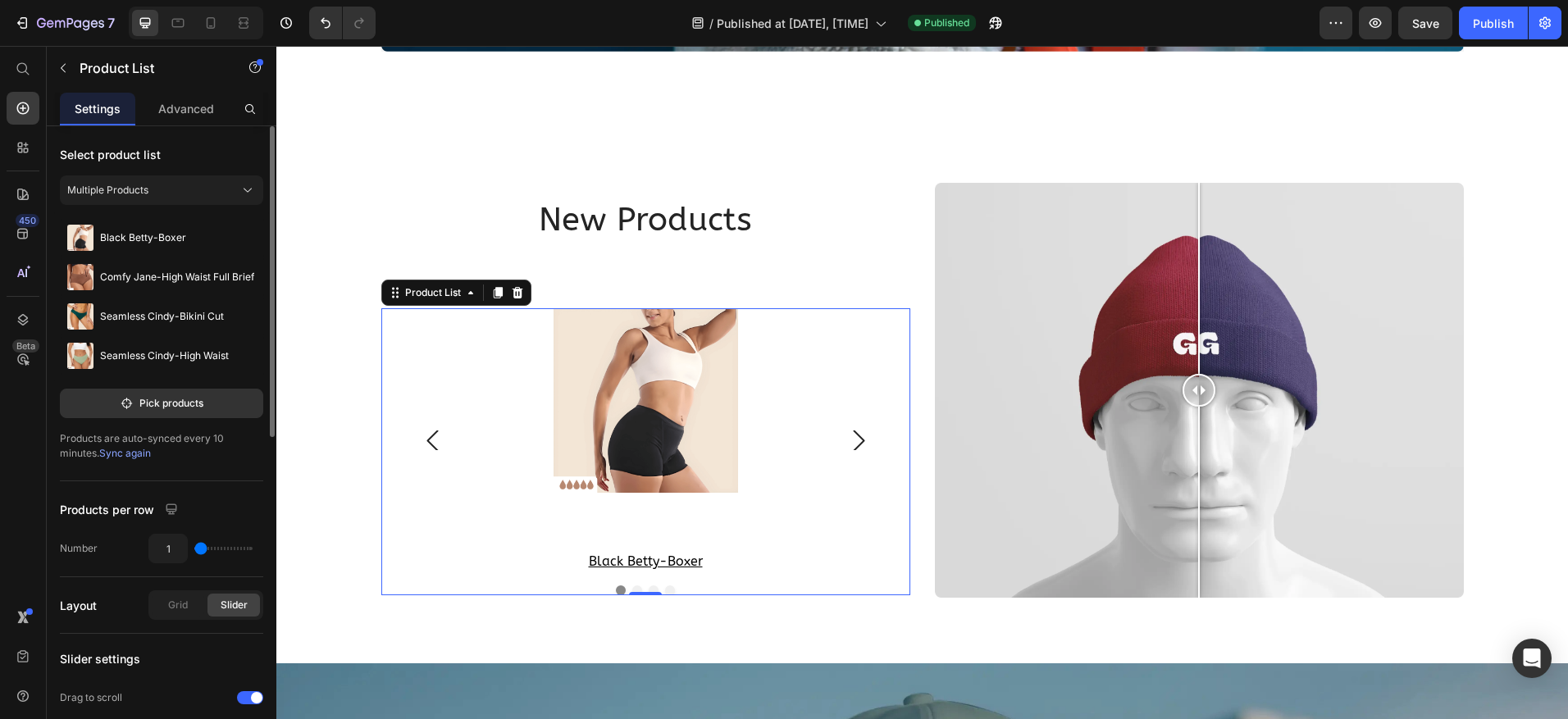click on "Sync again" at bounding box center [125, 453] 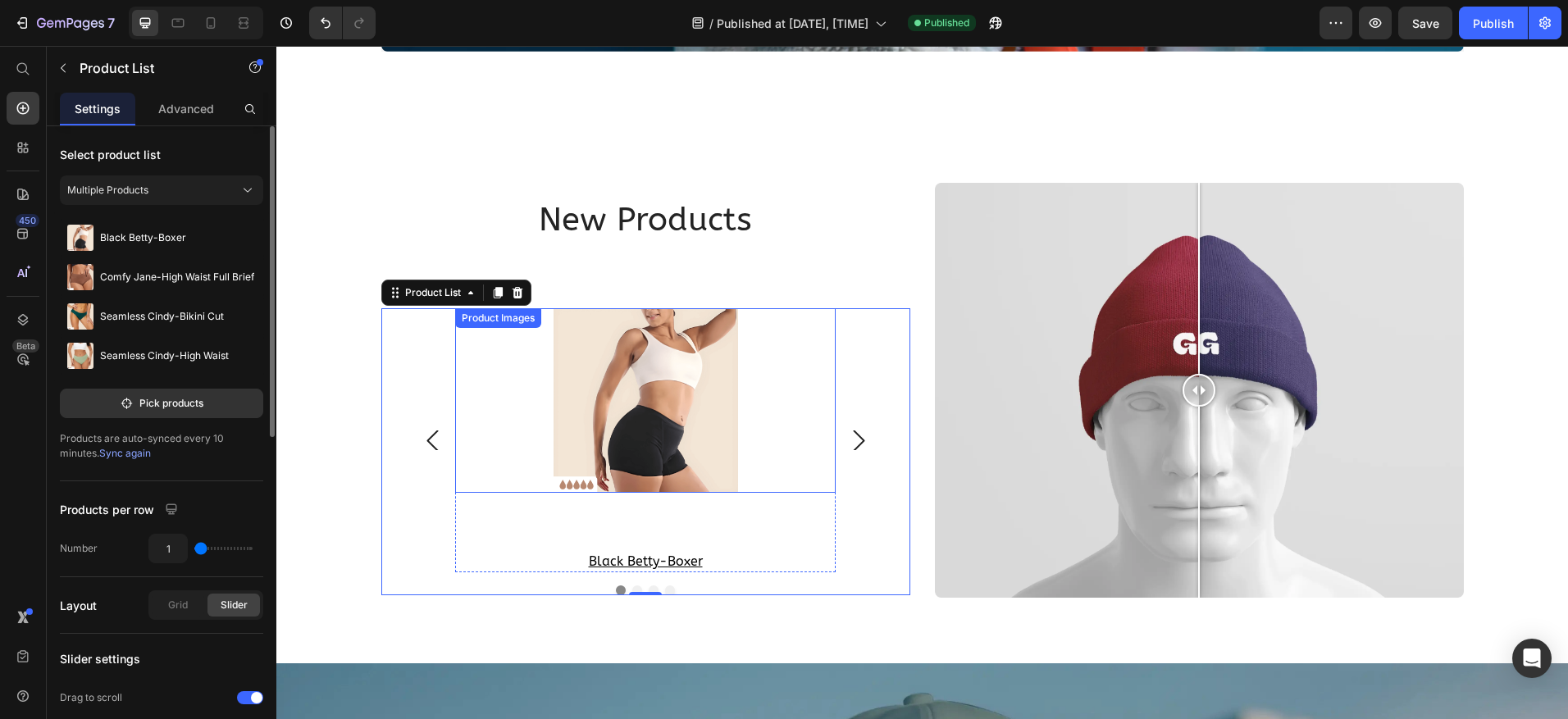 scroll, scrollTop: 2590, scrollLeft: 0, axis: vertical 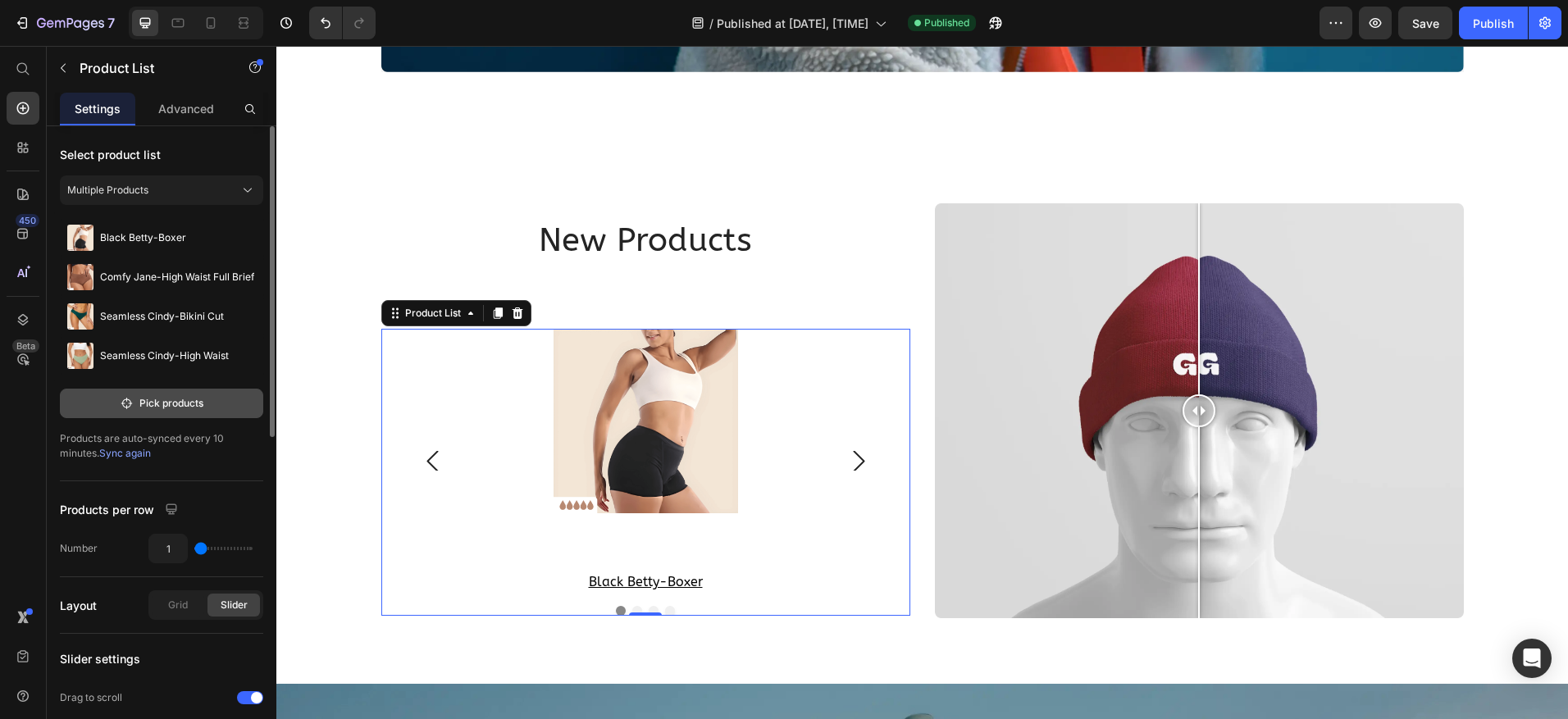 click on "Pick products" at bounding box center (162, 403) 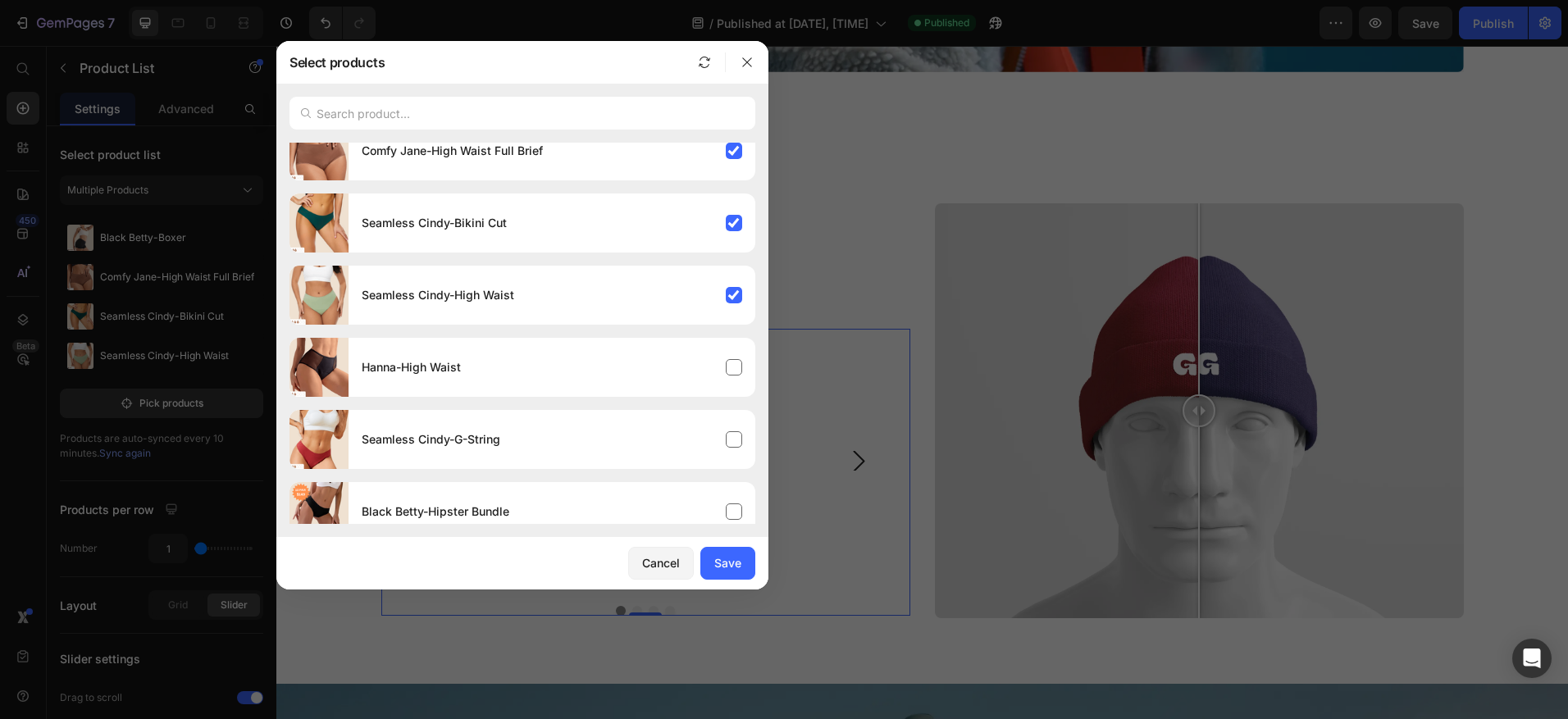 scroll, scrollTop: 0, scrollLeft: 0, axis: both 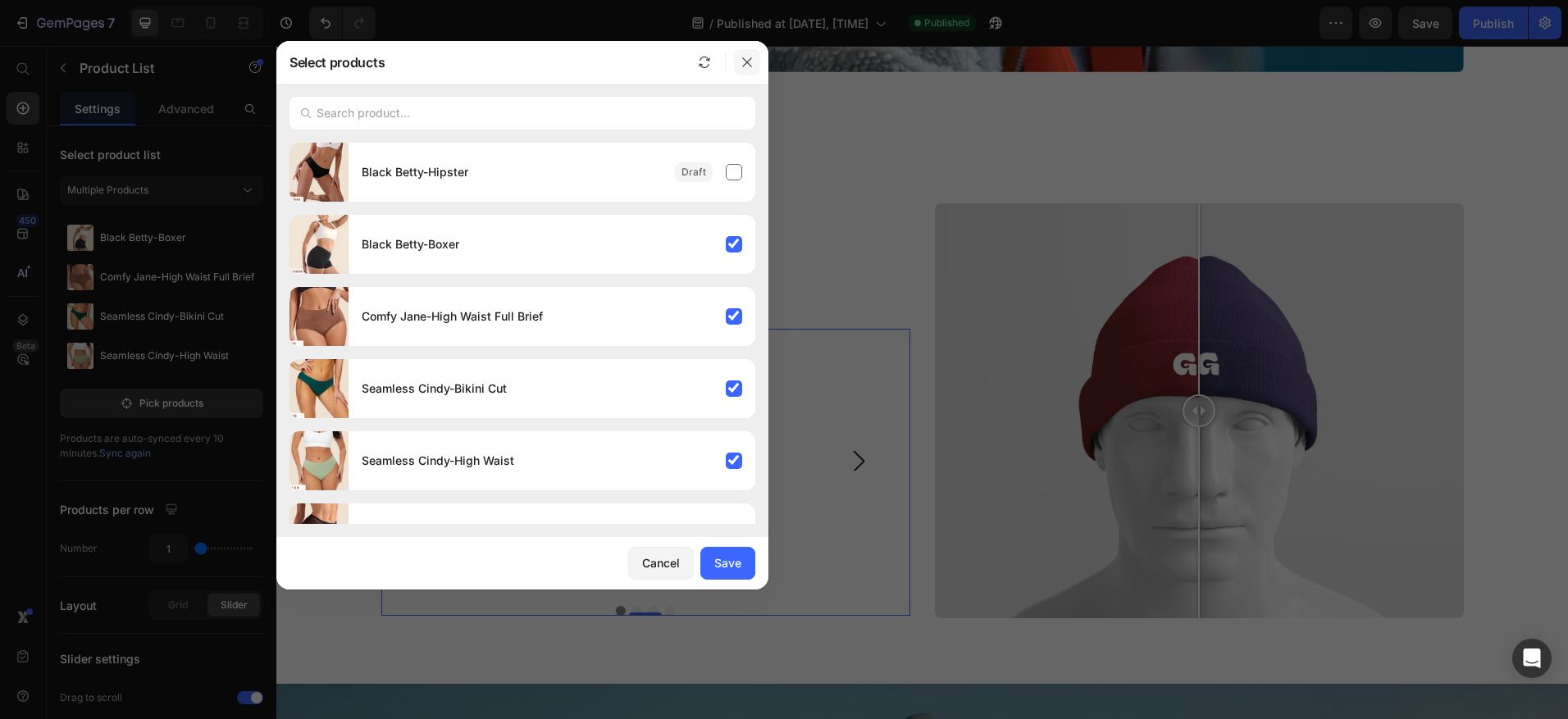 click at bounding box center [747, 62] 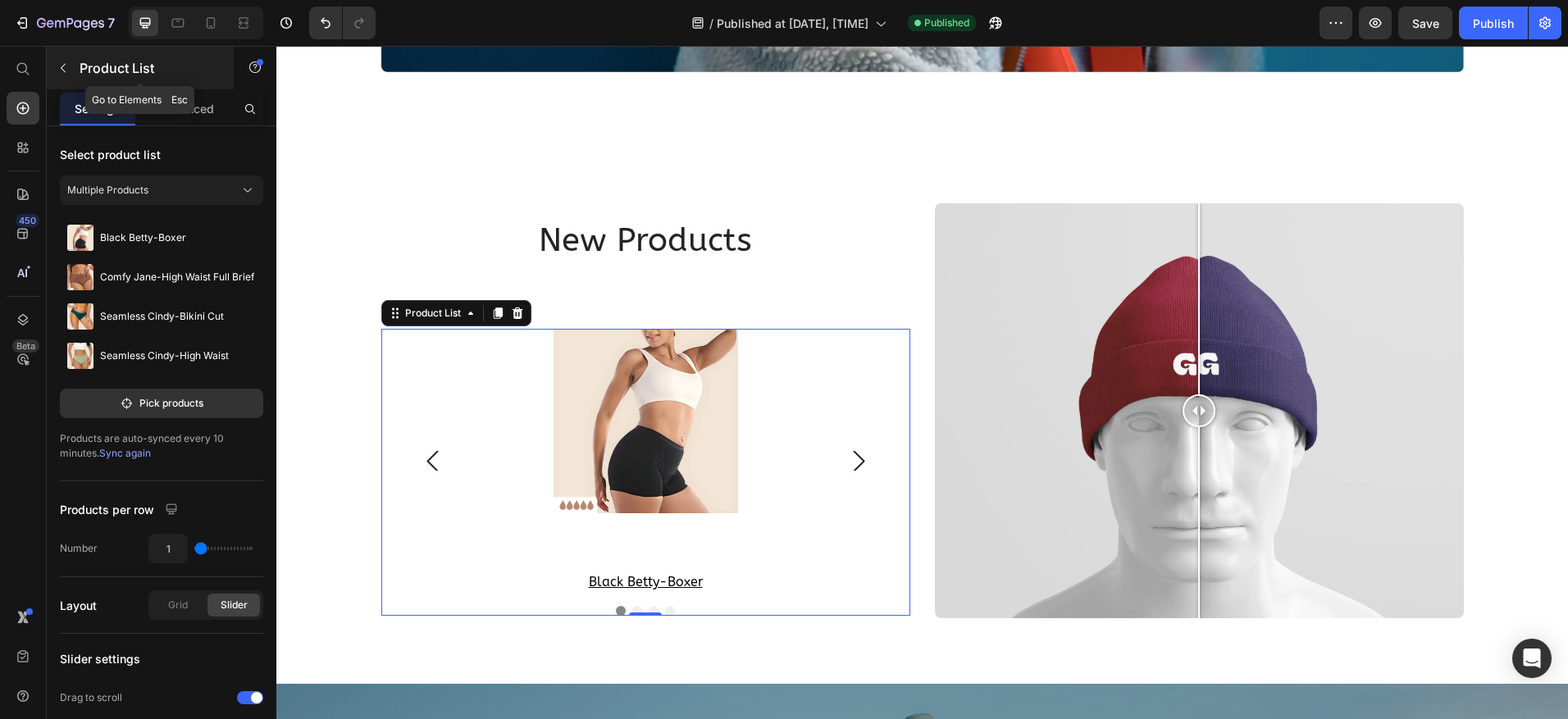 click 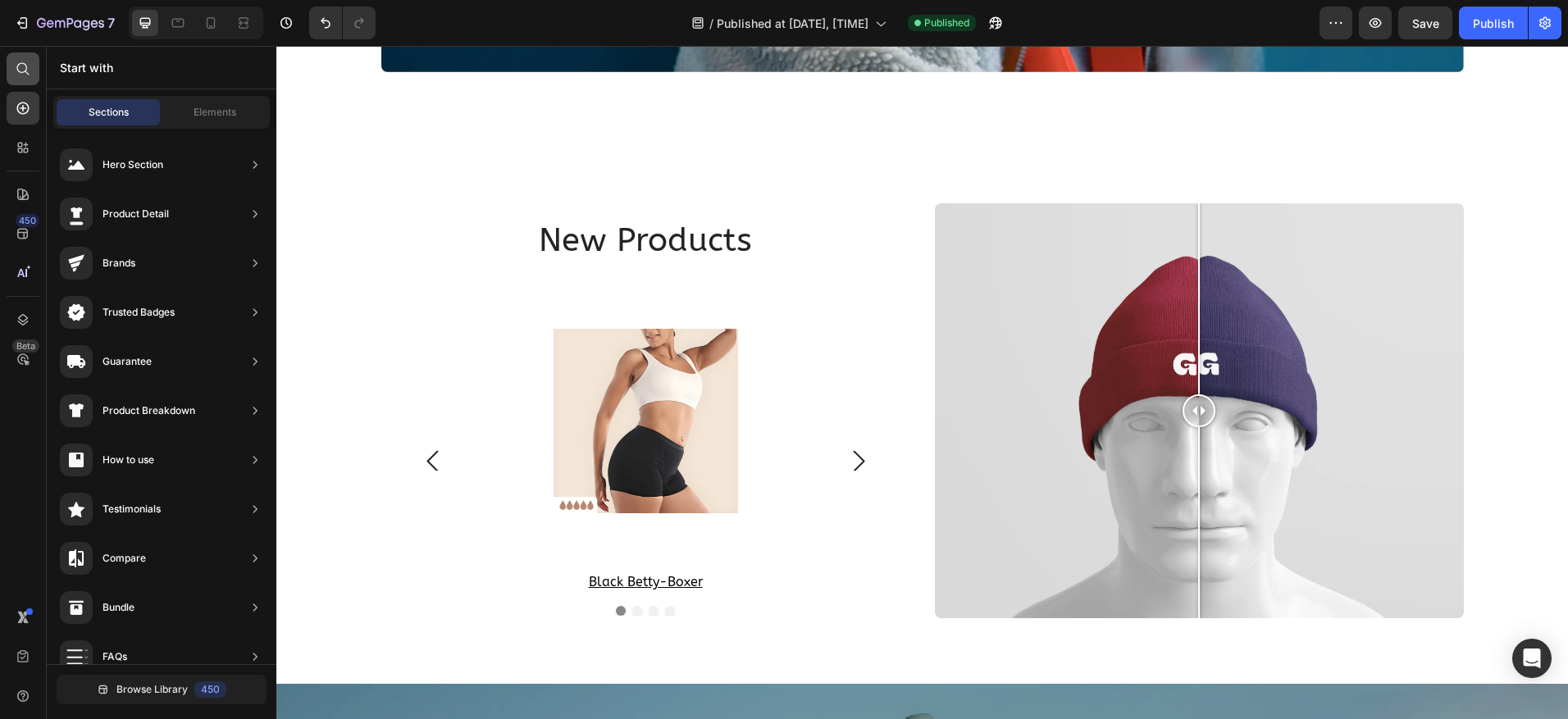 click 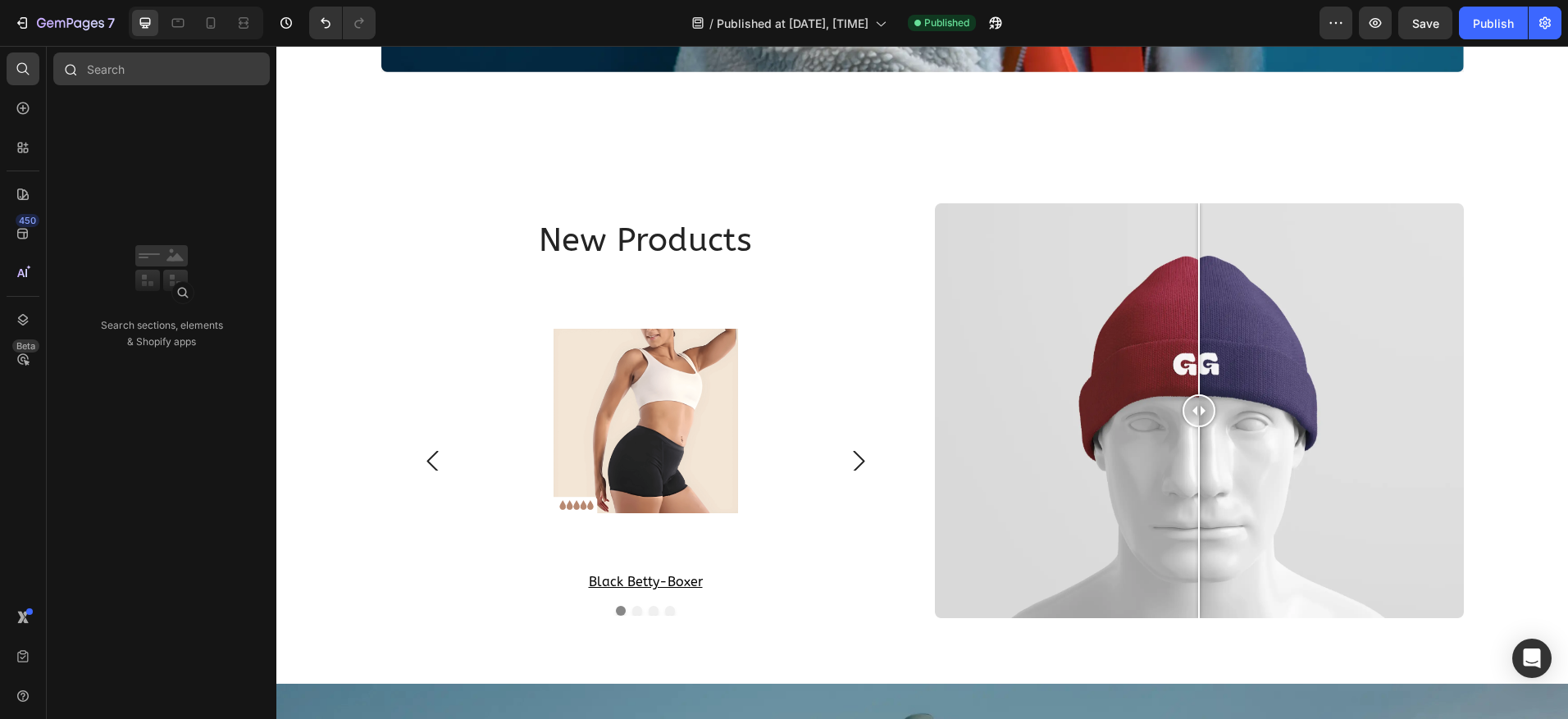 click at bounding box center [162, 69] 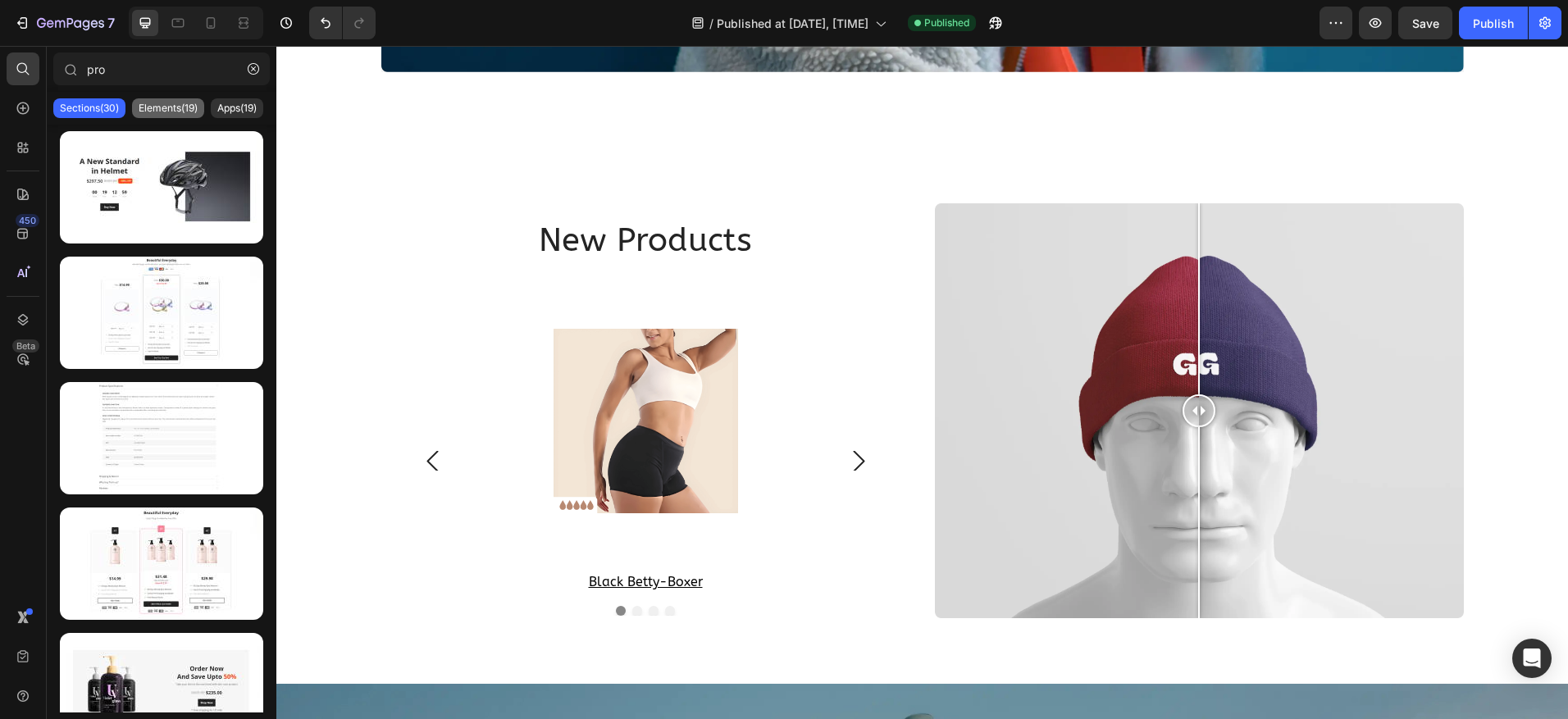 type on "pro" 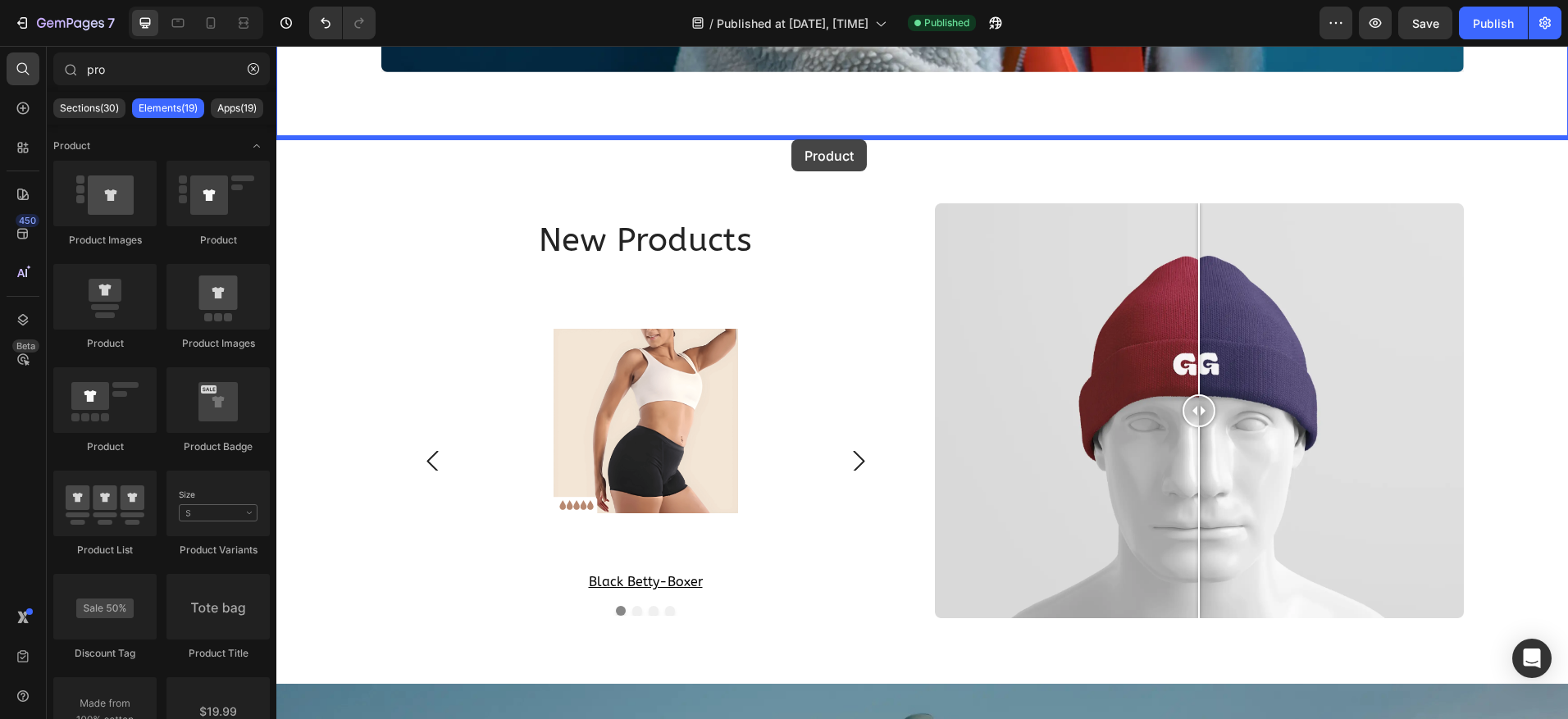 drag, startPoint x: 537, startPoint y: 257, endPoint x: 791, endPoint y: 139, distance: 280.07142 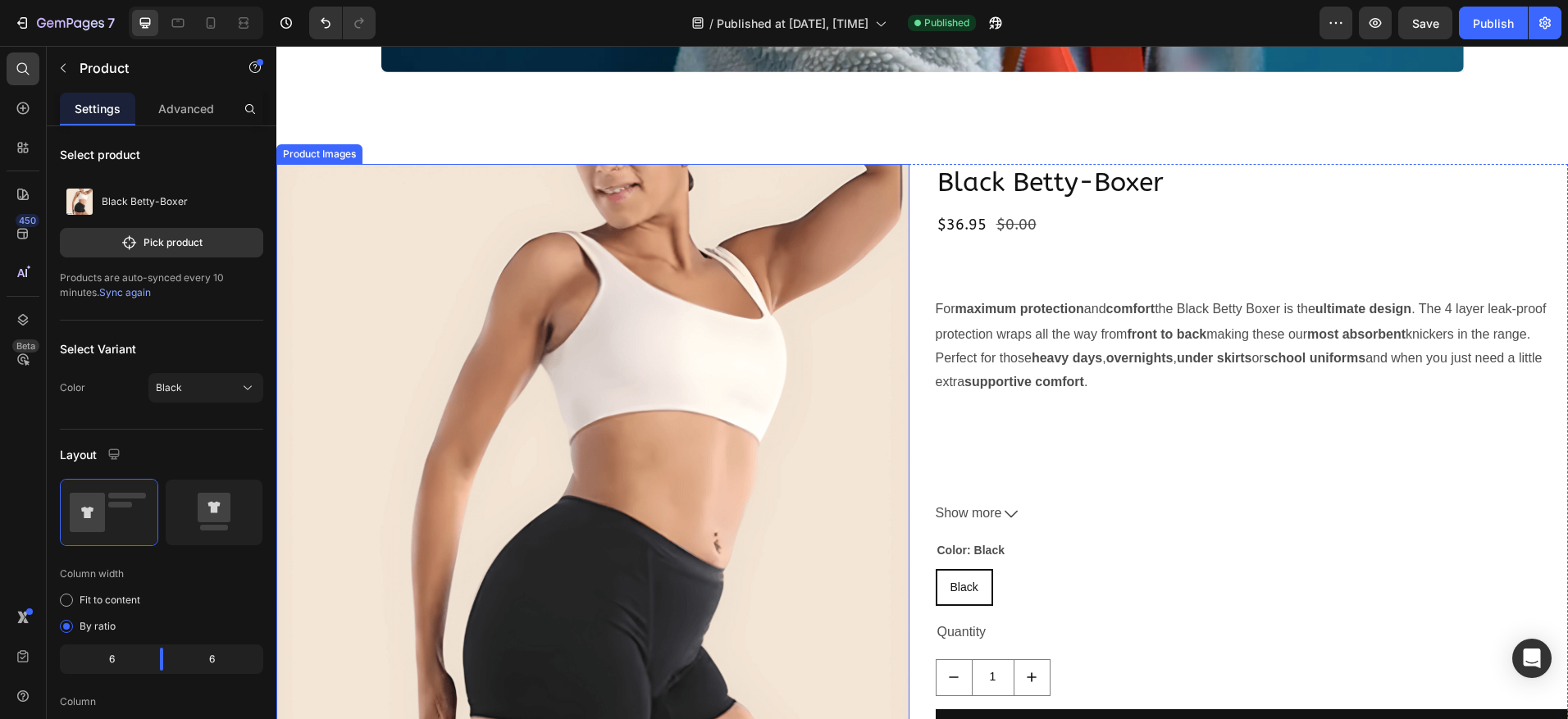 click at bounding box center (593, 480) 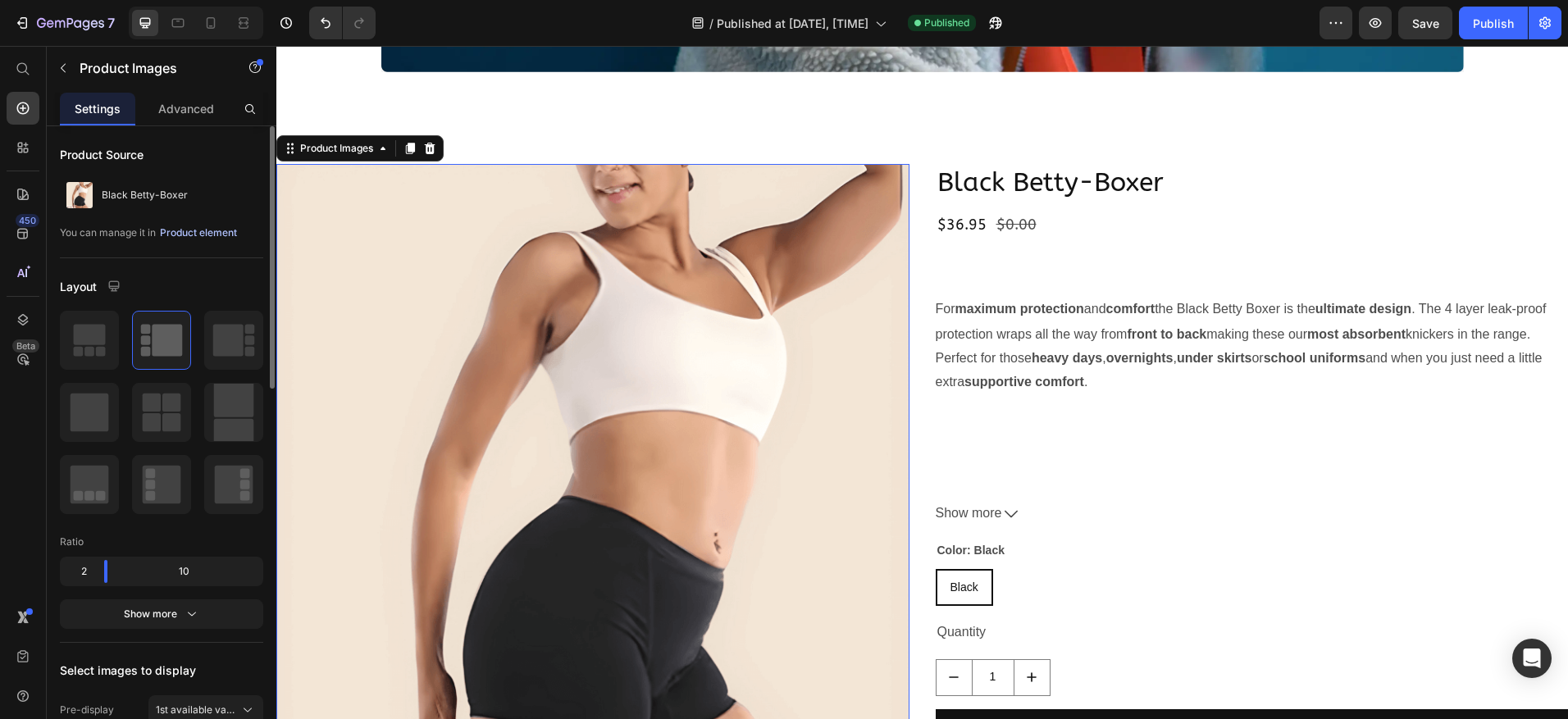 click on "Product element" at bounding box center (198, 233) 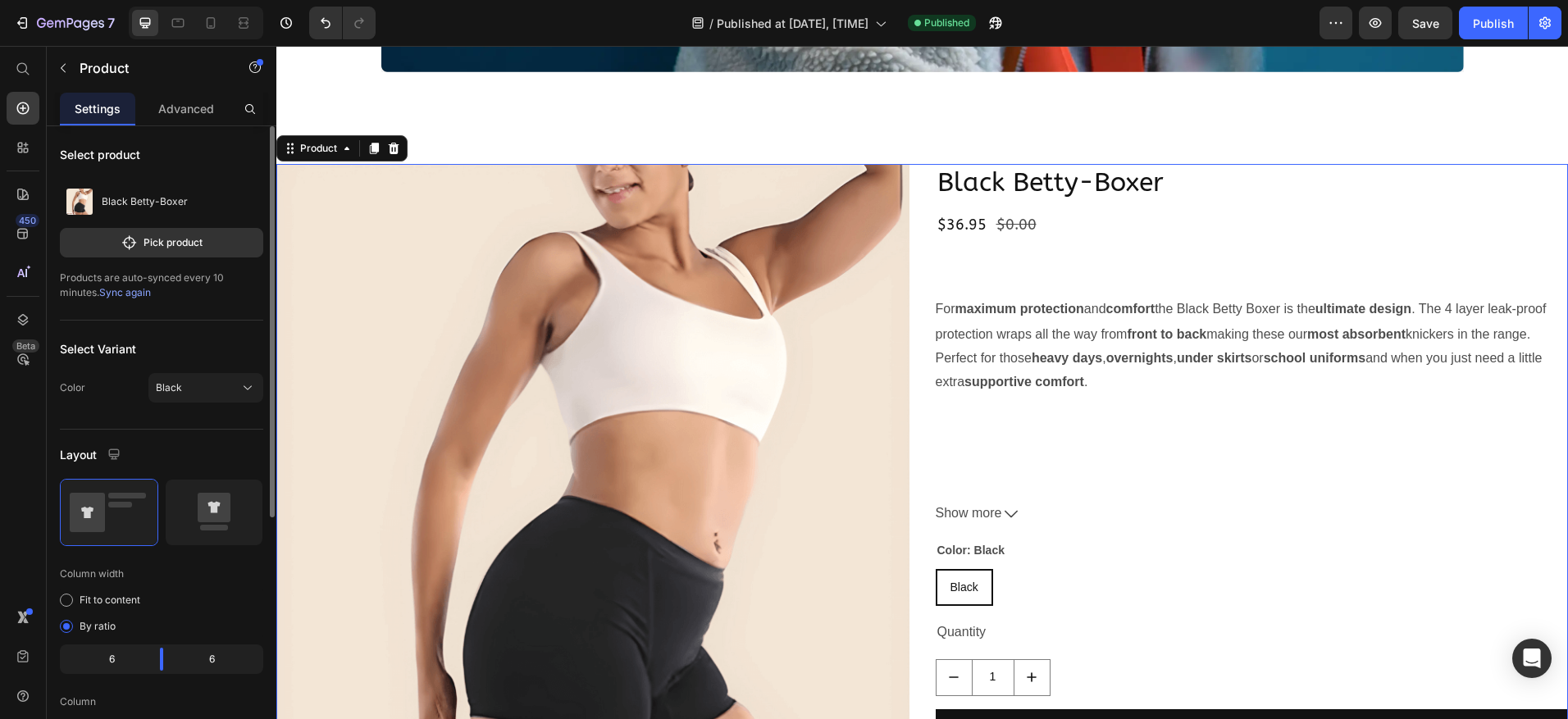 click on "Sync again" at bounding box center (125, 292) 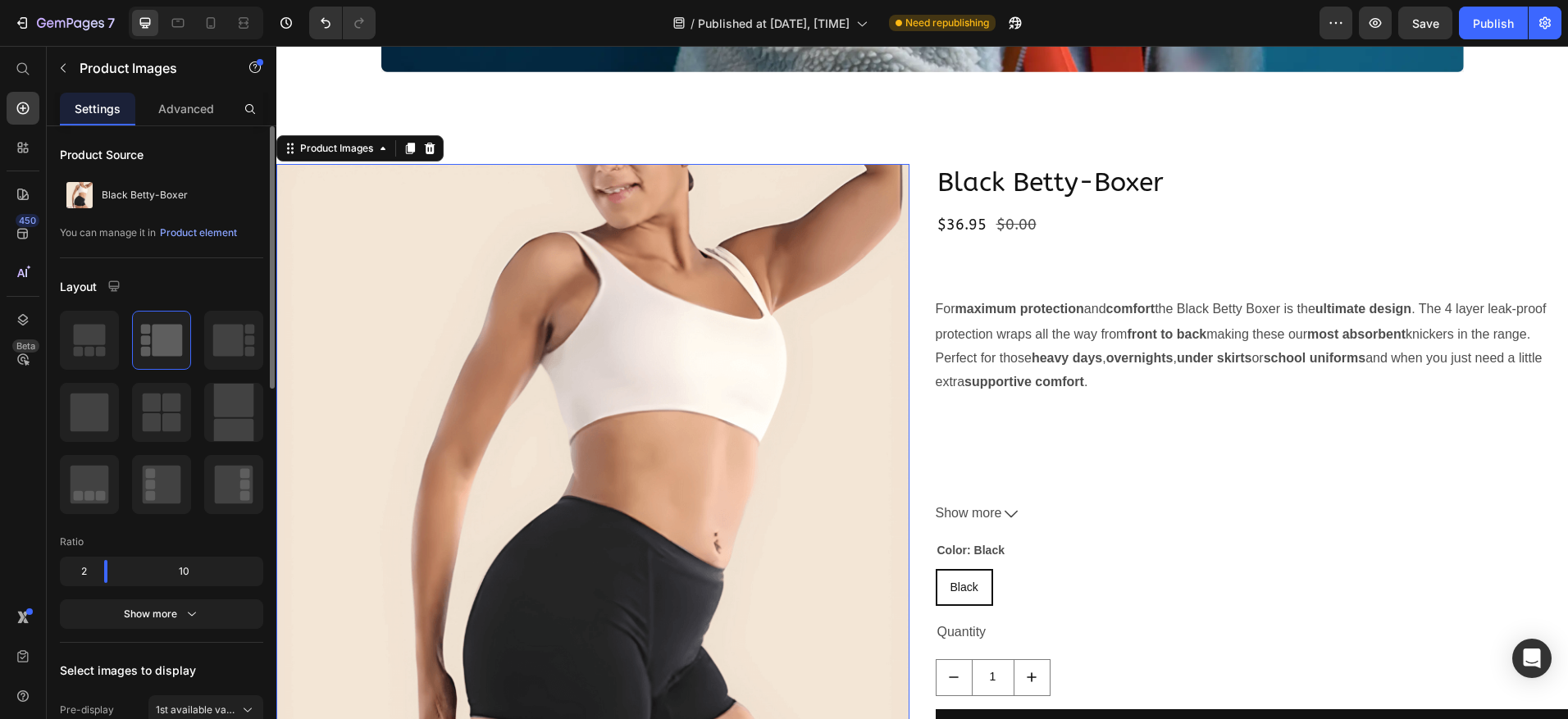 click at bounding box center [593, 480] 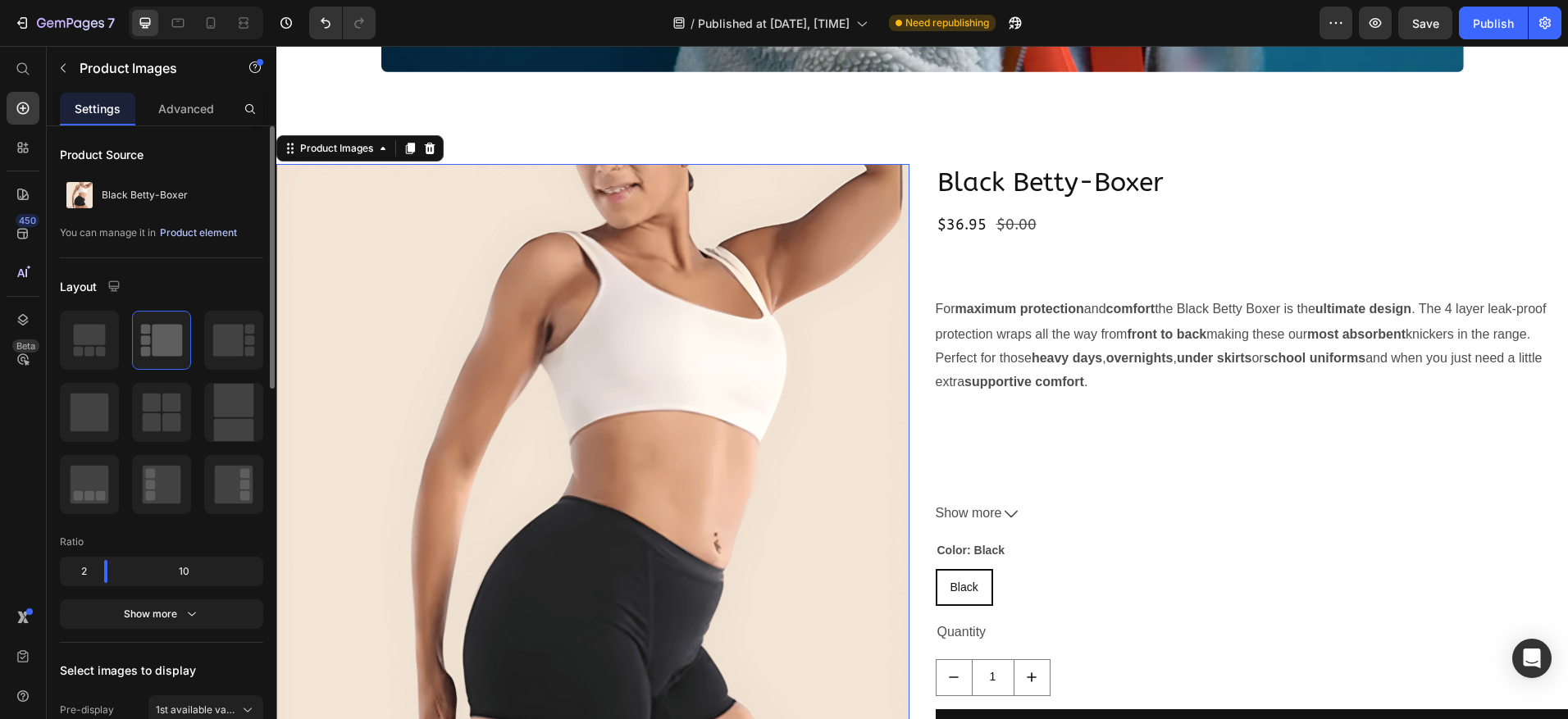 click on "Product element" at bounding box center (198, 233) 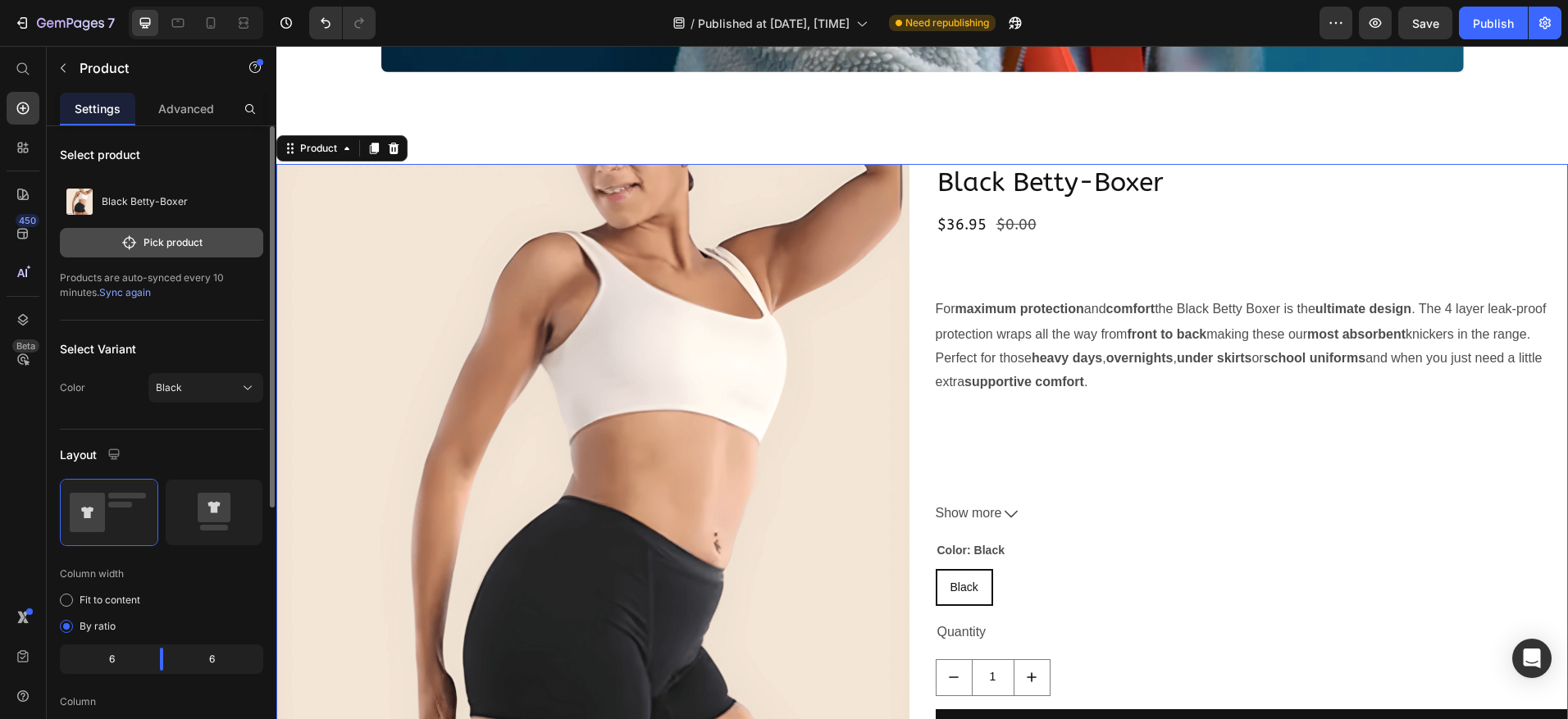 click on "Pick product" at bounding box center [162, 243] 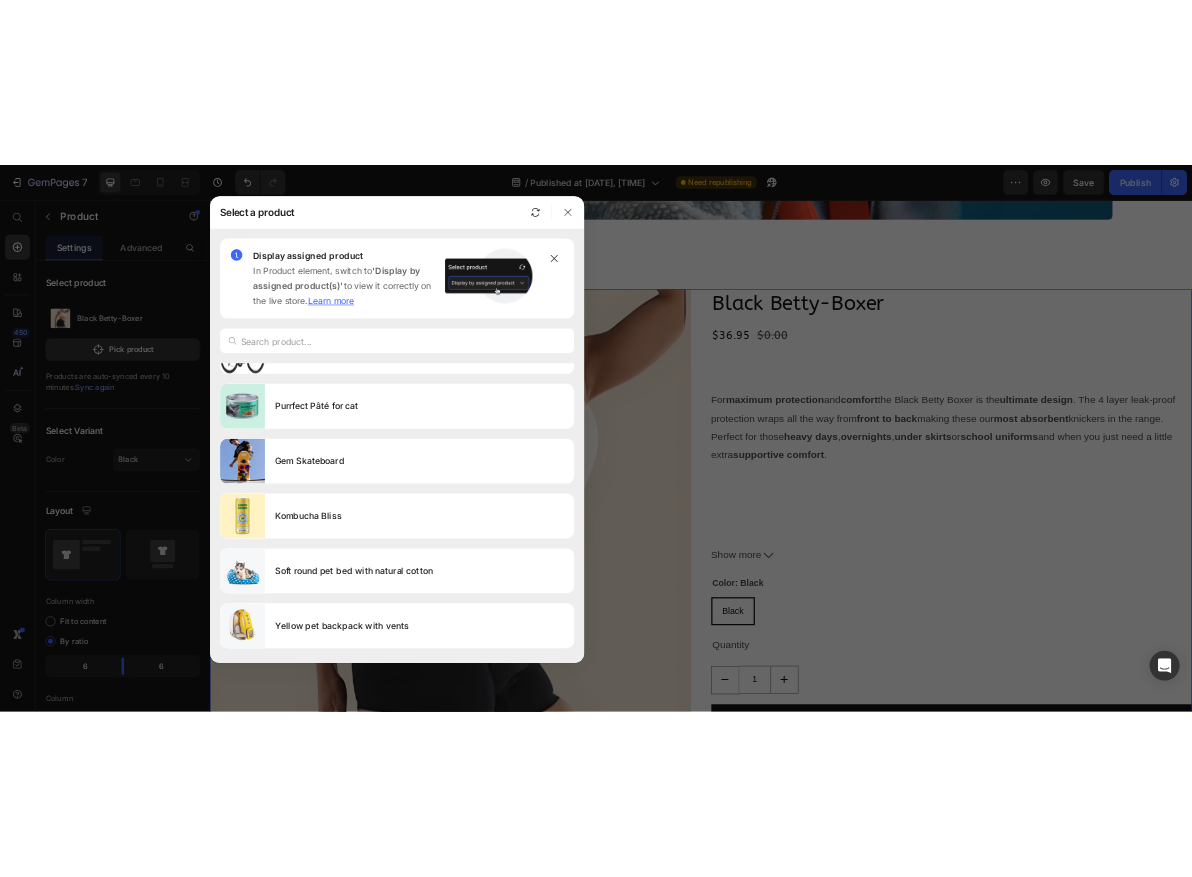 scroll, scrollTop: 1985, scrollLeft: 0, axis: vertical 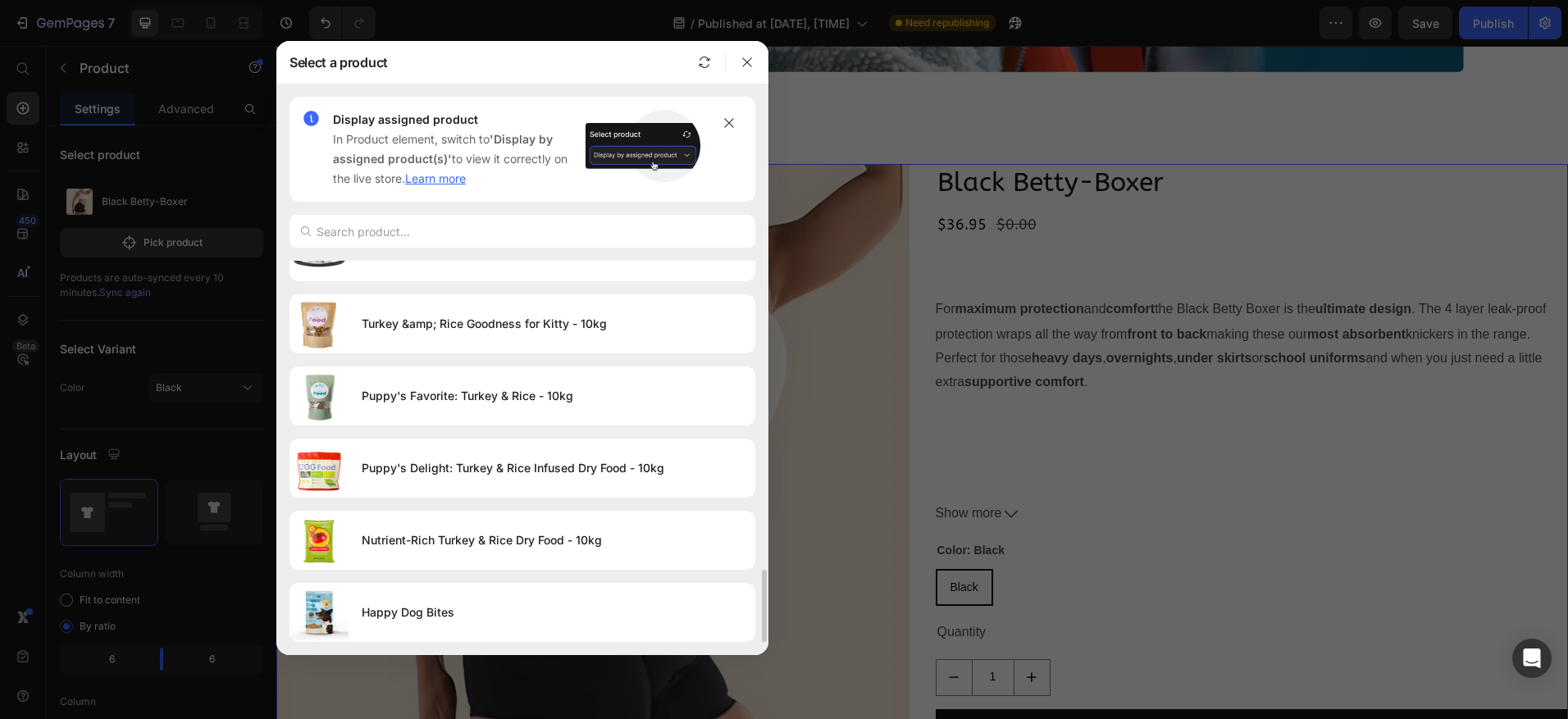 click at bounding box center (784, 359) 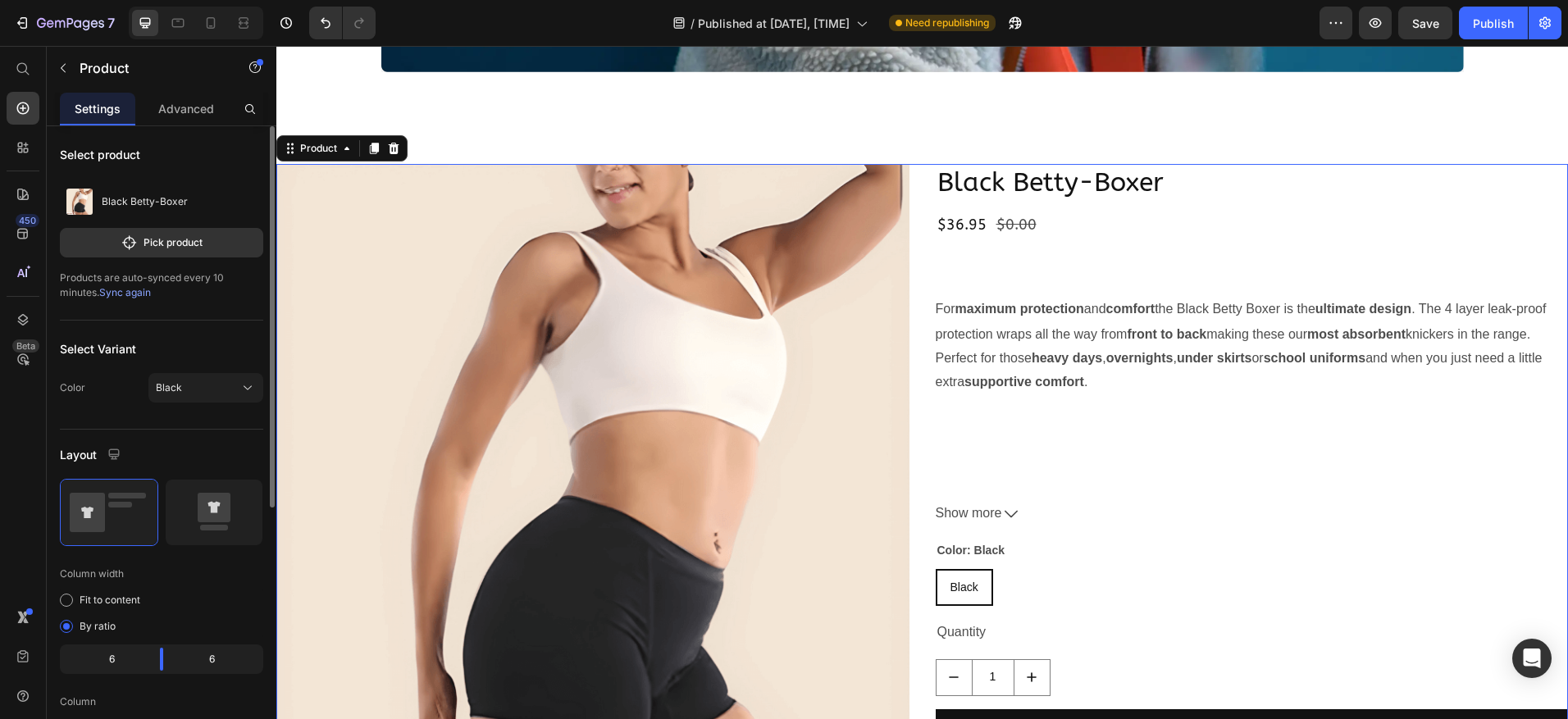 click on "Sync again" at bounding box center (125, 292) 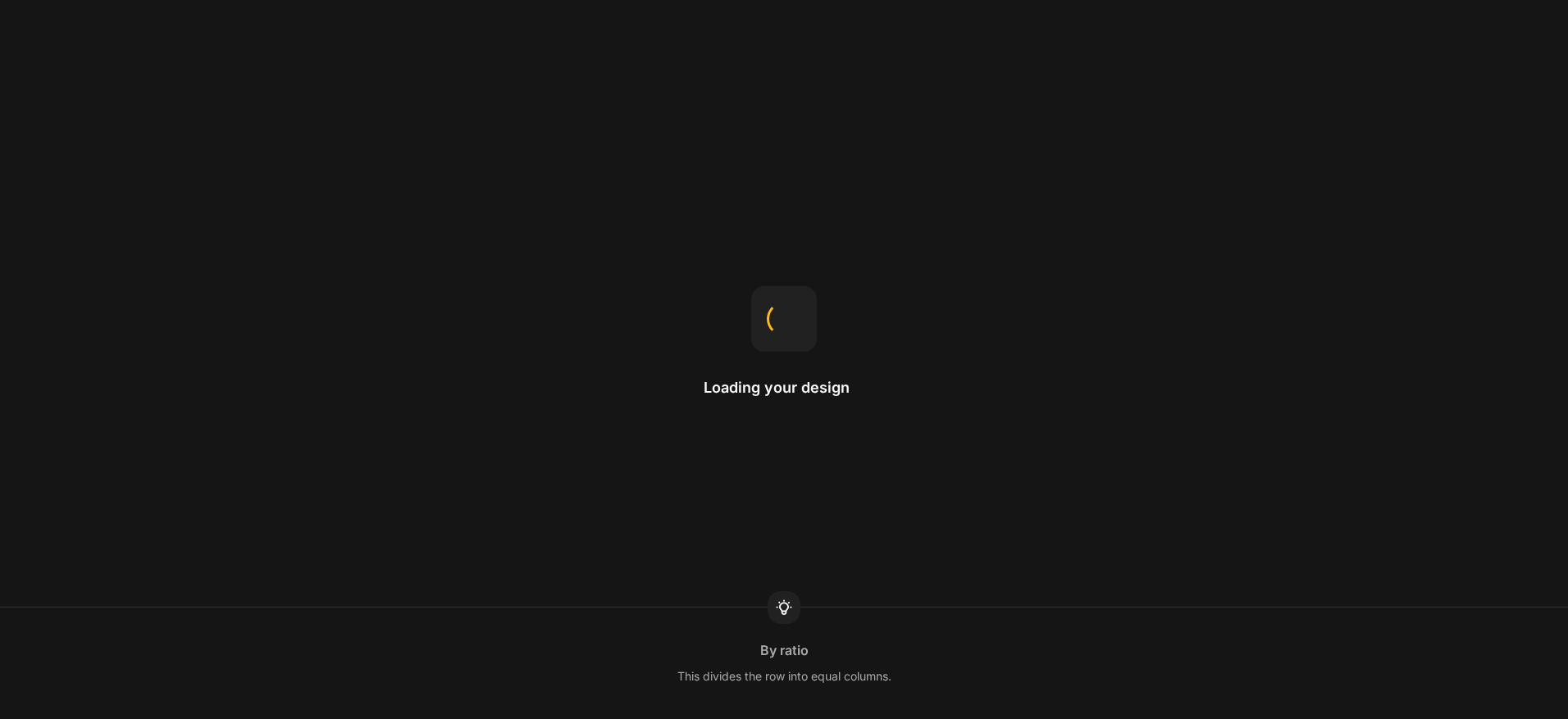scroll, scrollTop: 0, scrollLeft: 0, axis: both 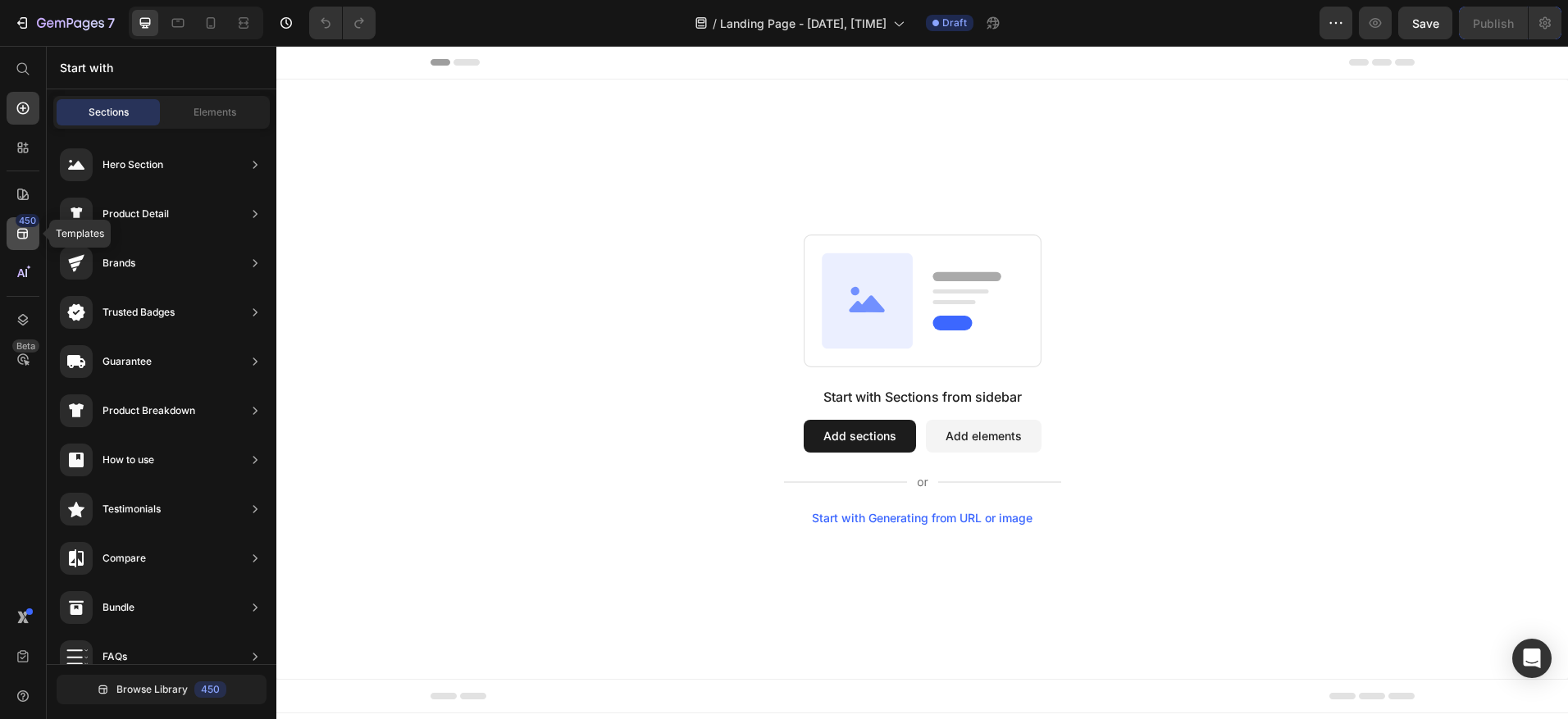 click 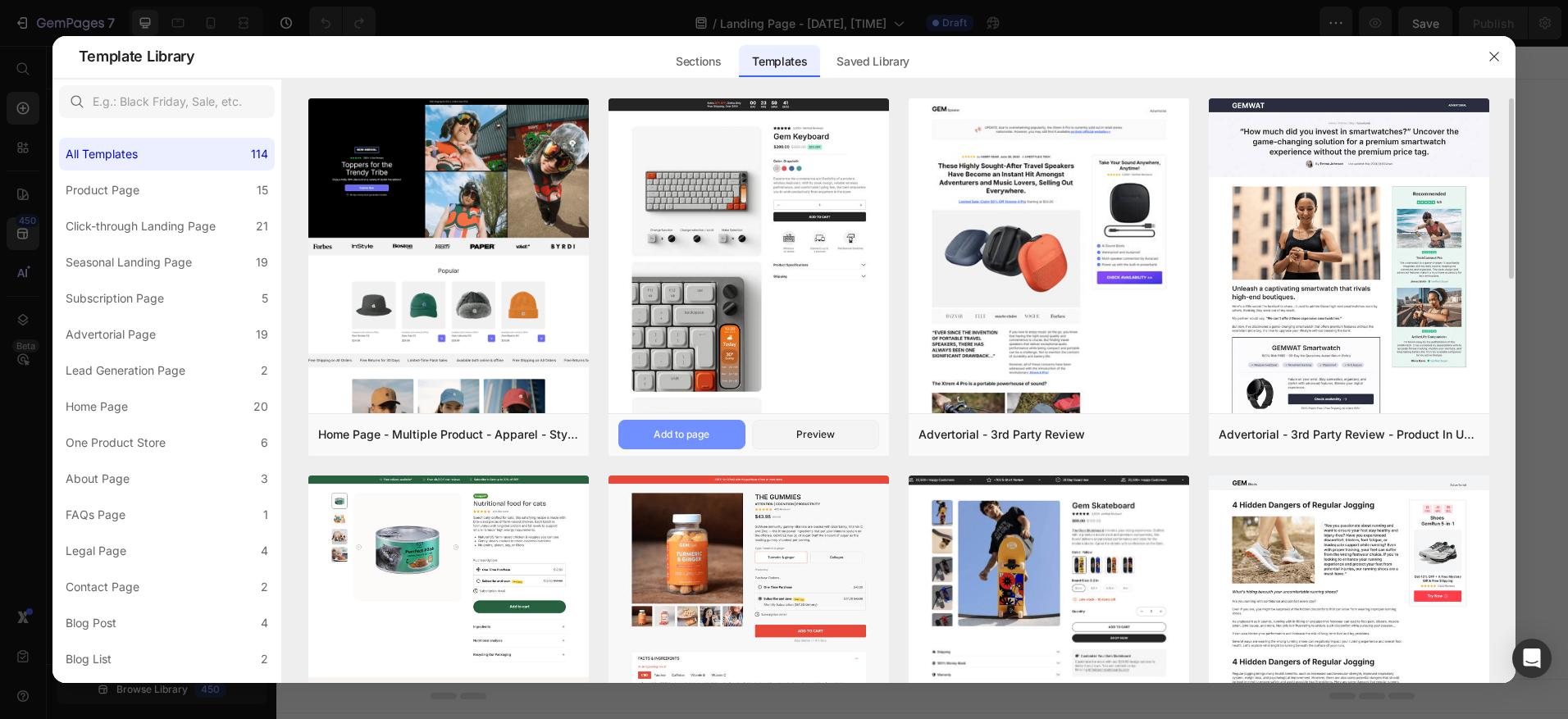 click on "Add to page" at bounding box center (681, 435) 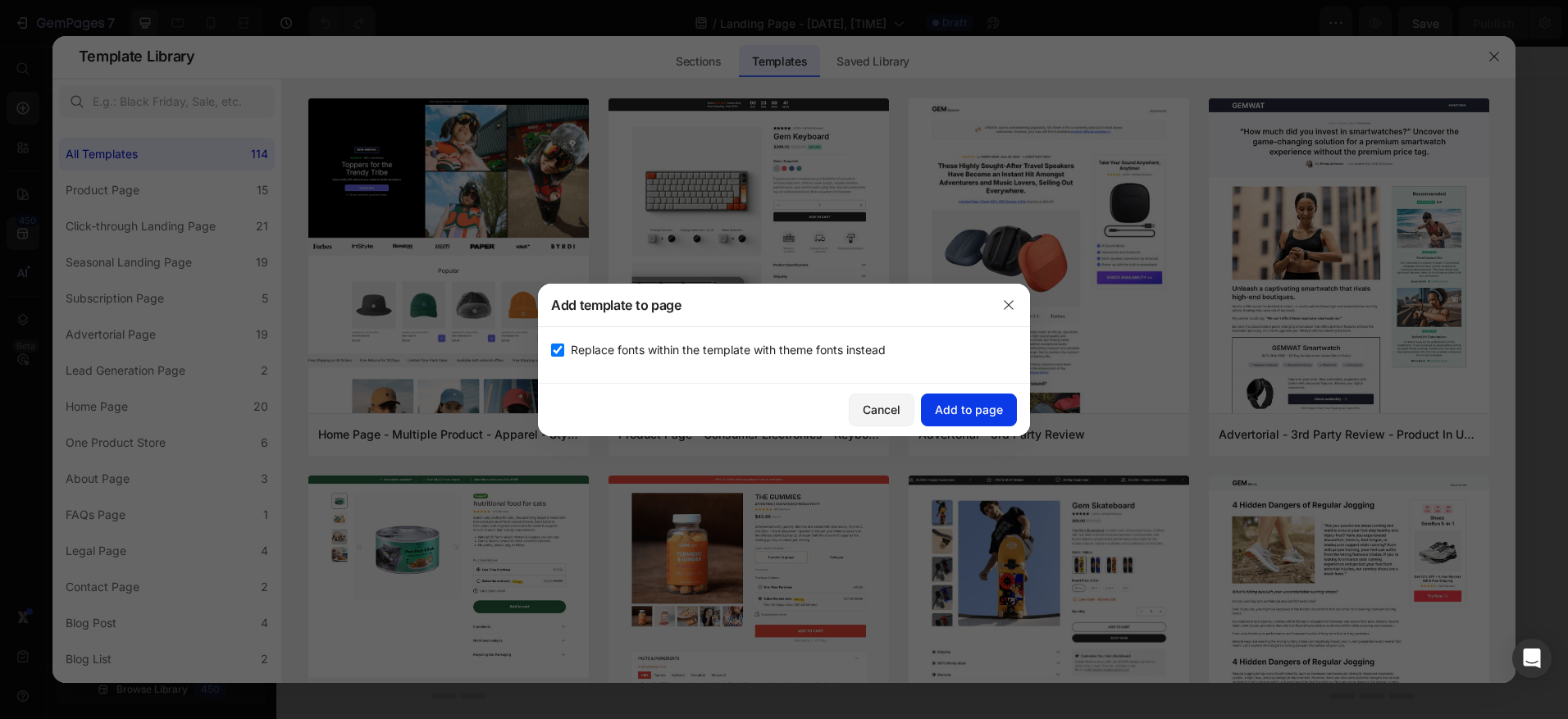 click on "Add to page" 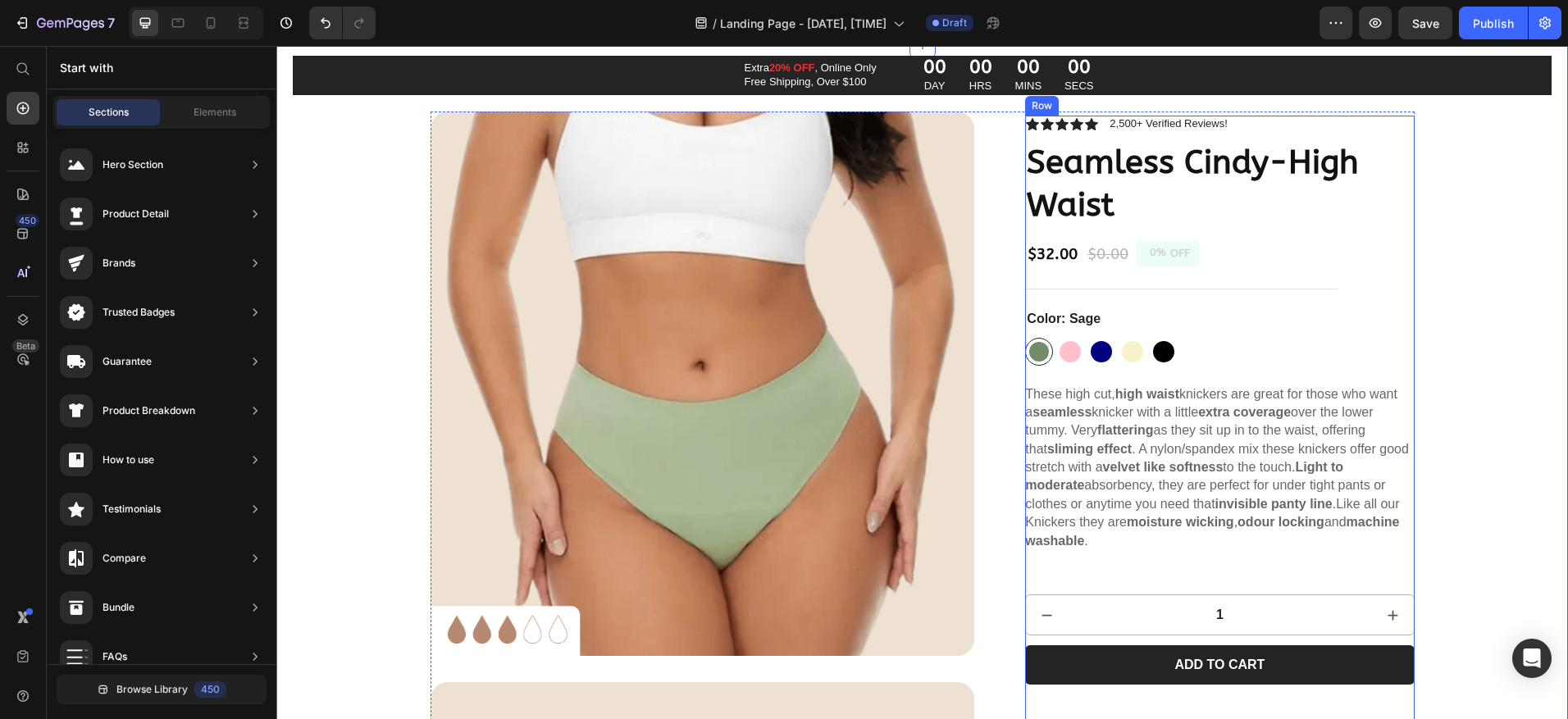 scroll, scrollTop: 0, scrollLeft: 0, axis: both 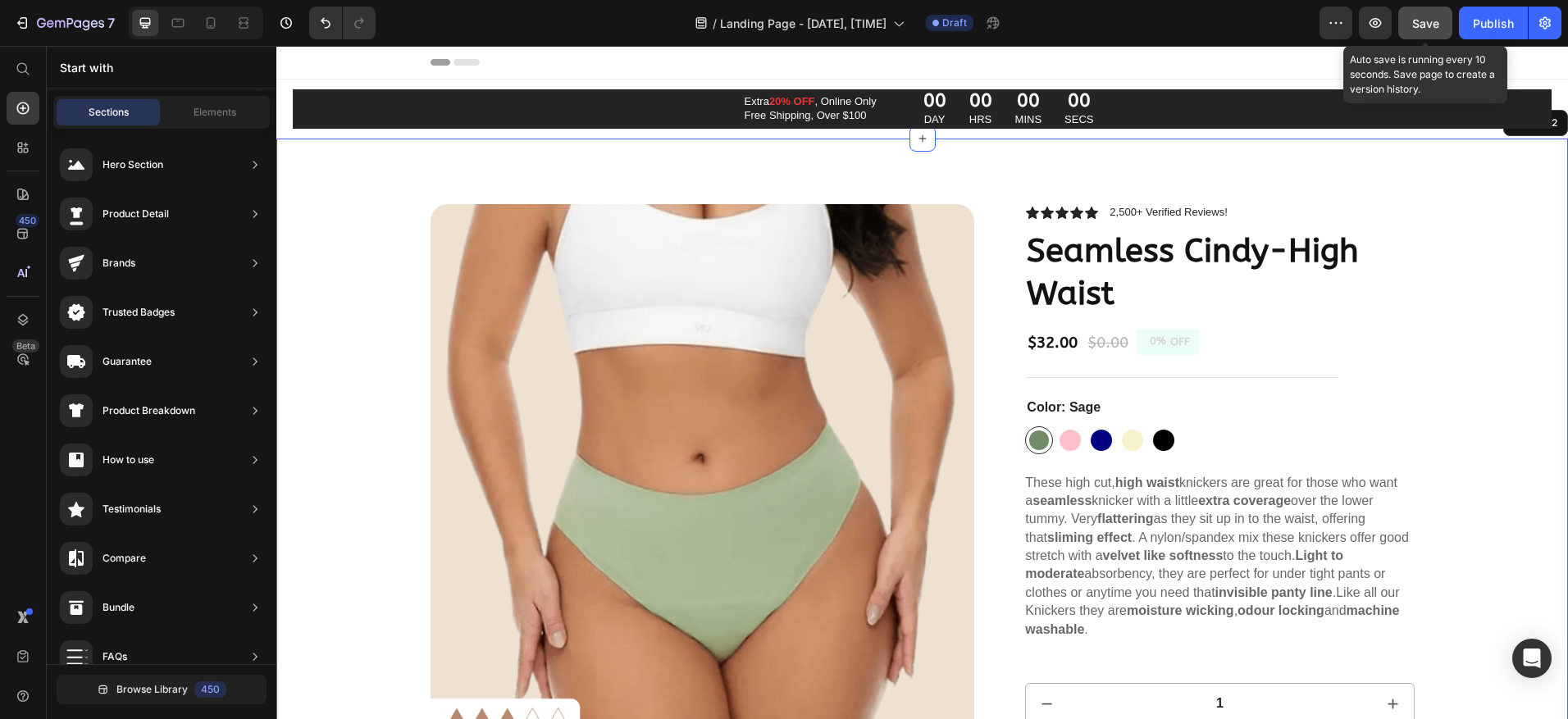 click on "Save" 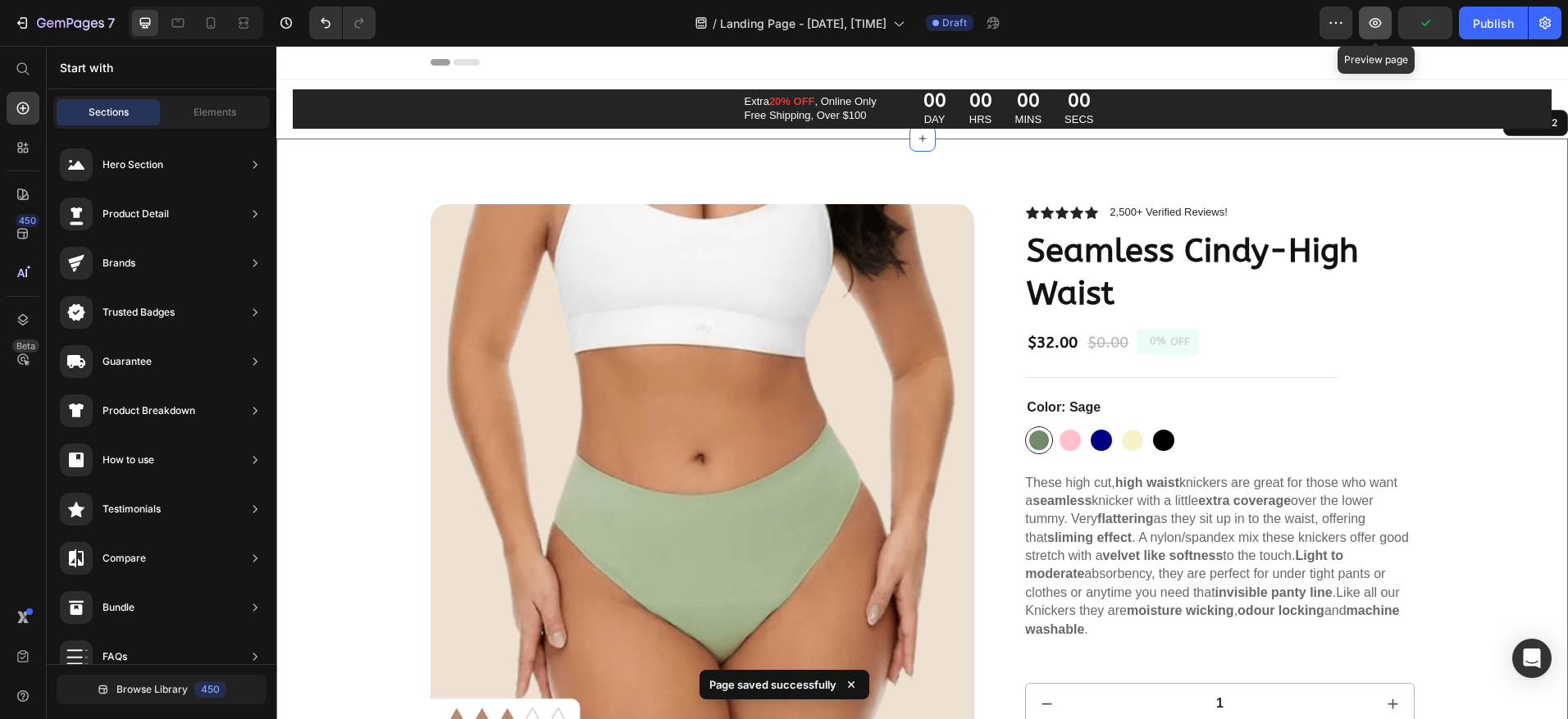 click 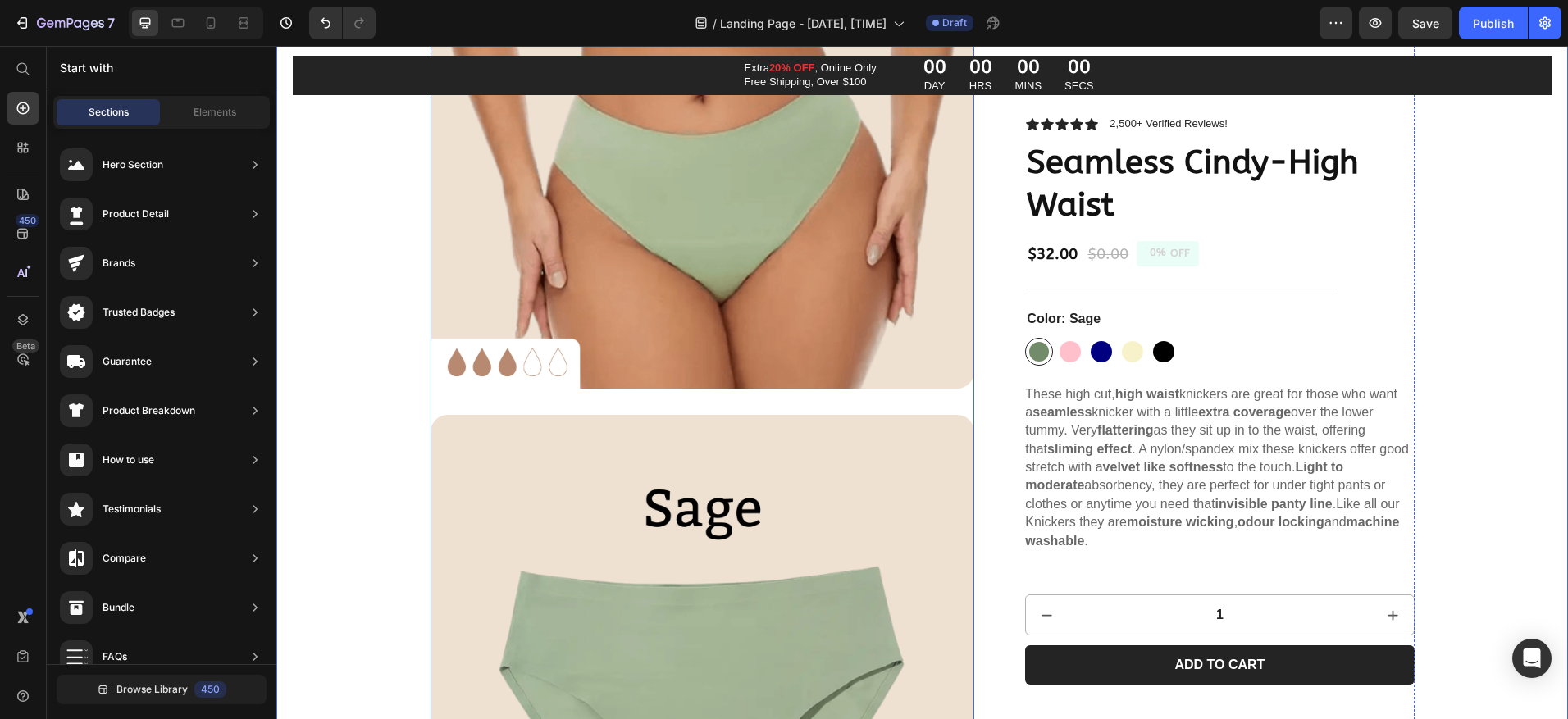 scroll, scrollTop: 0, scrollLeft: 0, axis: both 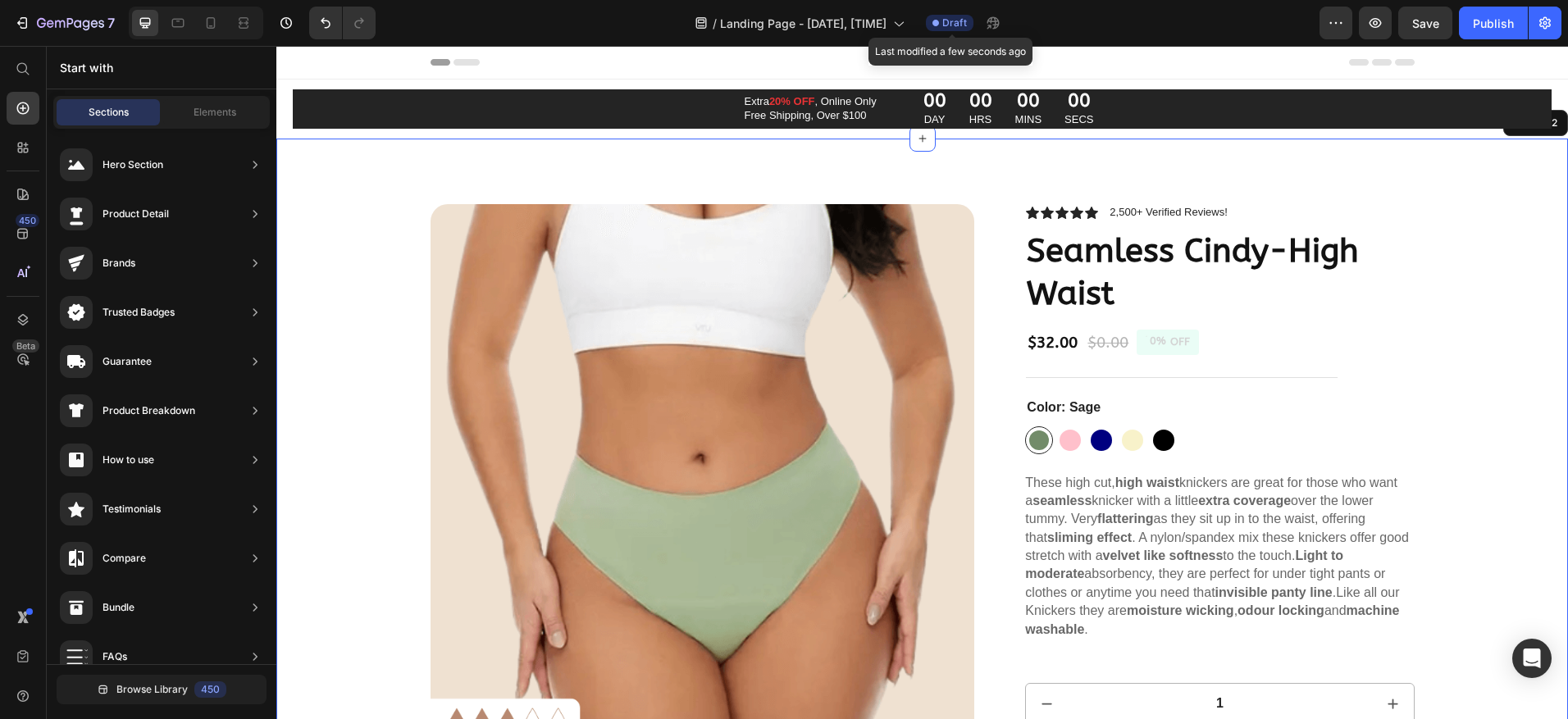 click at bounding box center [703, 476] 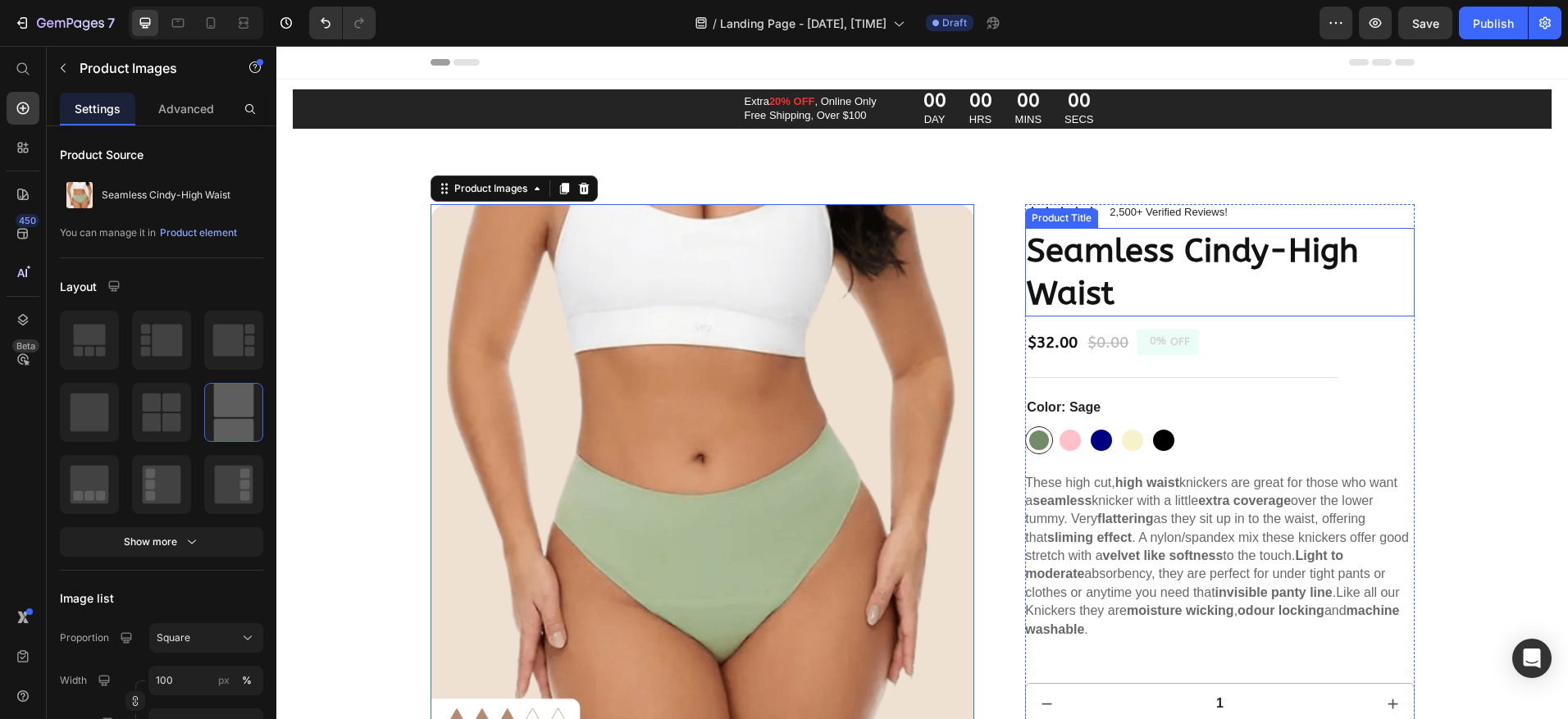 click on "Seamless Cindy-High Waist" at bounding box center [1219, 272] 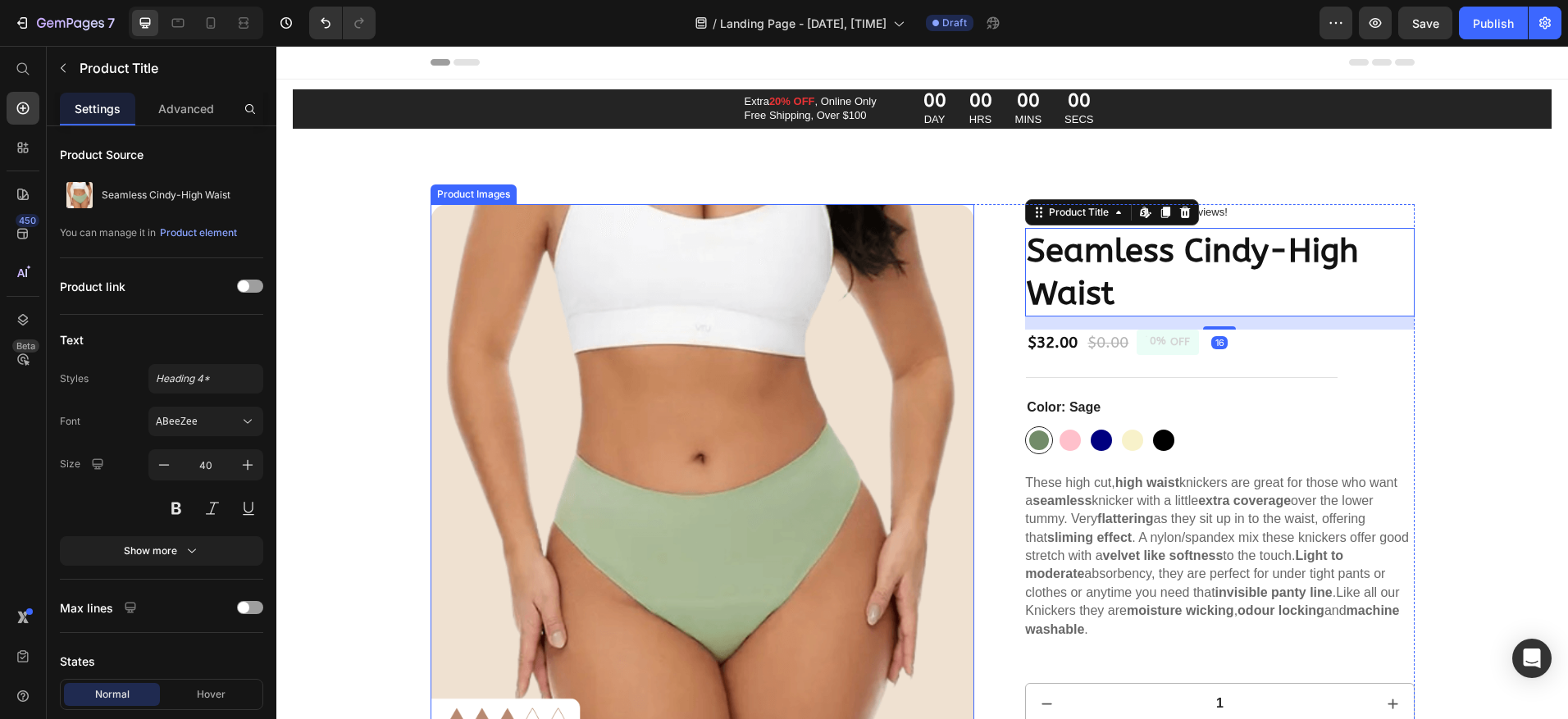 click at bounding box center (703, 476) 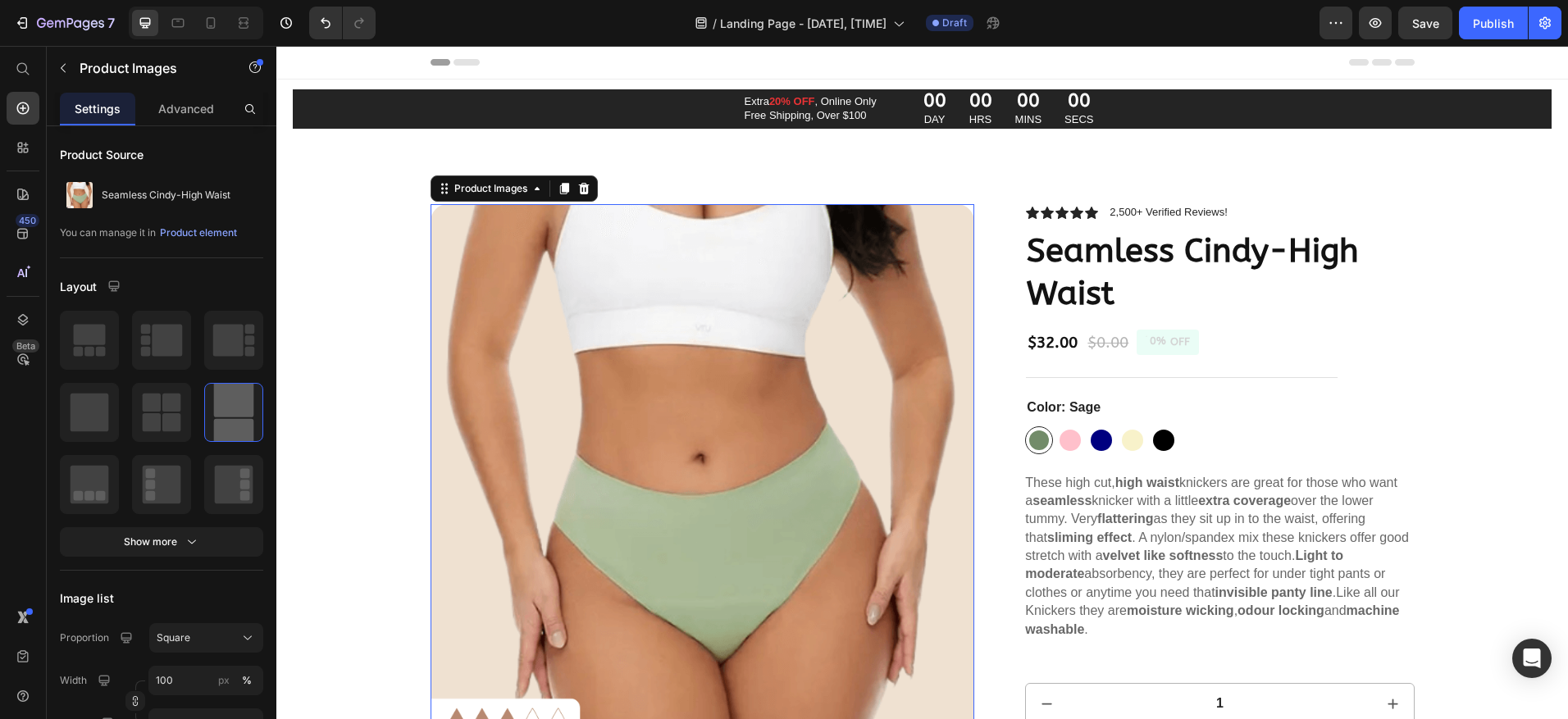 click on "Product Images   0
Icon
Icon
Icon
Icon
Icon Icon List 2,500+ Verified Reviews! Text Block Row Seamless Cindy-High Waist Product Title $32.00 Product Price $0.00 Product Price 0% OFF Discount Tag Row Color: Sage Sage Sage Pink Pink Navy Navy Skin Skin Black Black Product Variants & Swatches These high cut,  high waist  knickers are great for those who want a  seamless  knicker with a little  extra coverage  over the lower tummy. Very  flattering  as they sit up in to the waist, offering that  sliming effect . A nylon/spandex mix these knickers offer good stretch with a  velvet like softness  to the touch.  Light to moderate  absorbency, they are perfect for under tight pants or clothes or anytime you need that  invisible panty line .  Like all our Knickers they are  moisture wicking ,  odour locking  and  machine washable .
Product Description 1 Product Quantity Add to cart Add to Cart Image Wireless  or Wired Image" at bounding box center (923, 1902) 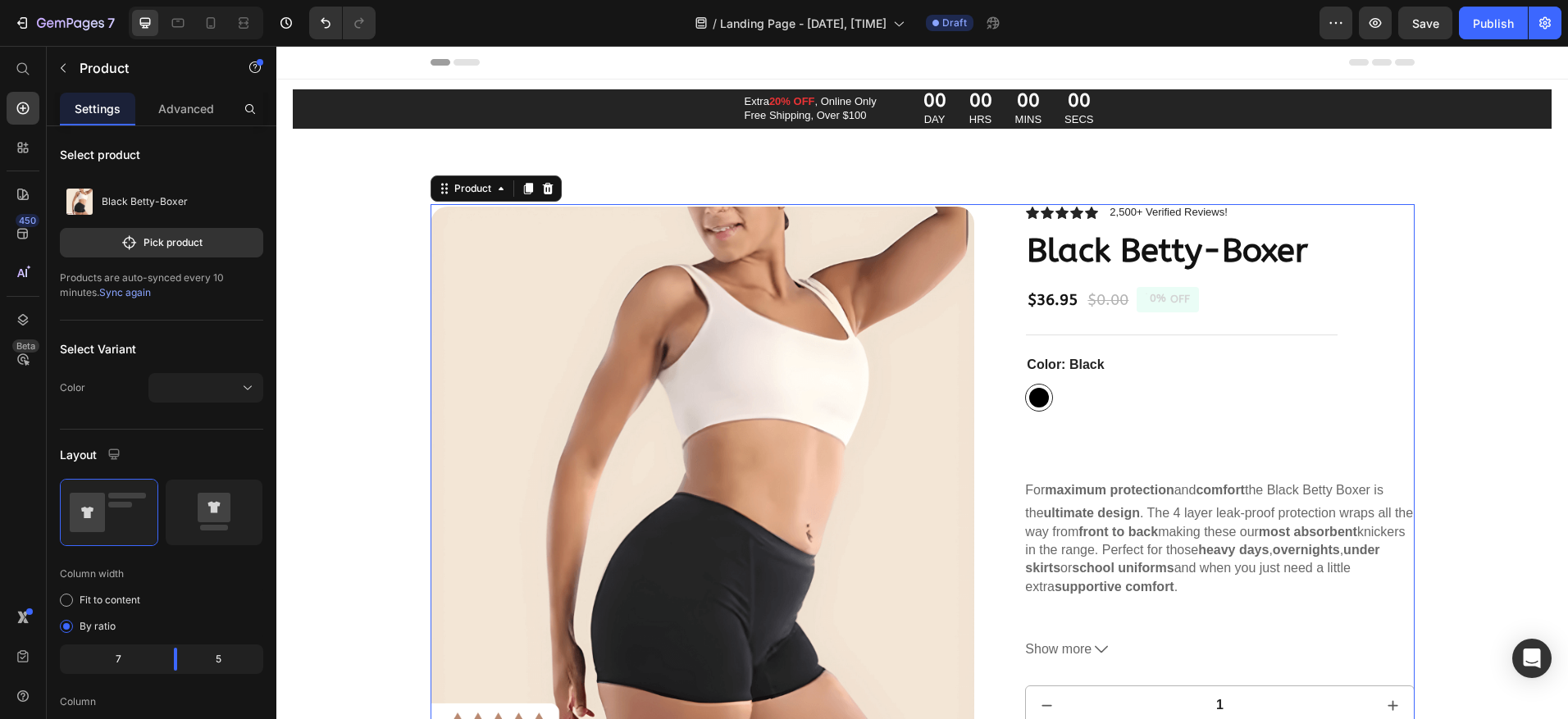 click on "Product Images
Icon
Icon
Icon
Icon
Icon Icon List 2,500+ Verified Reviews! Text Block Row Black Betty-Boxer Product Title $36.95 Product Price $0.00 Product Price 0% OFF Discount Tag Row Color: Black Black Black Product Variants & Swatches
For  maximum protection  and  comfort  the Black Betty Boxer is the  ultimate design . The 4 layer leak-proof protection wraps all the way from  front to back  making these our  most absorbent  knickers in the range. Perfect for those  heavy days ,  overnights ,  under skirts  or  school uniforms  and when you just need a little extra  supportive comfort .
Show more Product Description 1 Product Quantity Add to cart Add to Cart Image Wireless  or Wired Text Block Image Connects up to  3 Devices Text Block Image Mechanical Switches Text Block Row
Product Specifications
Shipping Accordion Row Product   0" at bounding box center (923, 617) 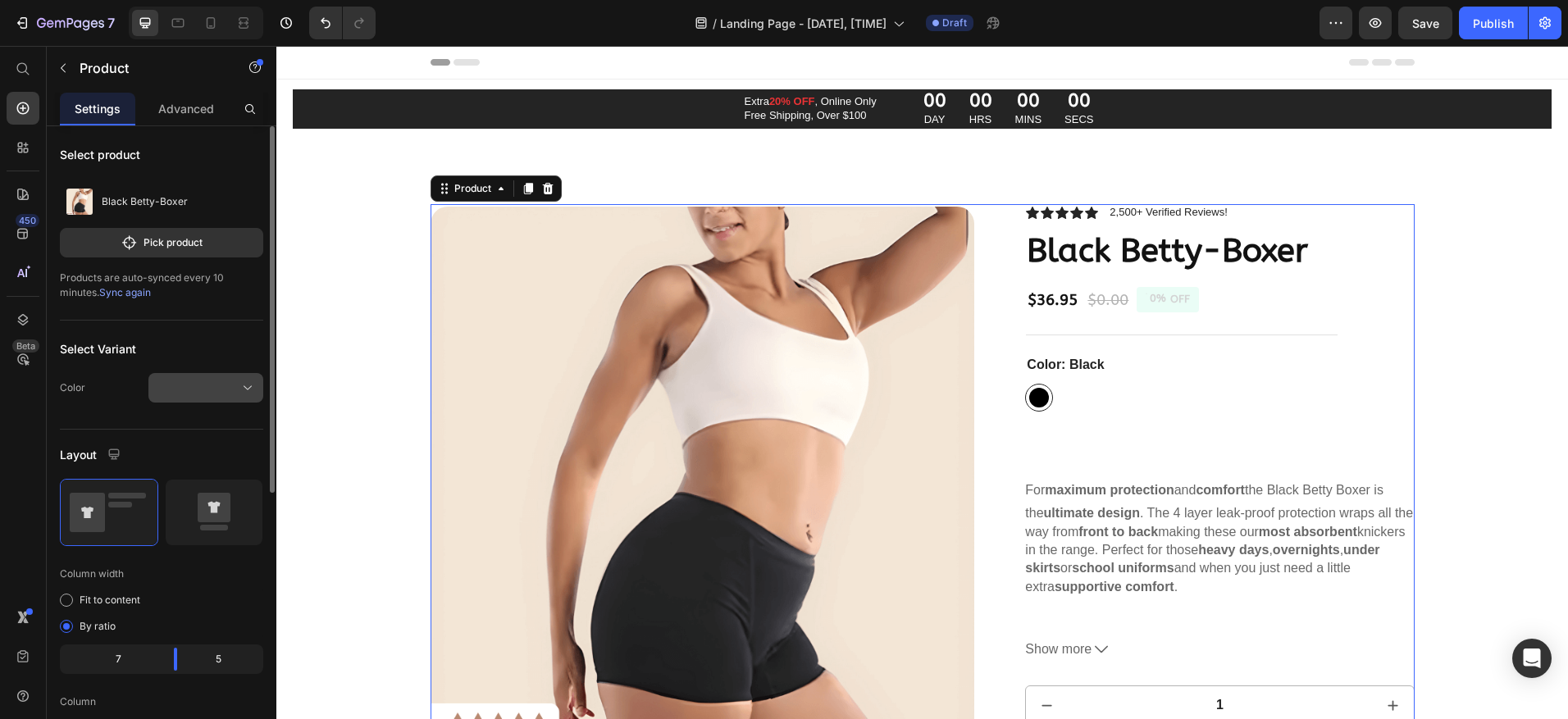 click at bounding box center (206, 388) 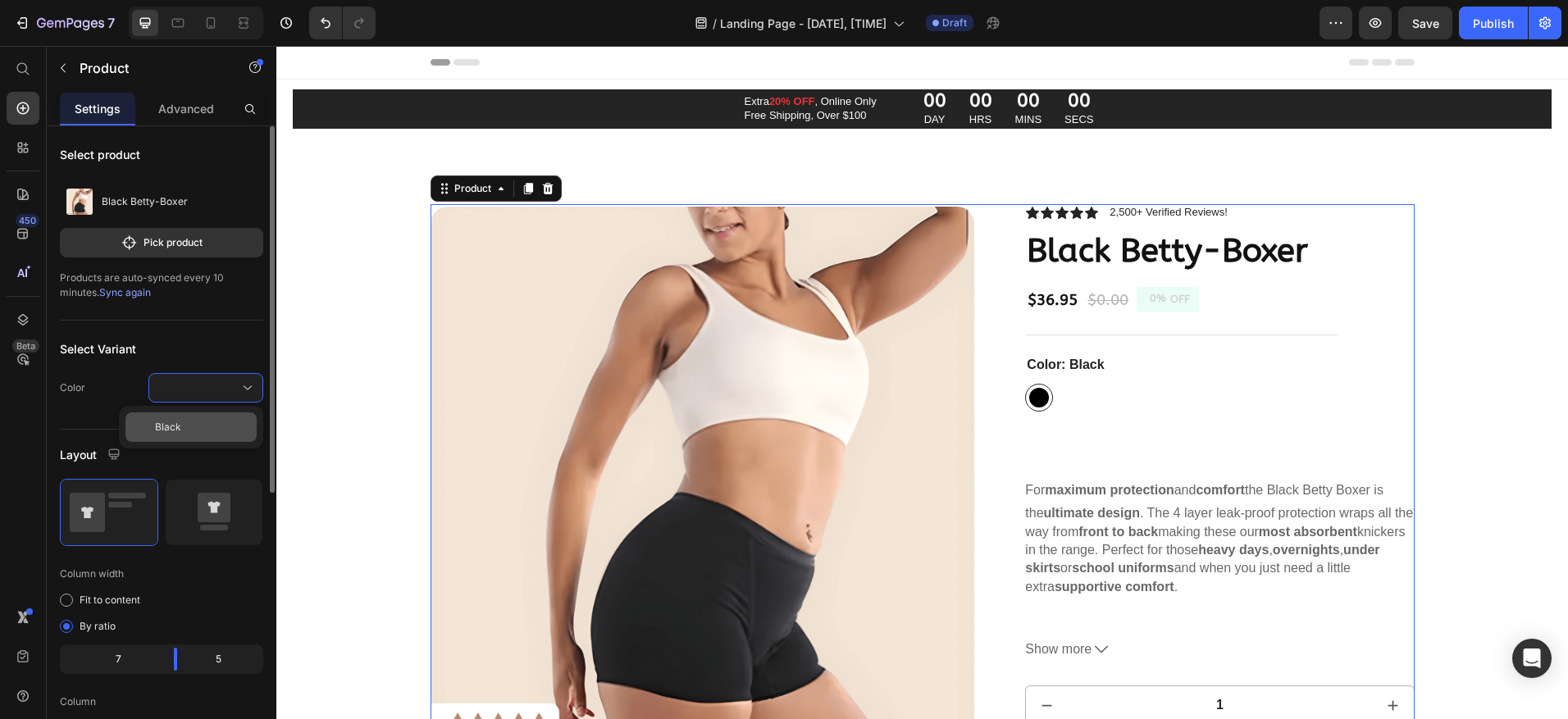 click on "Black" at bounding box center [203, 427] 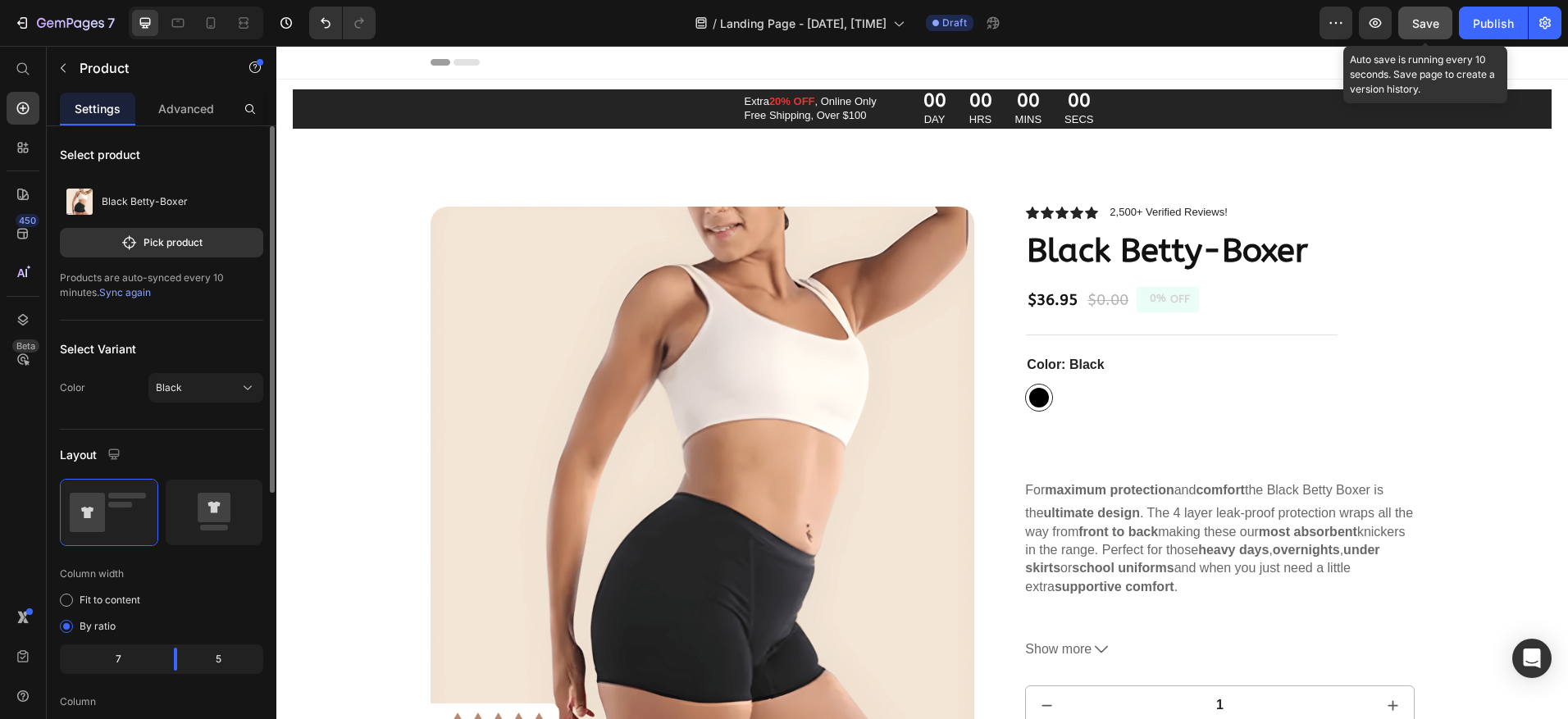 click on "Save" at bounding box center (1425, 23) 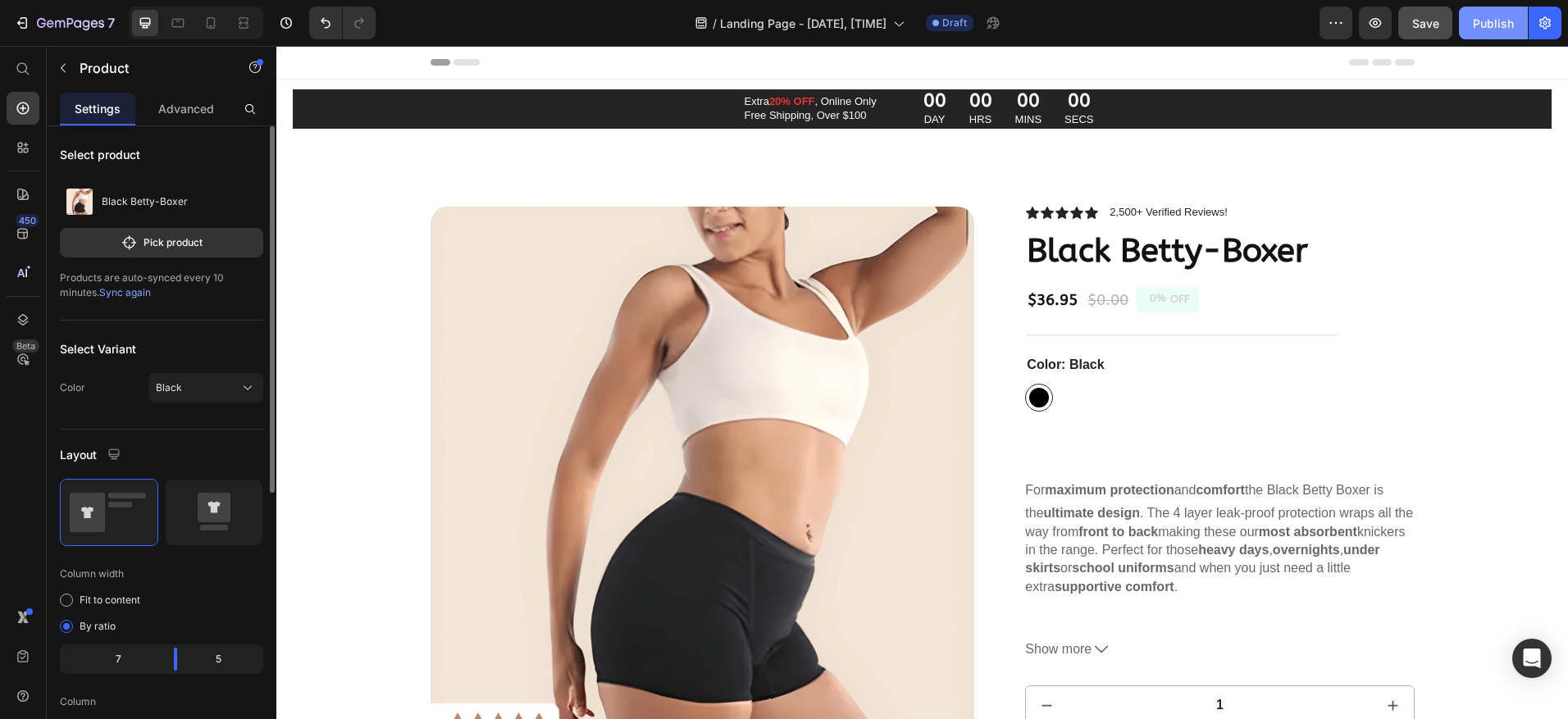 click on "Publish" at bounding box center [1493, 23] 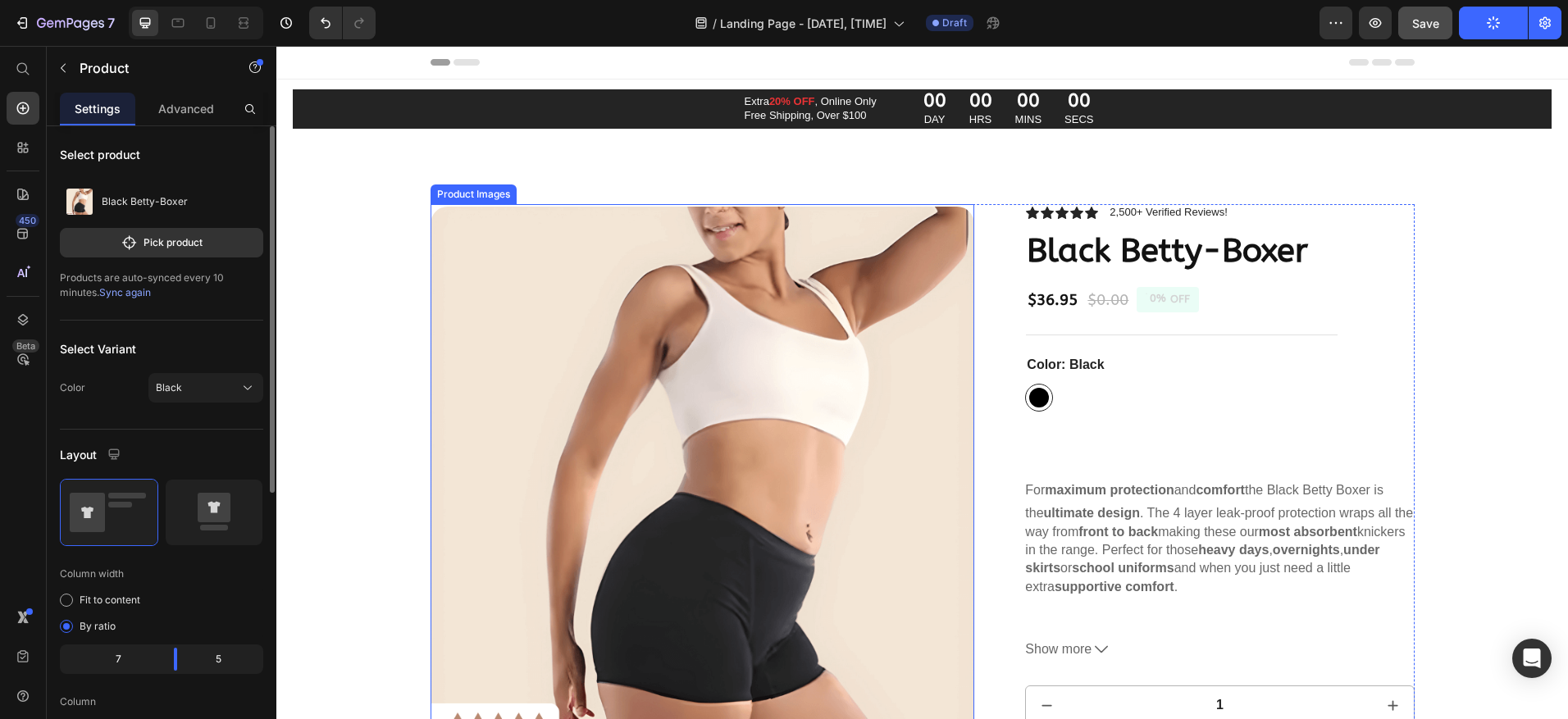 click at bounding box center (703, 479) 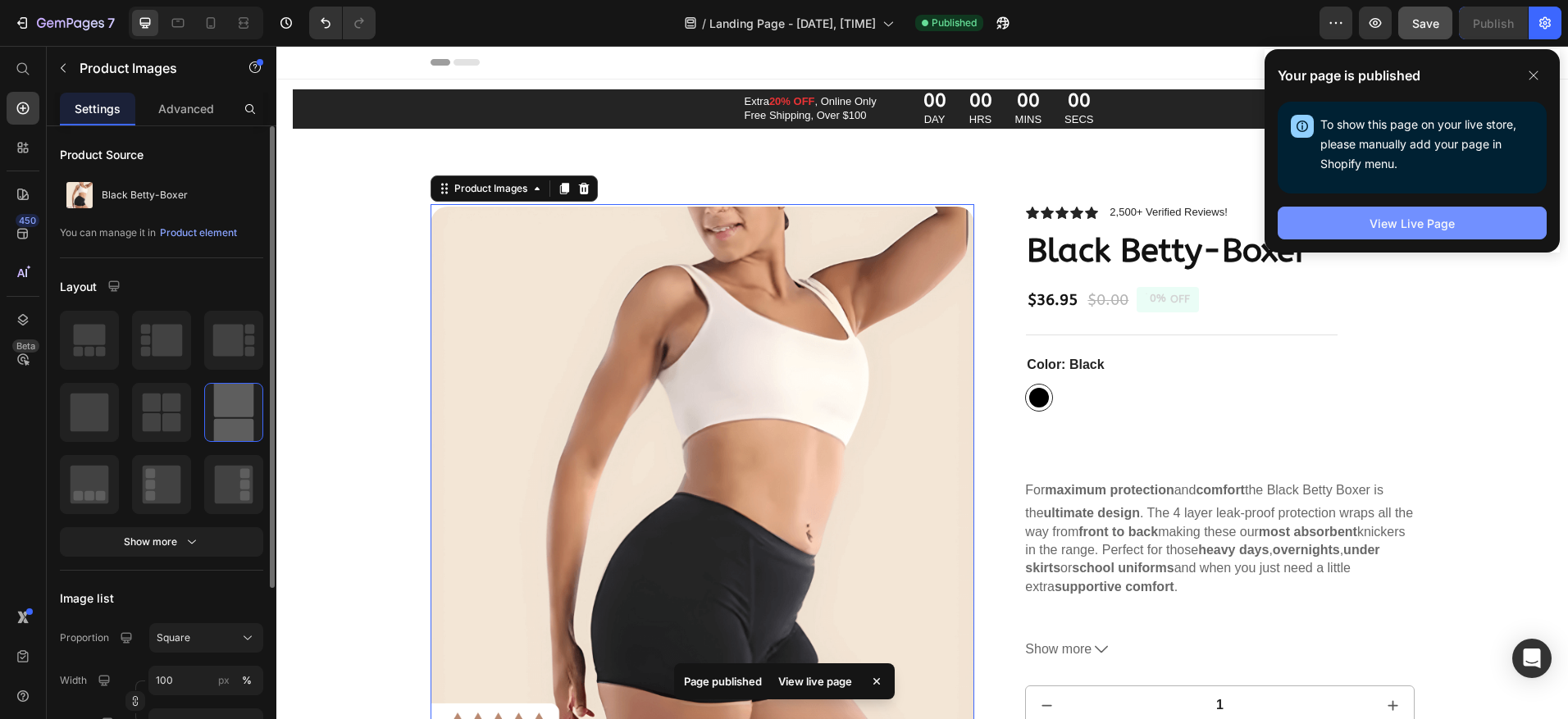 click on "View Live Page" at bounding box center (1412, 223) 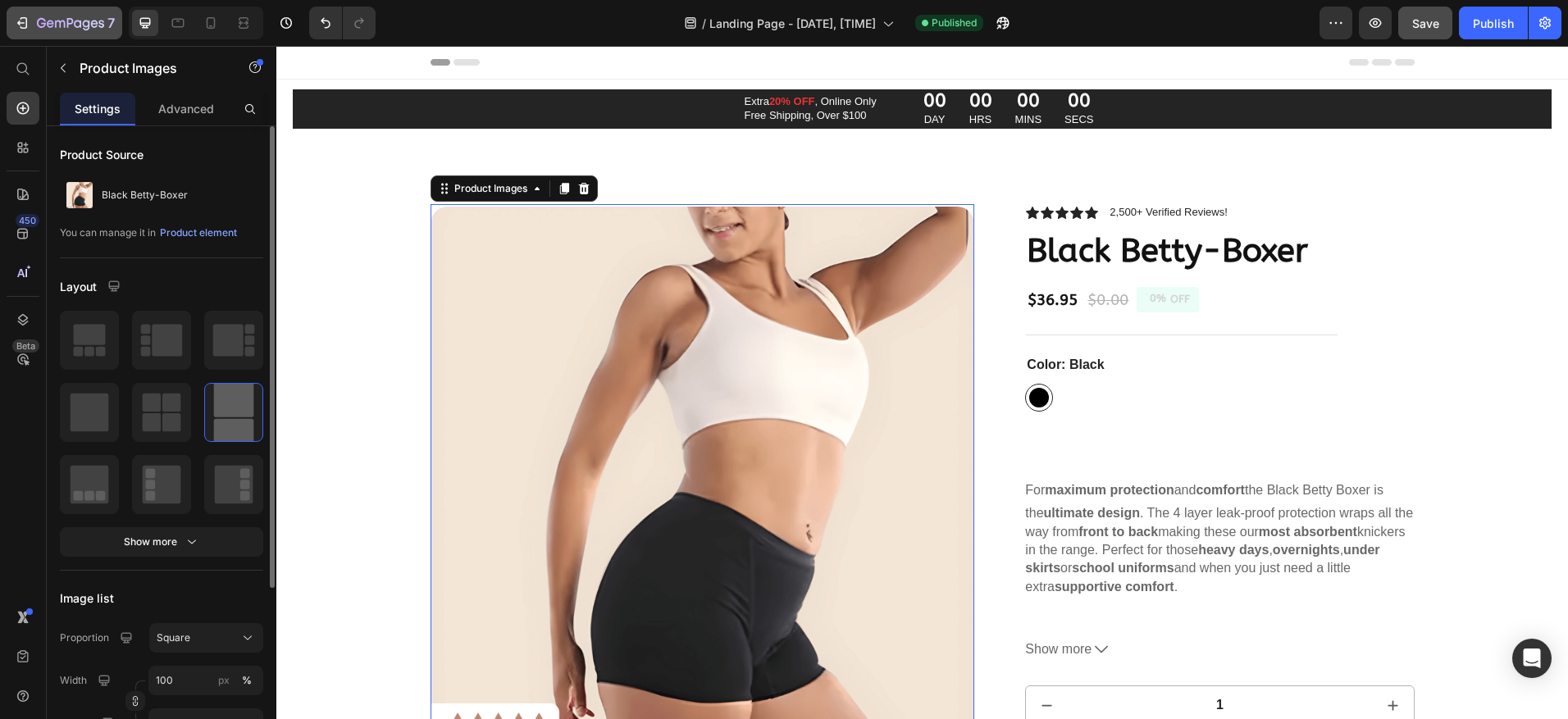 click on "7" 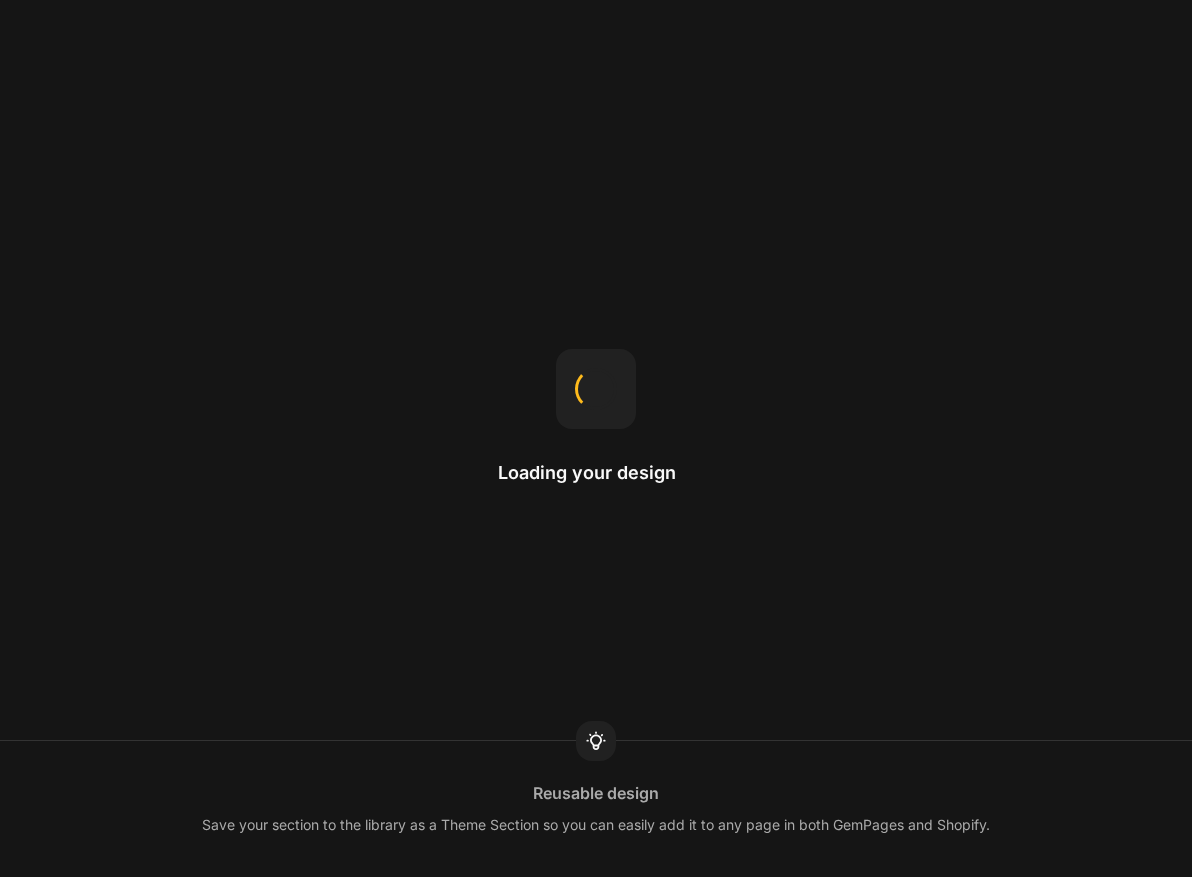 scroll, scrollTop: 0, scrollLeft: 0, axis: both 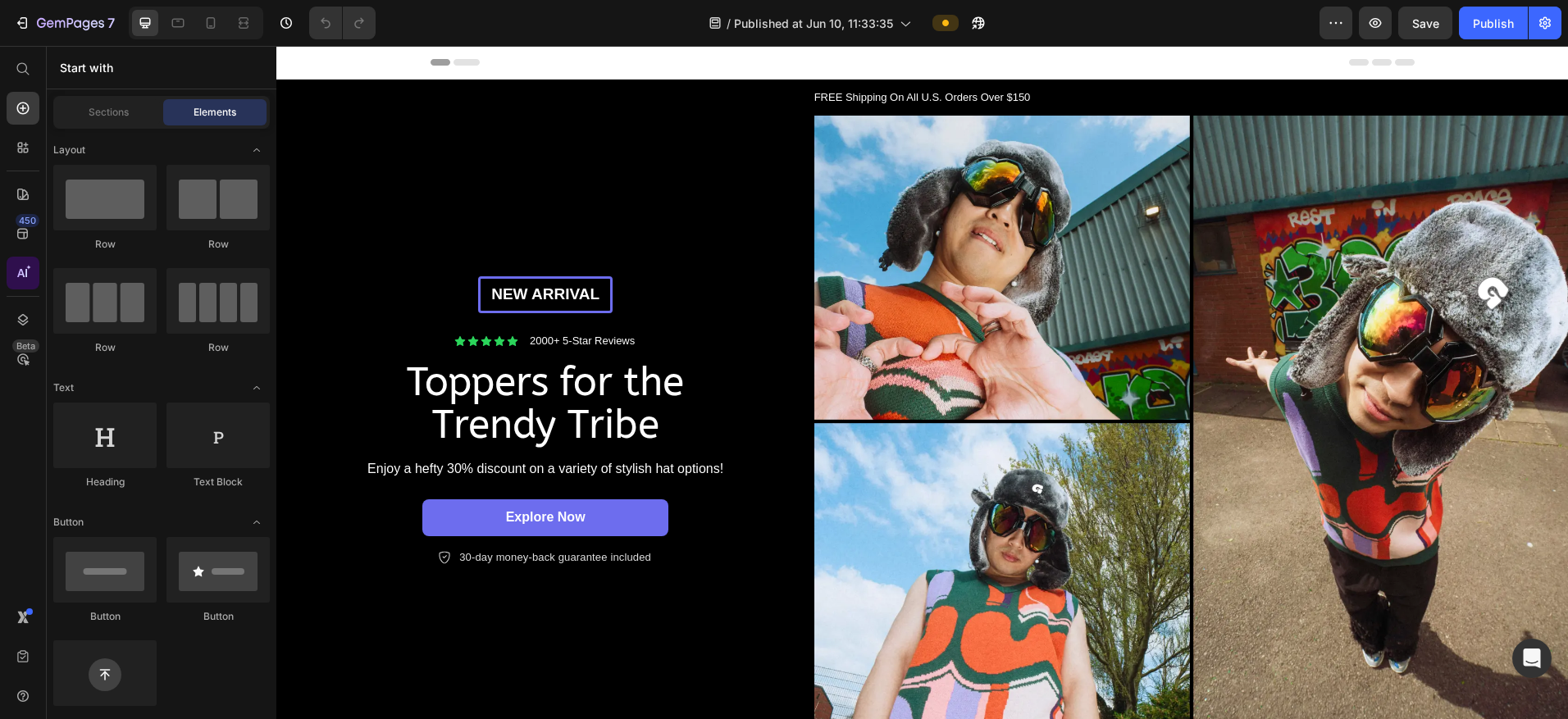 click 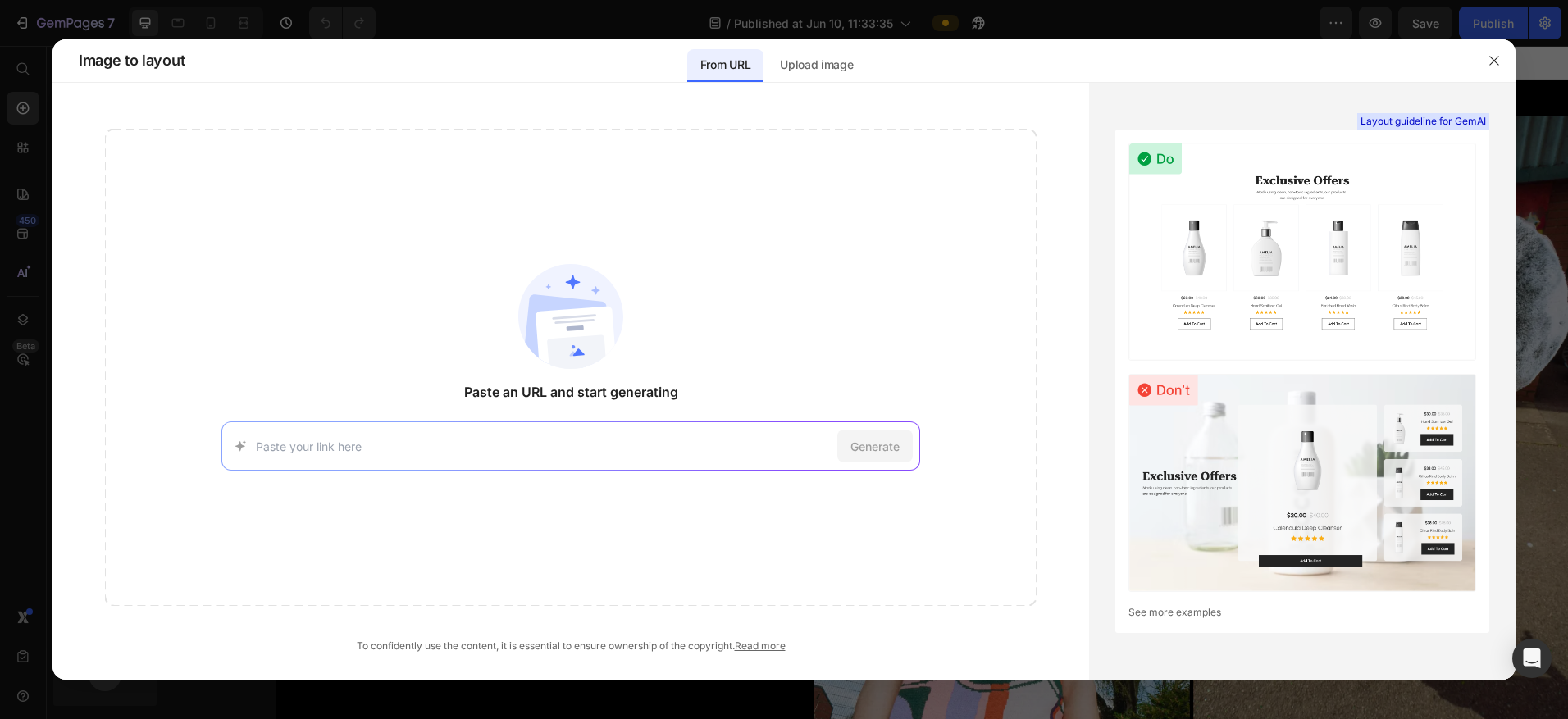 click at bounding box center [543, 446] 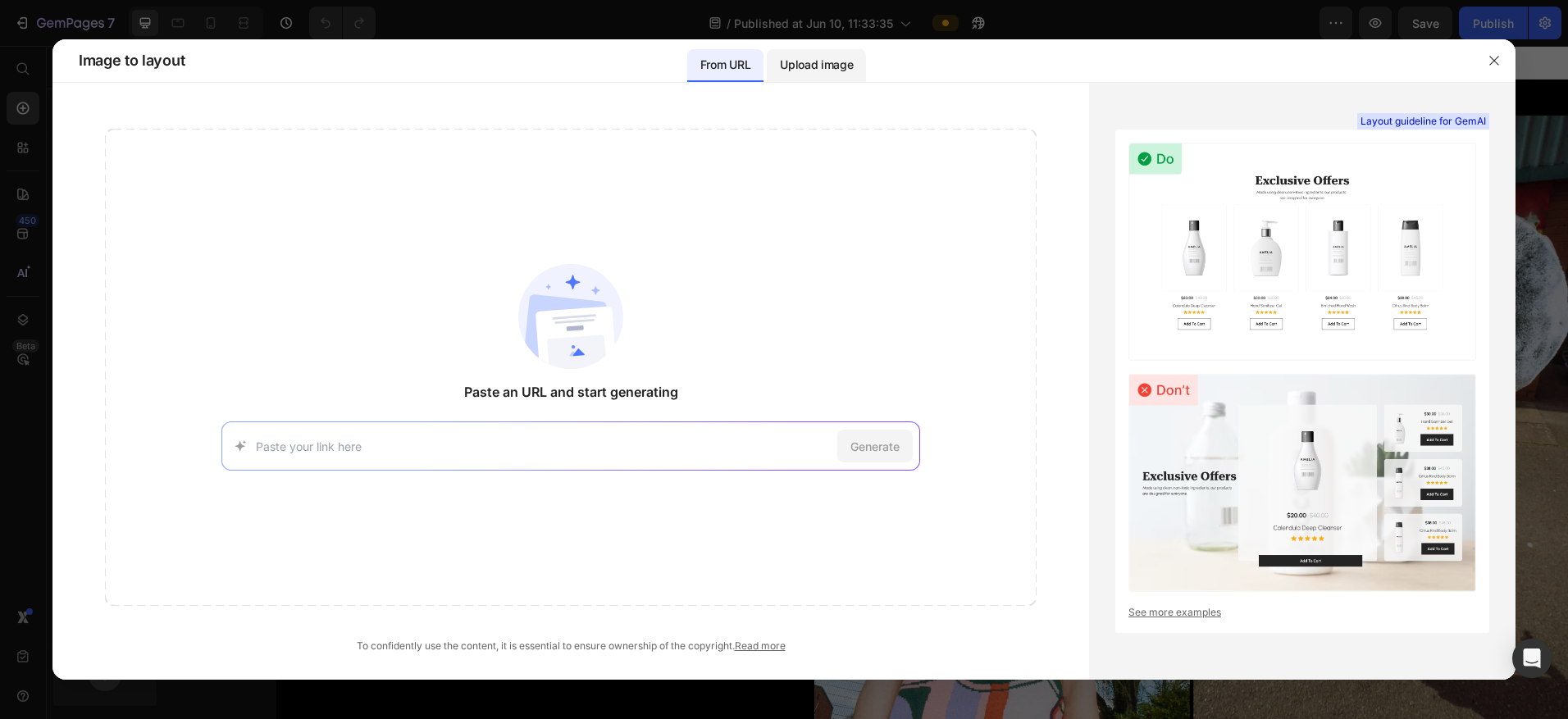 click on "Upload image" at bounding box center [816, 65] 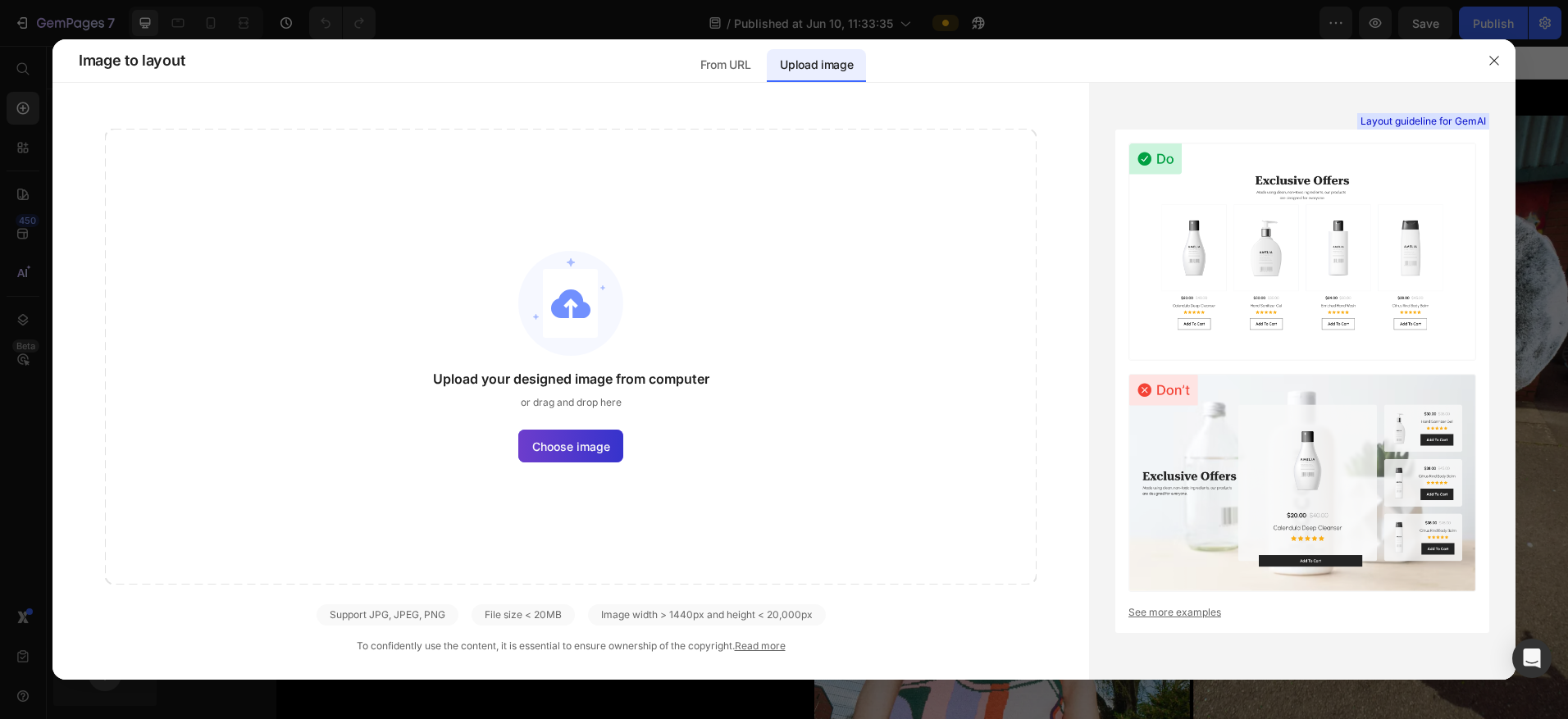 click on "Choose image" 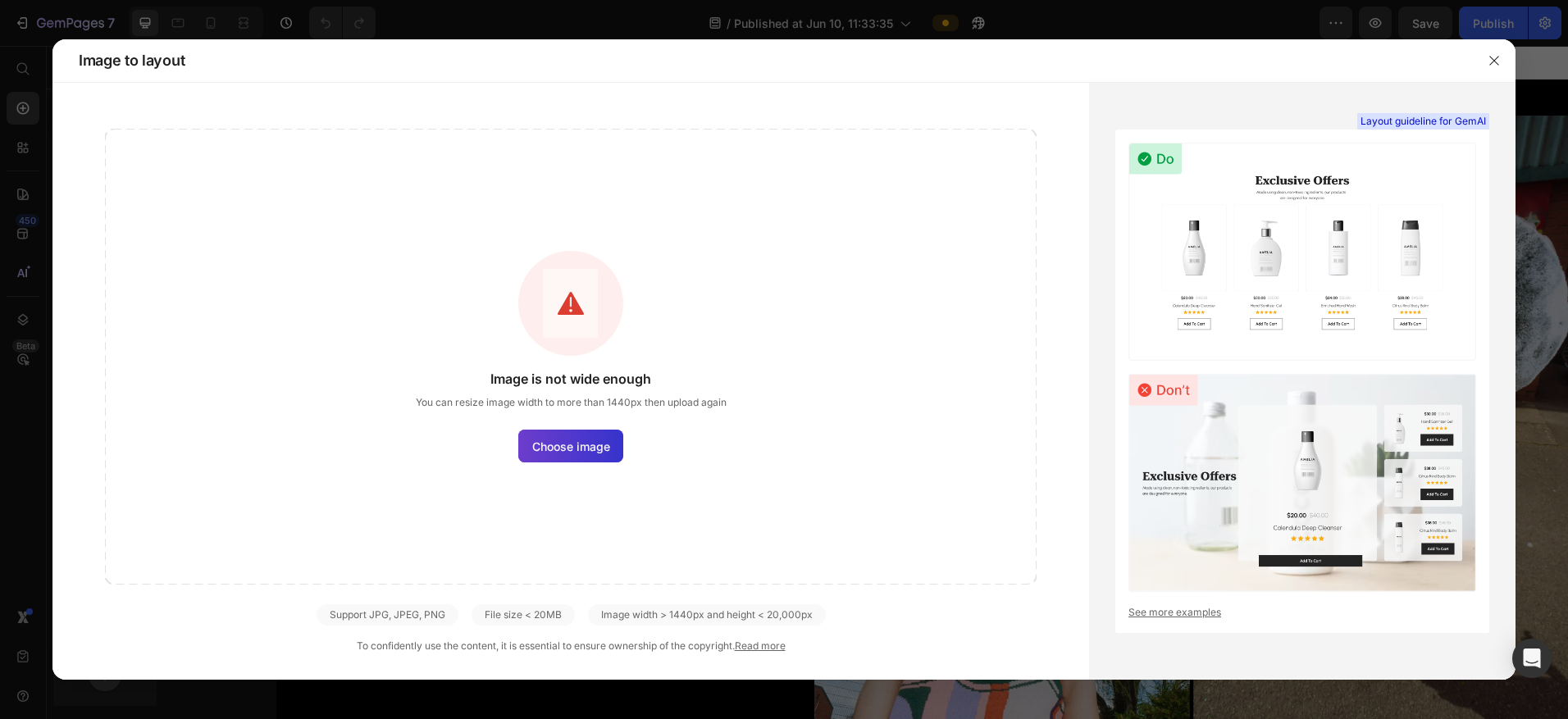 click on "Choose image" at bounding box center (571, 446) 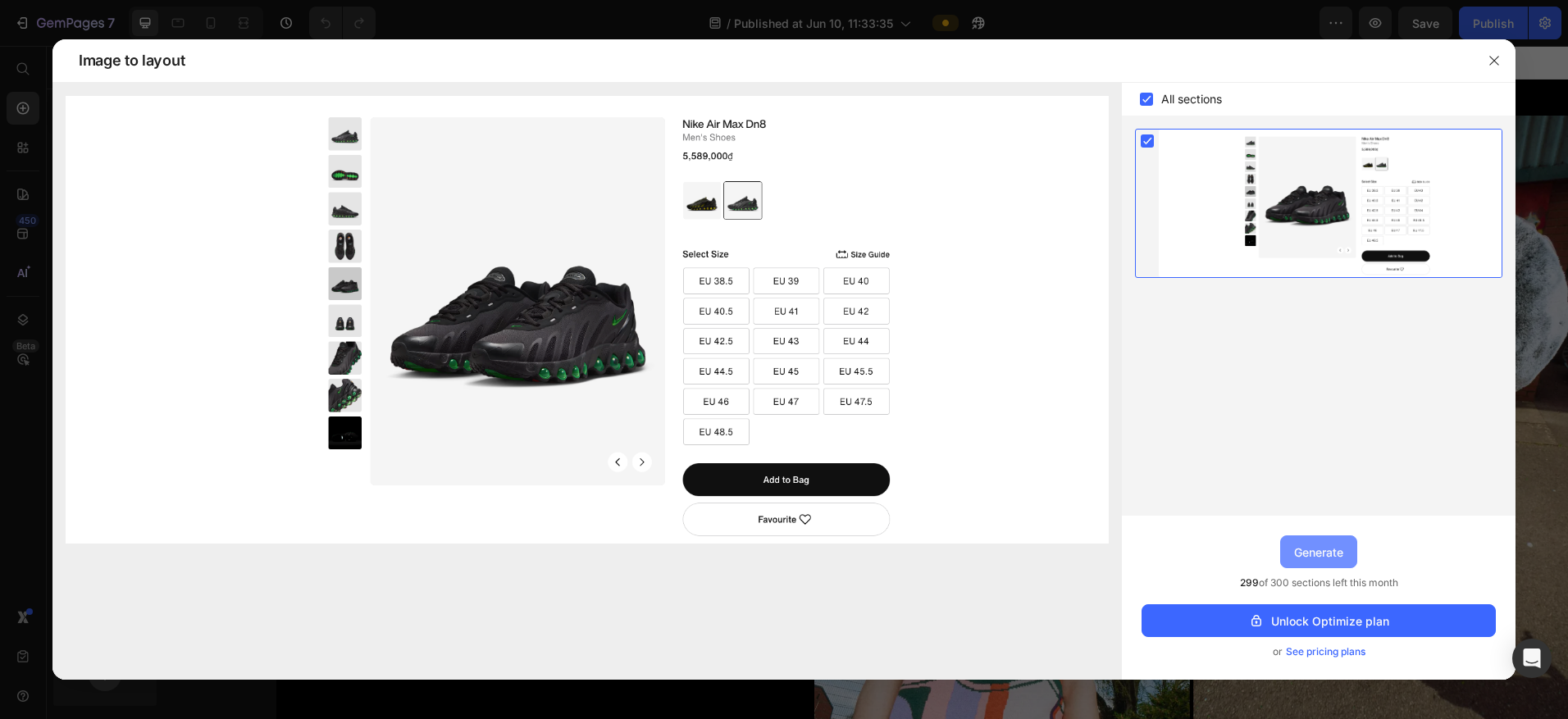 click on "Generate" at bounding box center [1319, 552] 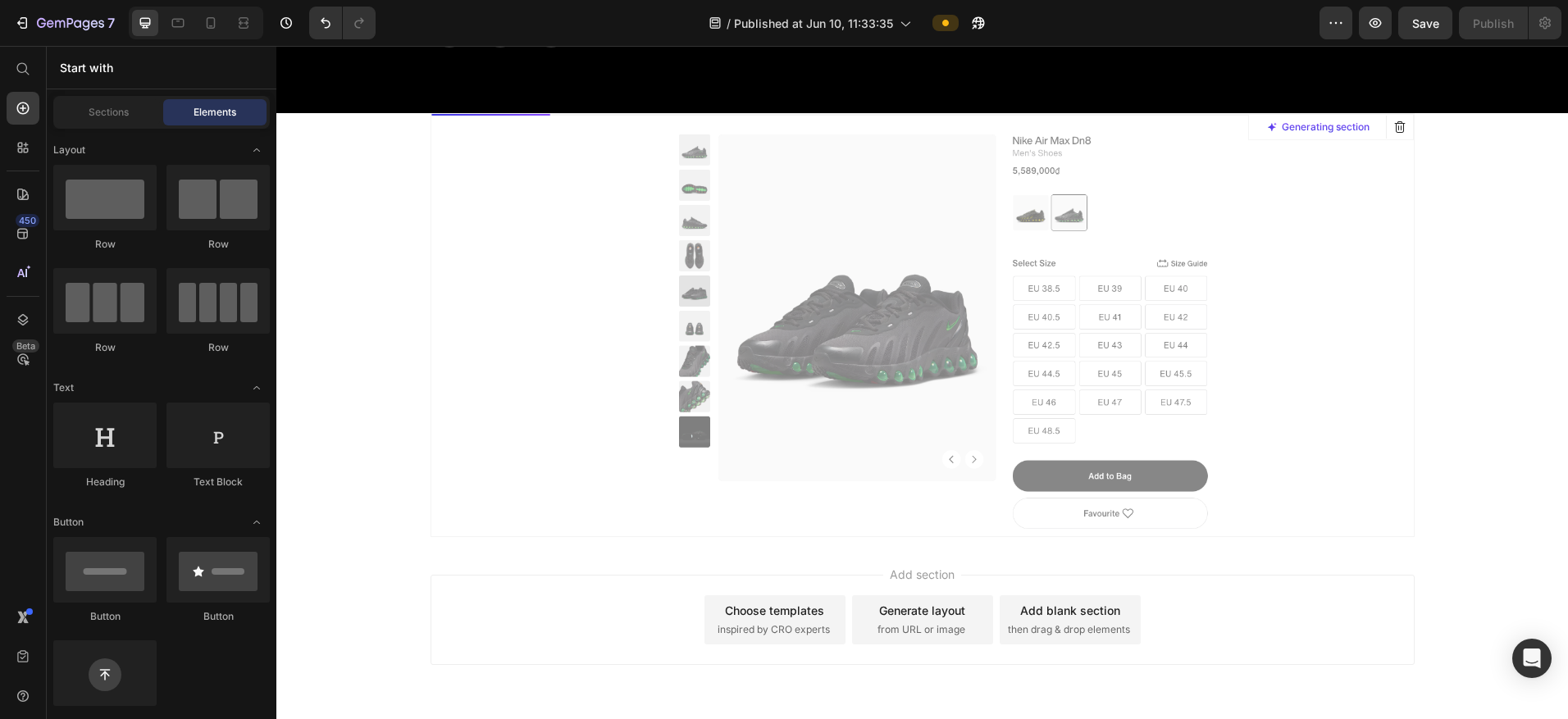 scroll, scrollTop: 6118, scrollLeft: 0, axis: vertical 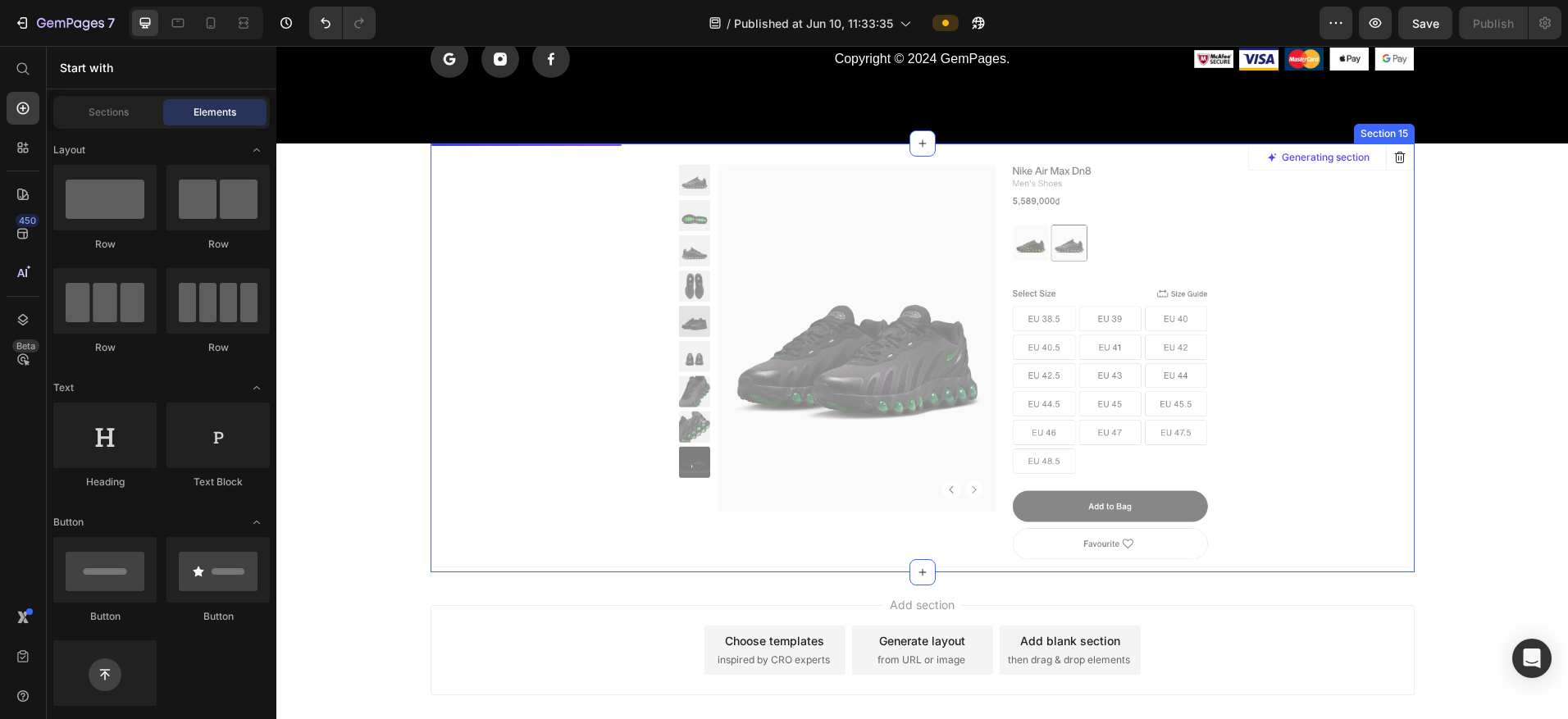 click at bounding box center [923, 355] 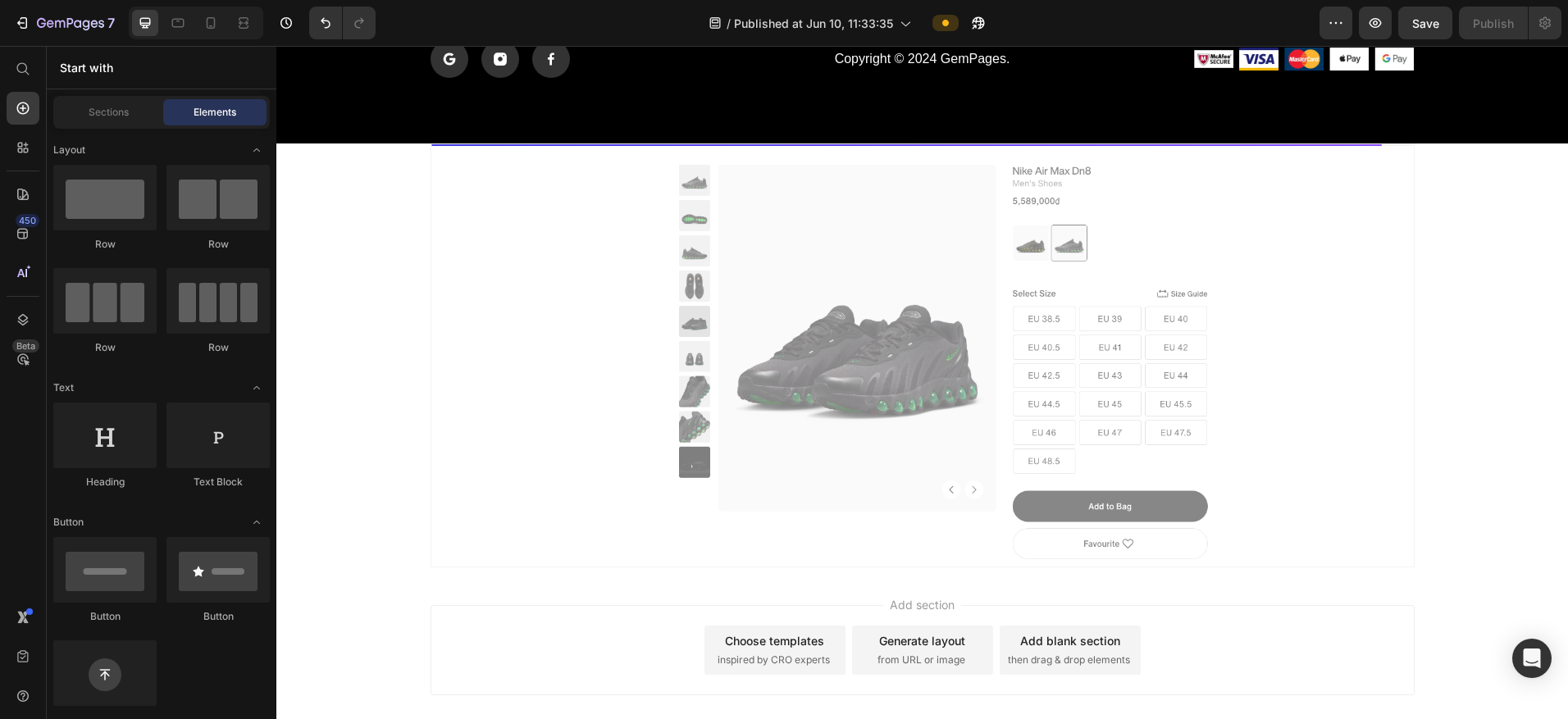 scroll, scrollTop: 5990, scrollLeft: 0, axis: vertical 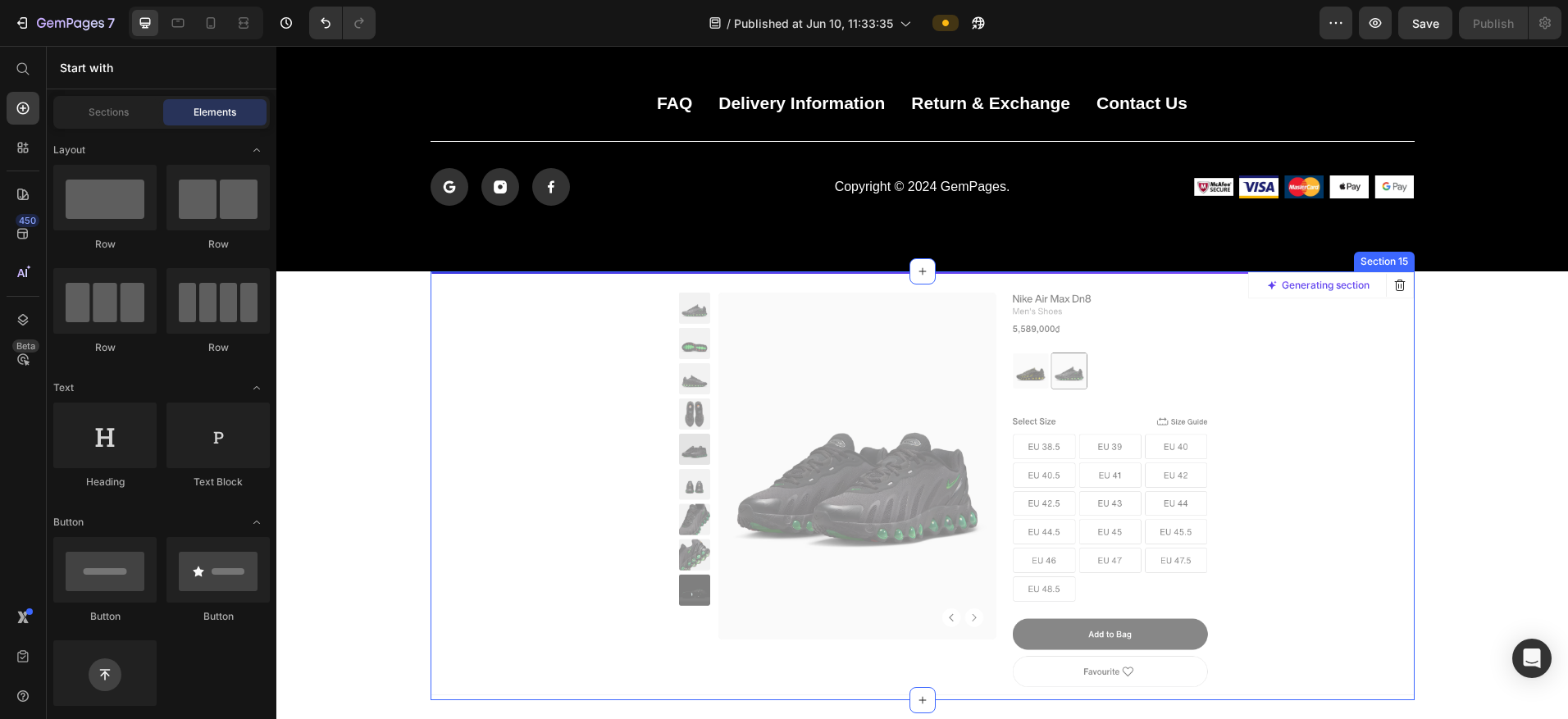 click at bounding box center (923, 483) 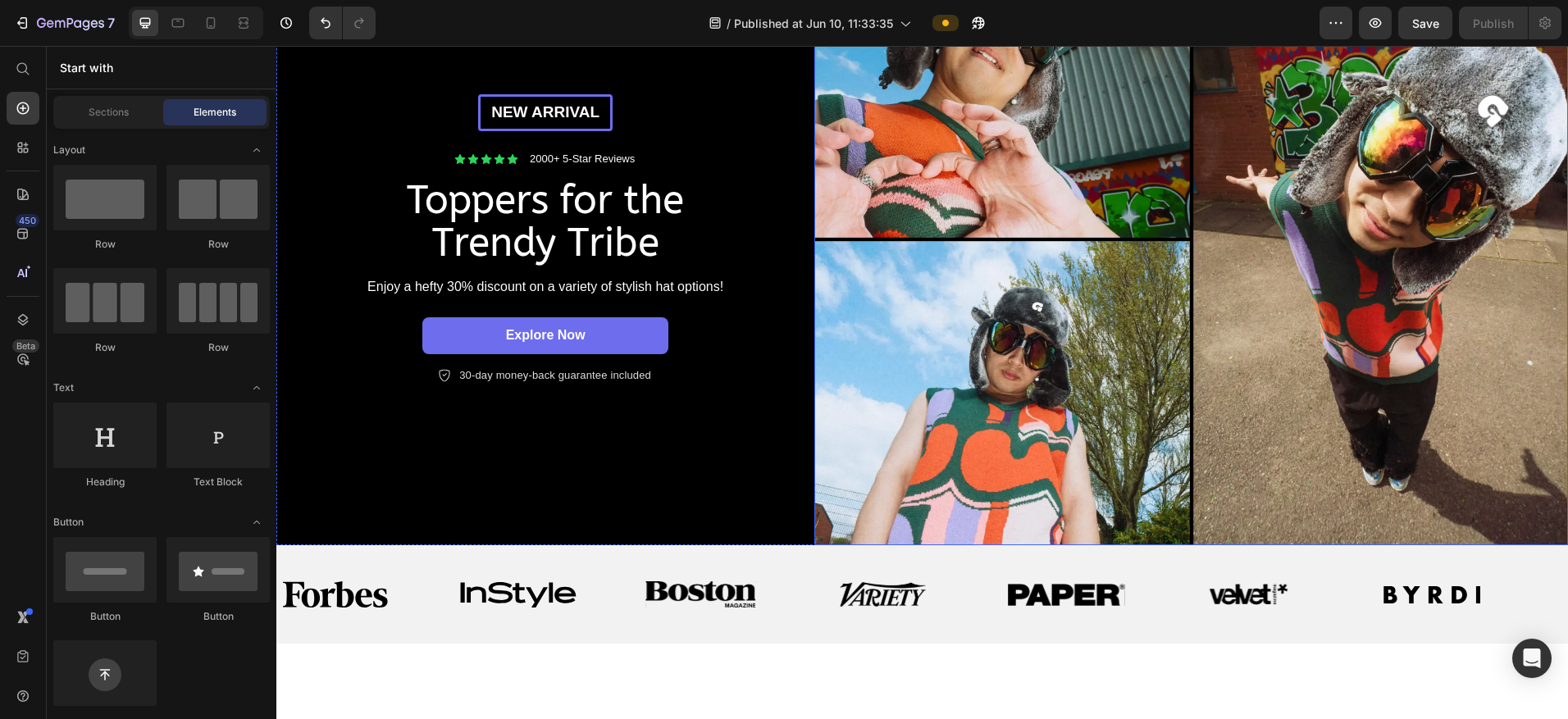 scroll, scrollTop: 0, scrollLeft: 0, axis: both 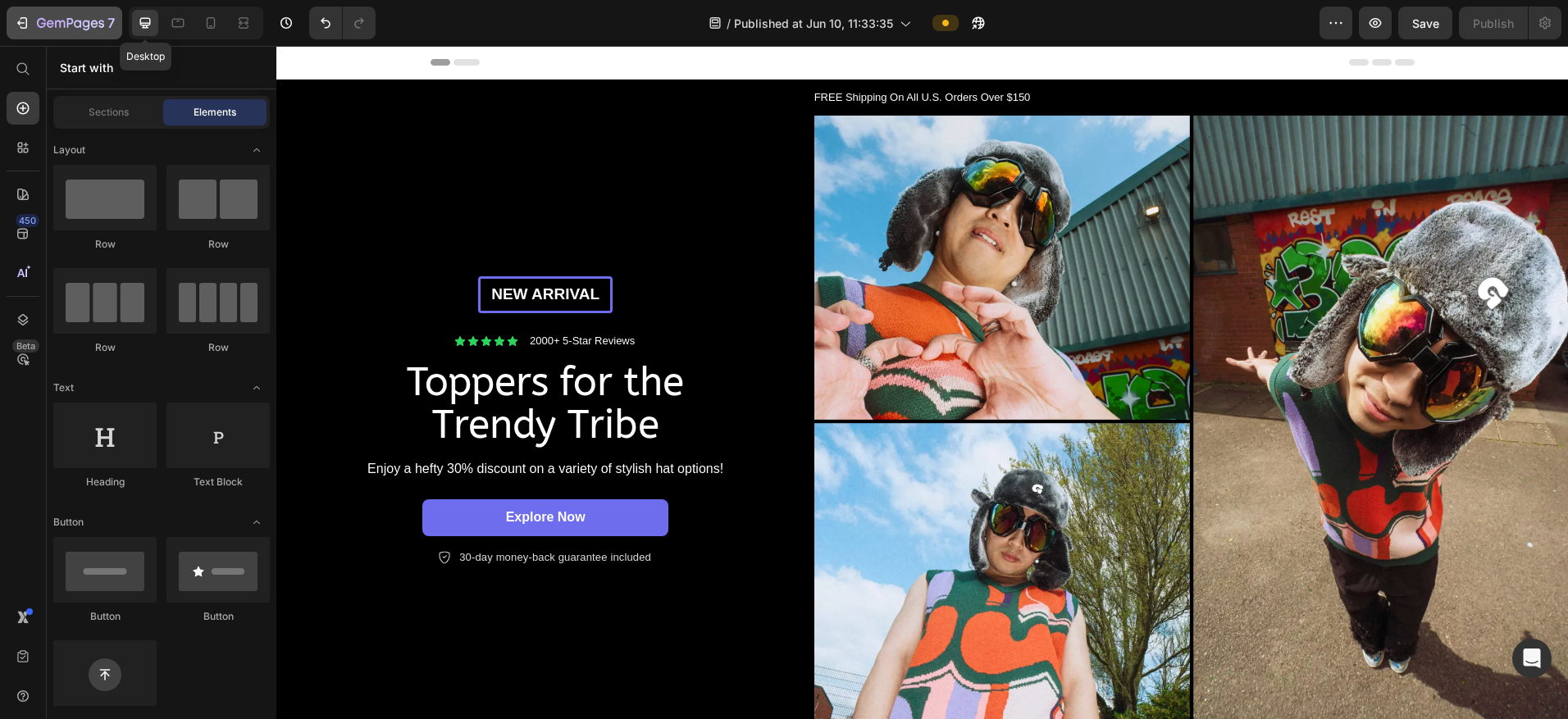 click 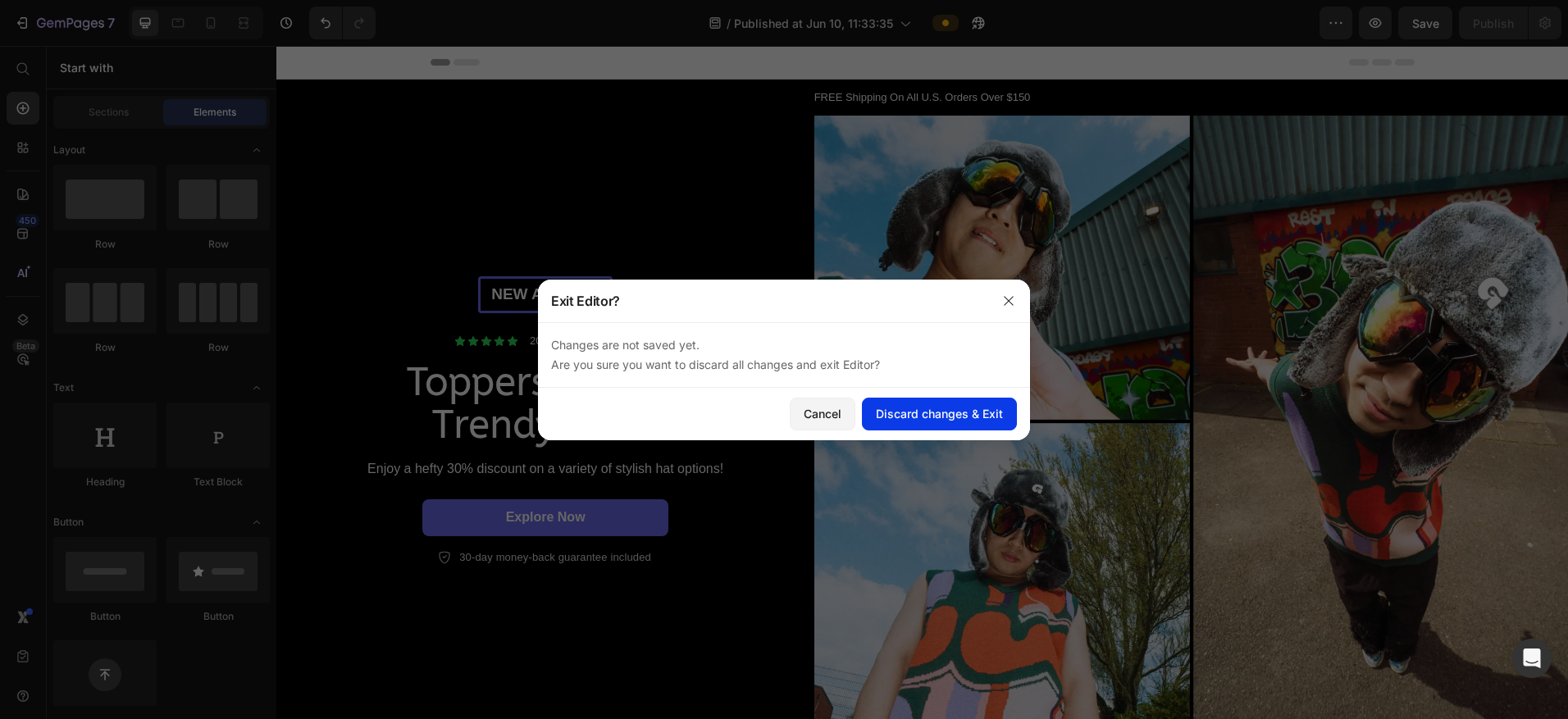 click on "Discard changes & Exit" at bounding box center (939, 413) 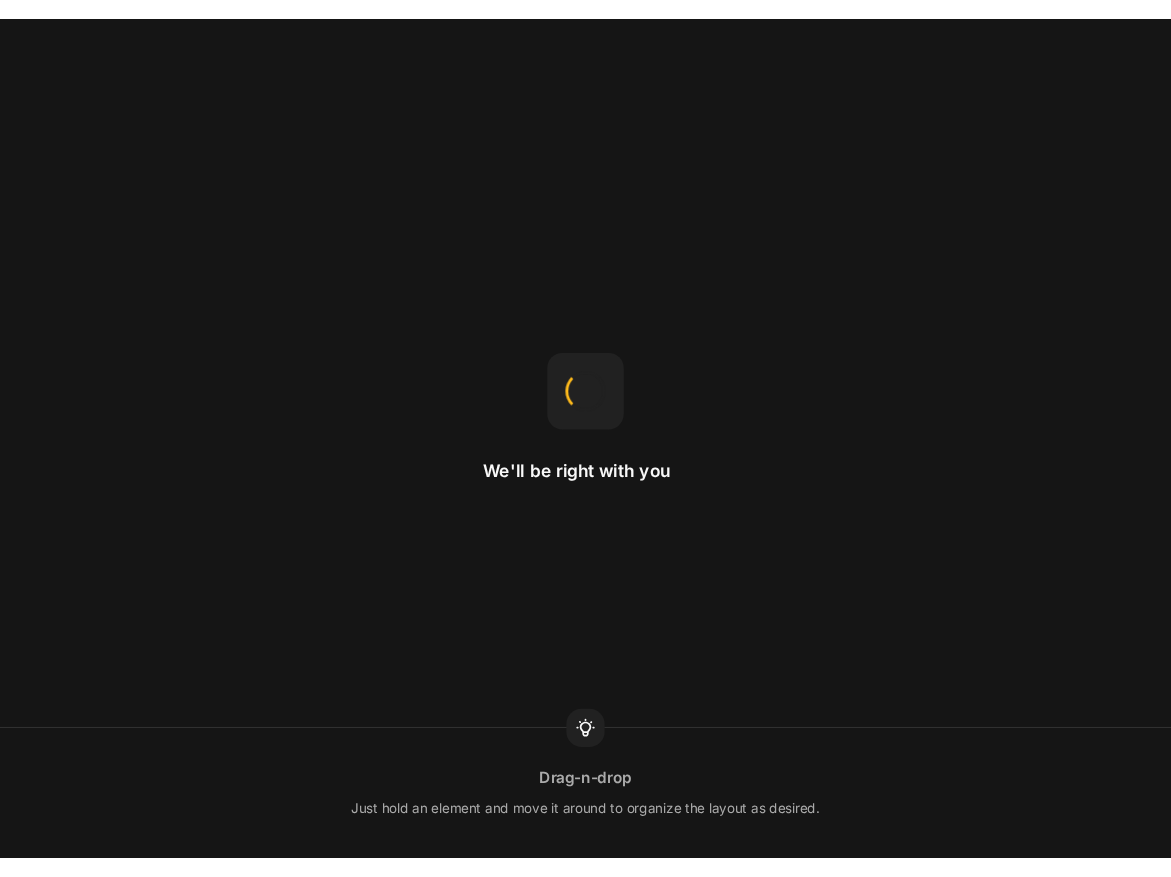 scroll, scrollTop: 0, scrollLeft: 0, axis: both 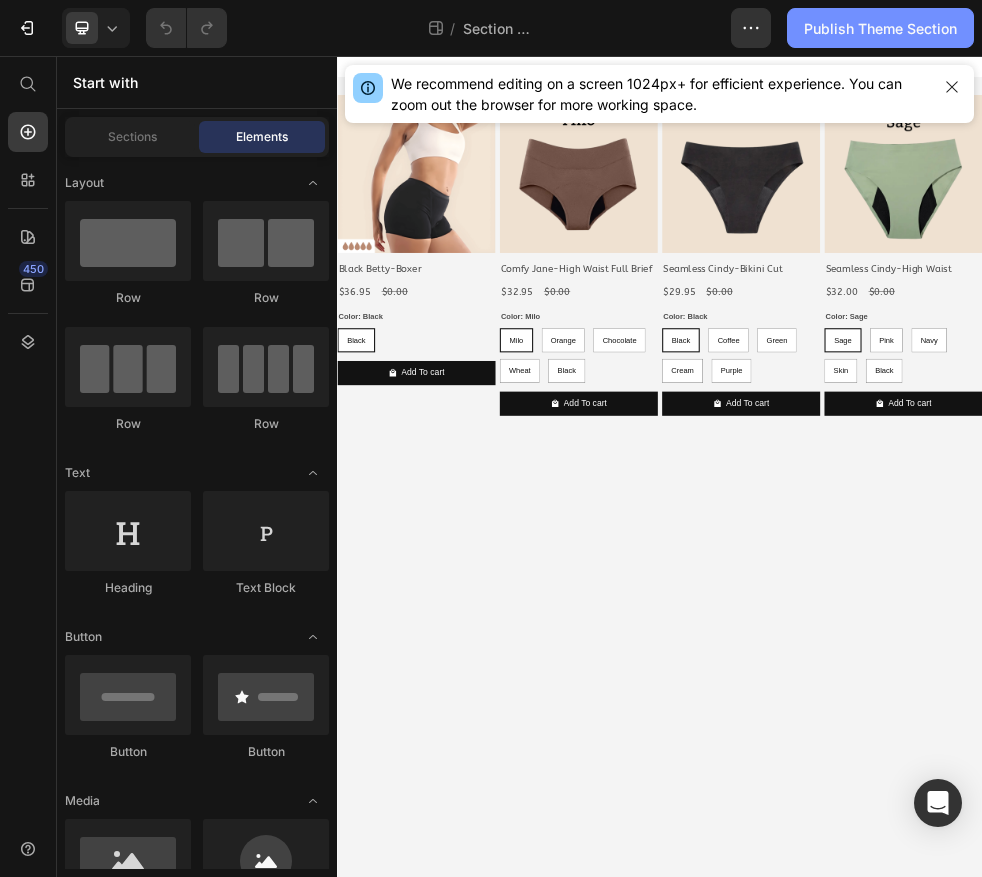 click on "Publish Theme Section" at bounding box center (880, 28) 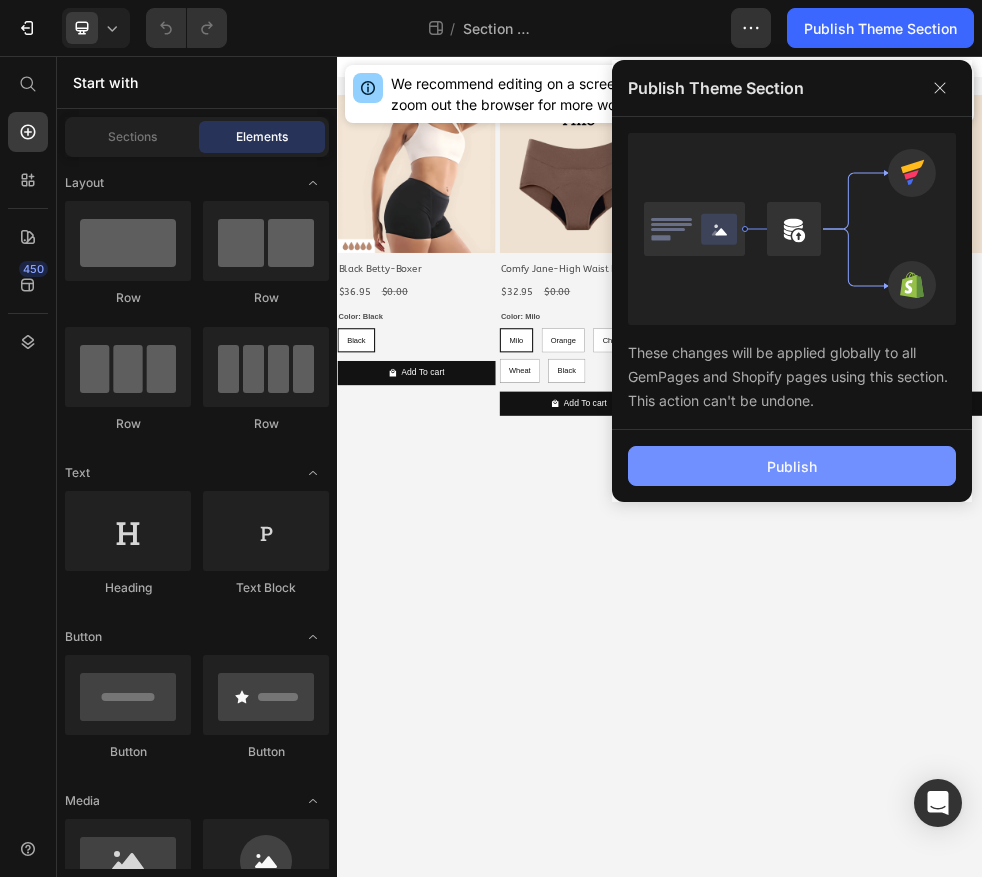 click on "Publish" 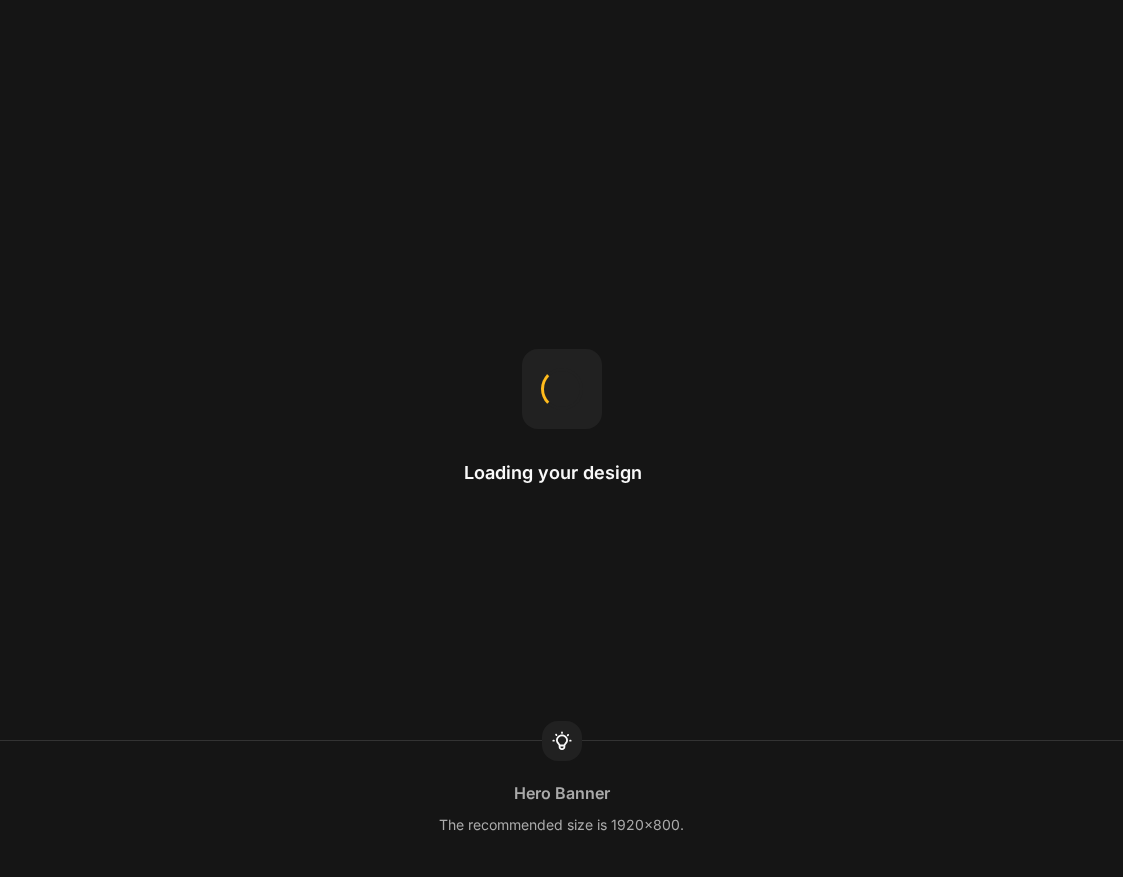 scroll, scrollTop: 0, scrollLeft: 0, axis: both 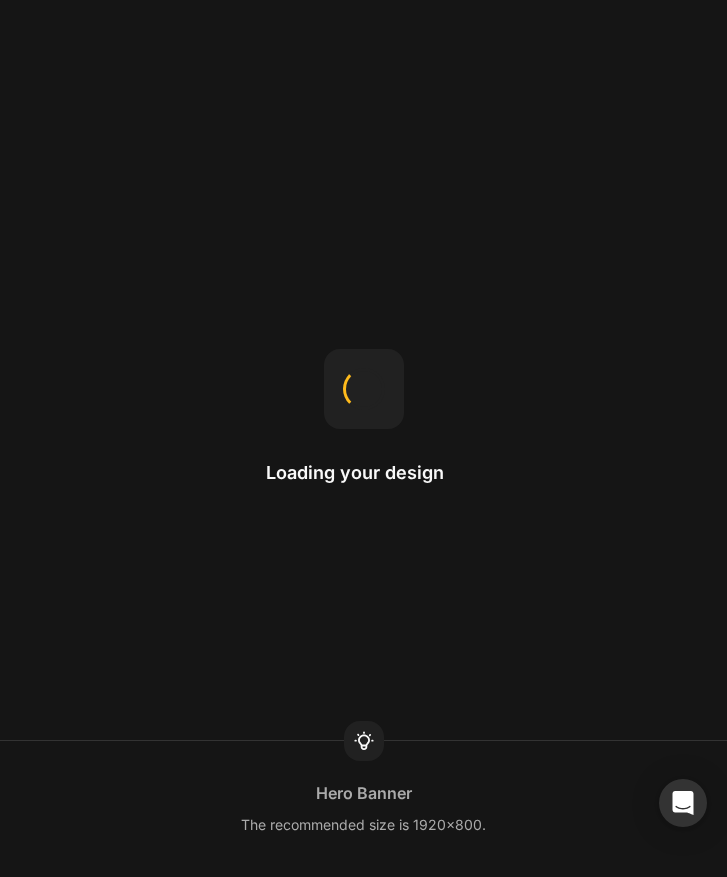 click on "Loading your design Hero Banner The recommended size is 1920x800." at bounding box center (363, 438) 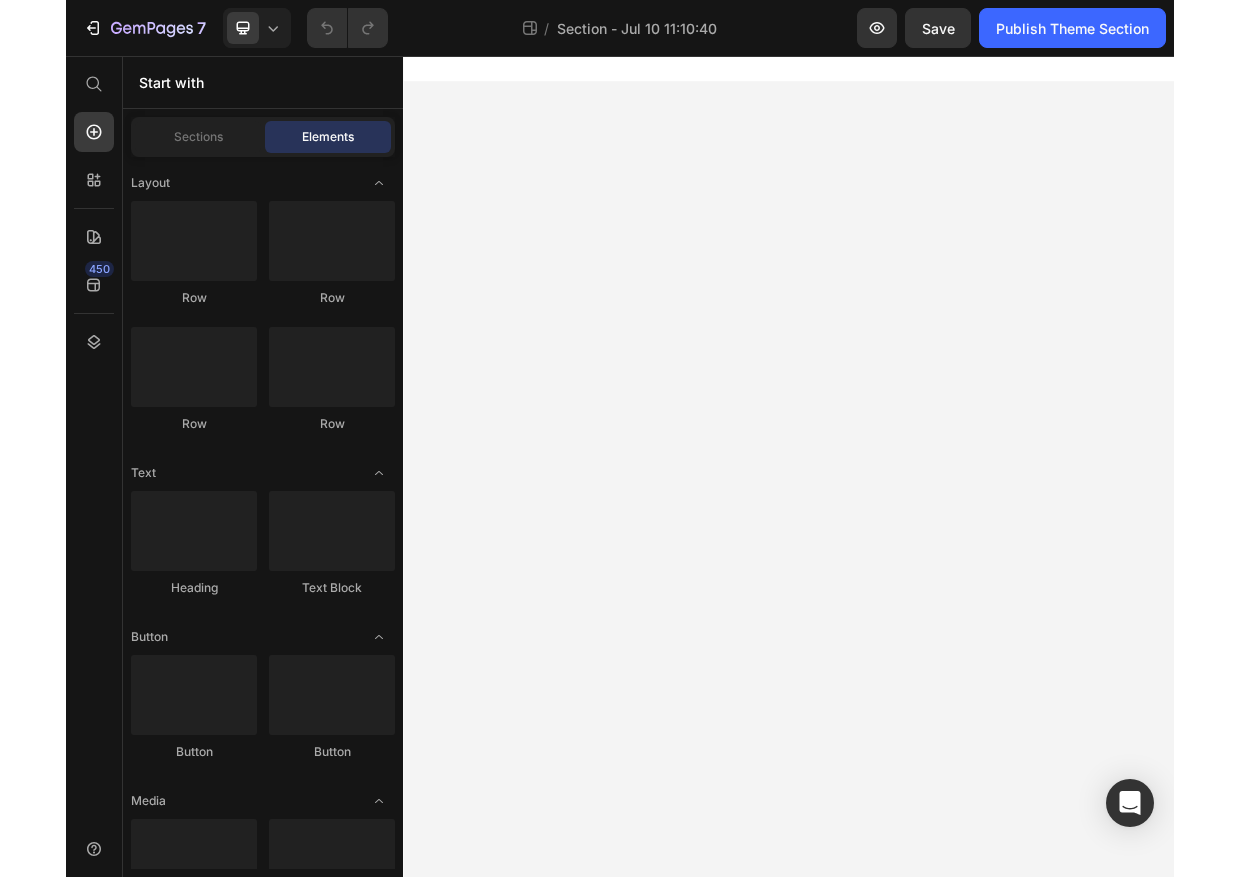 scroll, scrollTop: 0, scrollLeft: 0, axis: both 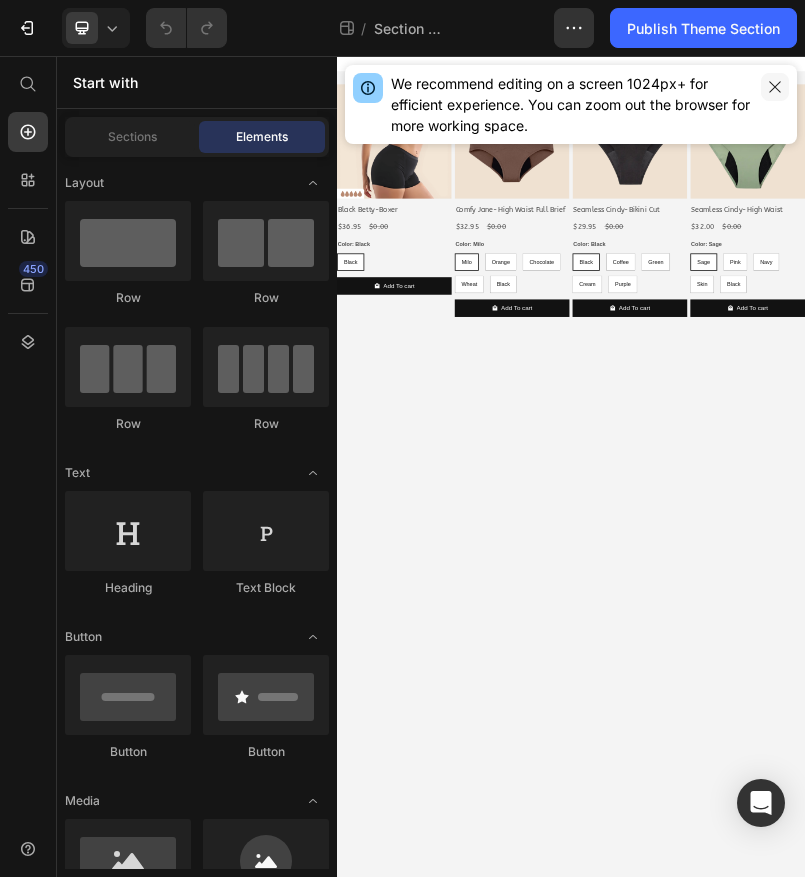 drag, startPoint x: 772, startPoint y: 82, endPoint x: 1107, endPoint y: 3, distance: 344.1889 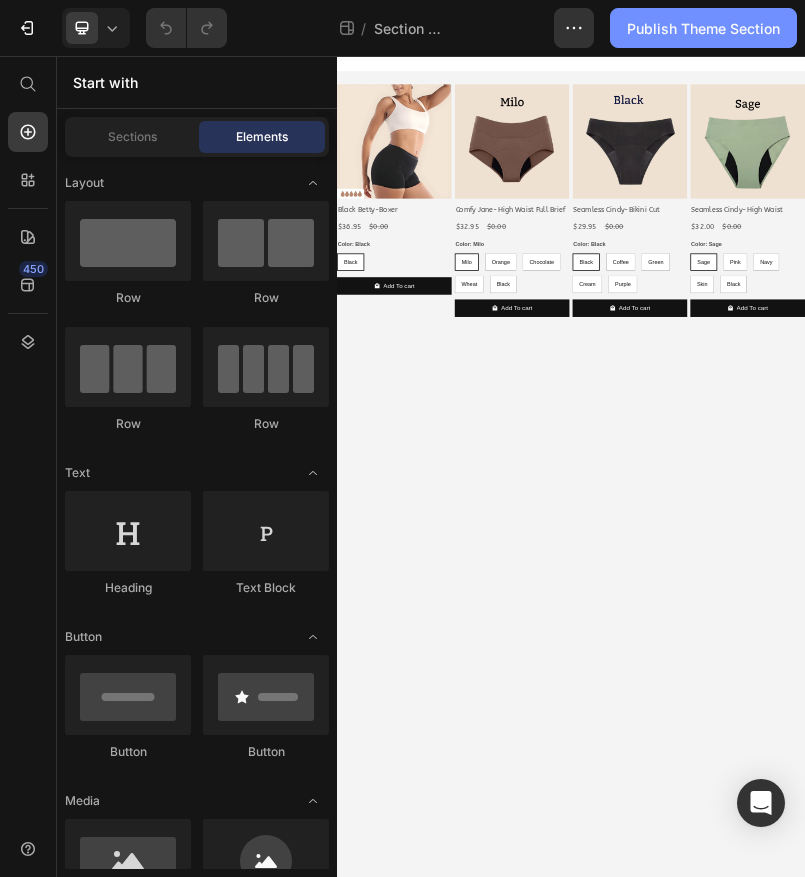 click on "Publish Theme Section" 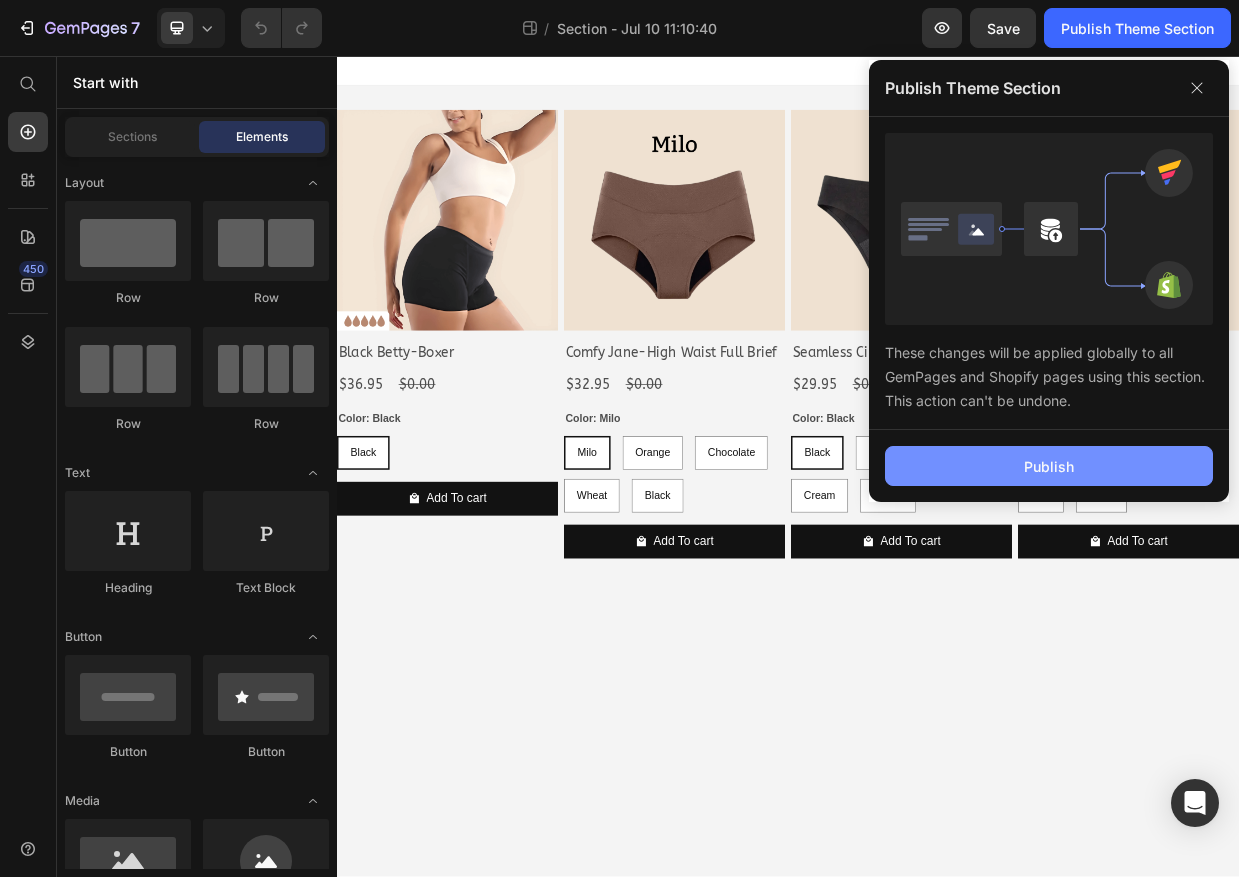 click on "Publish" 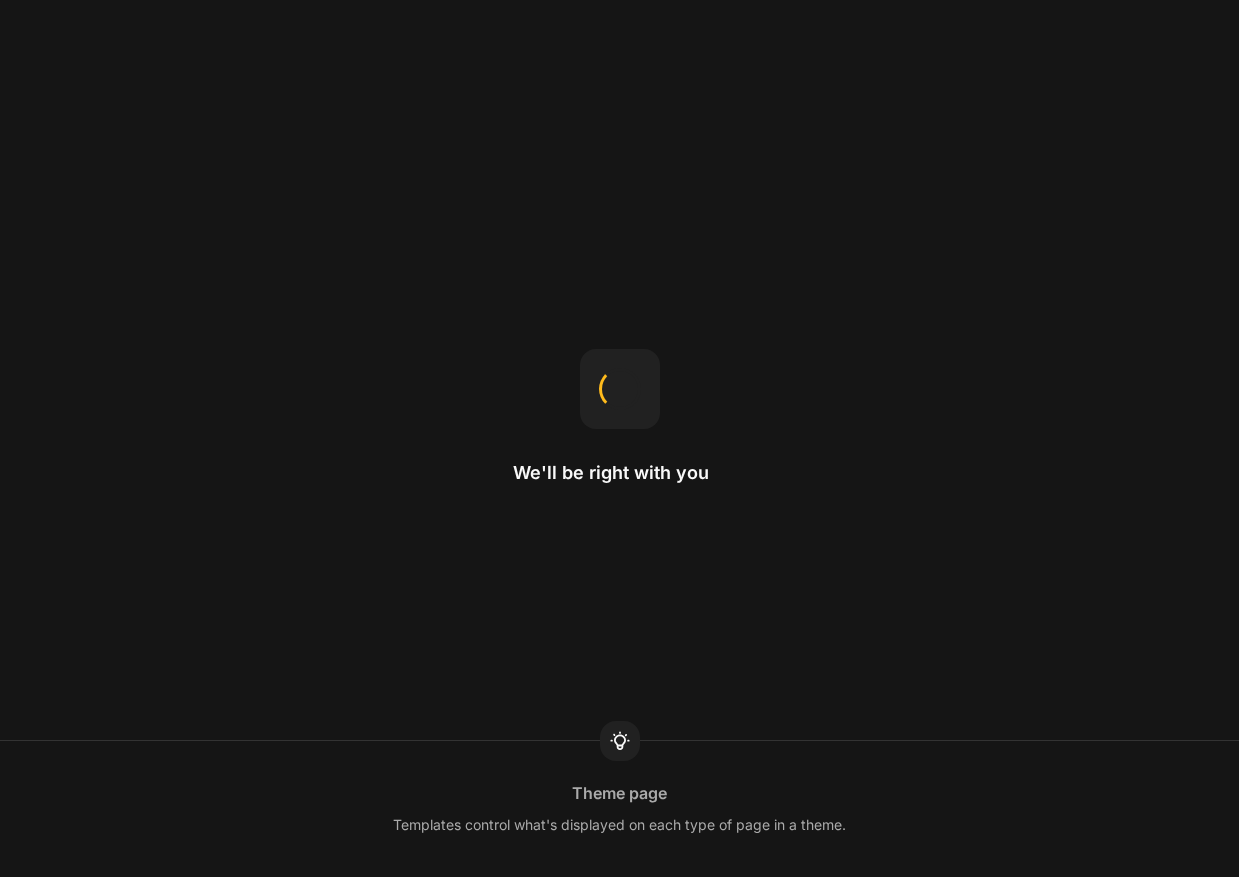 scroll, scrollTop: 0, scrollLeft: 0, axis: both 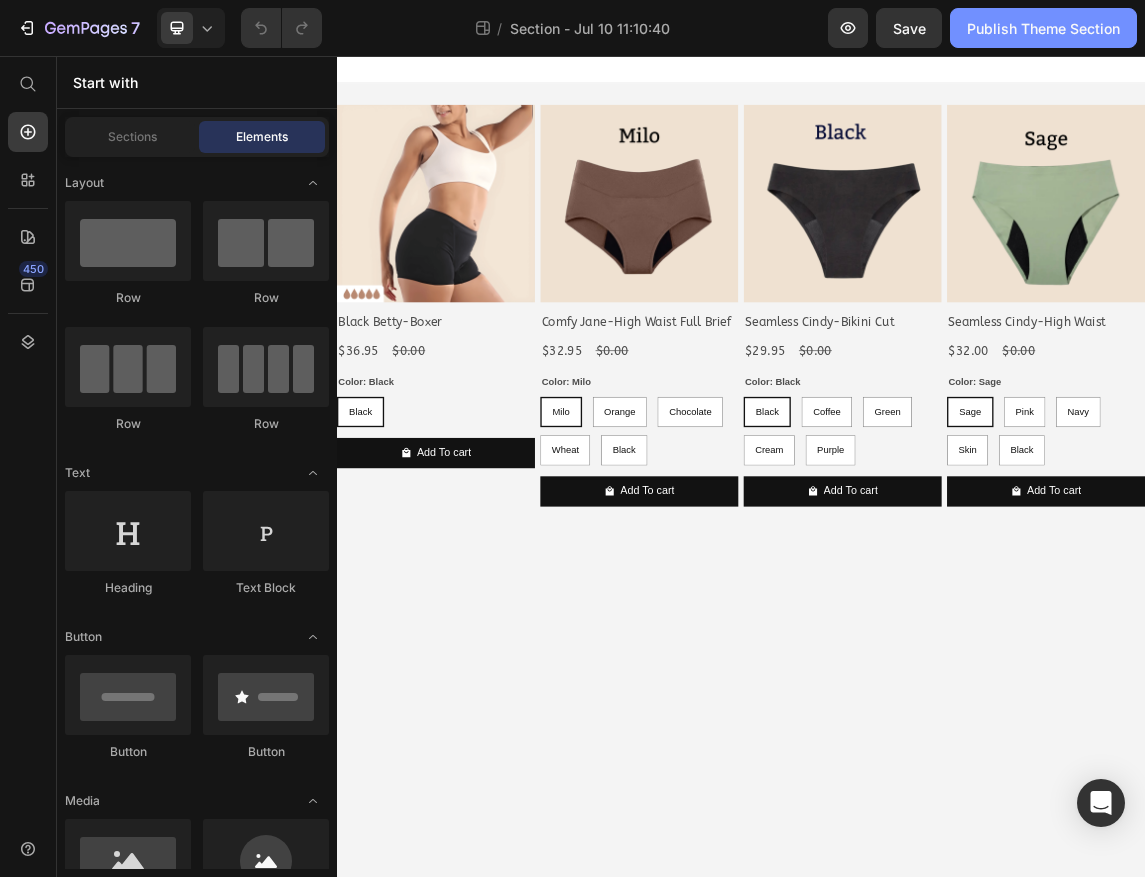 click on "Publish Theme Section" at bounding box center [1043, 28] 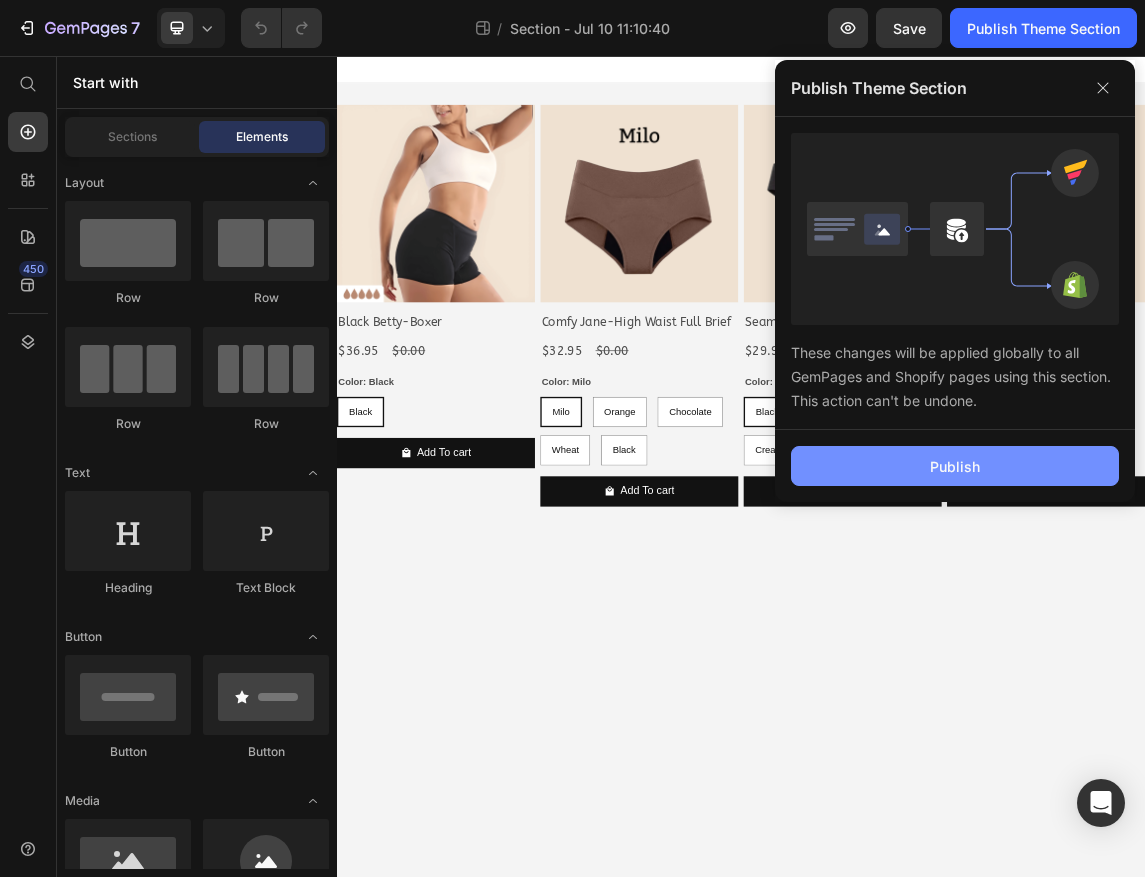 click on "Publish" 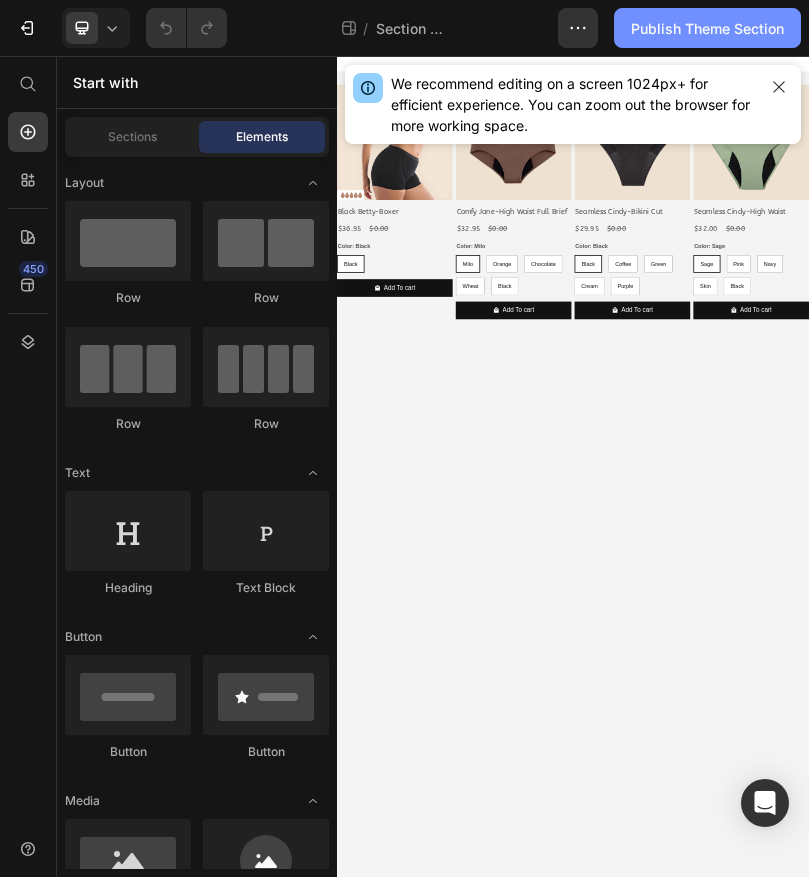 click on "Publish Theme Section" at bounding box center [707, 28] 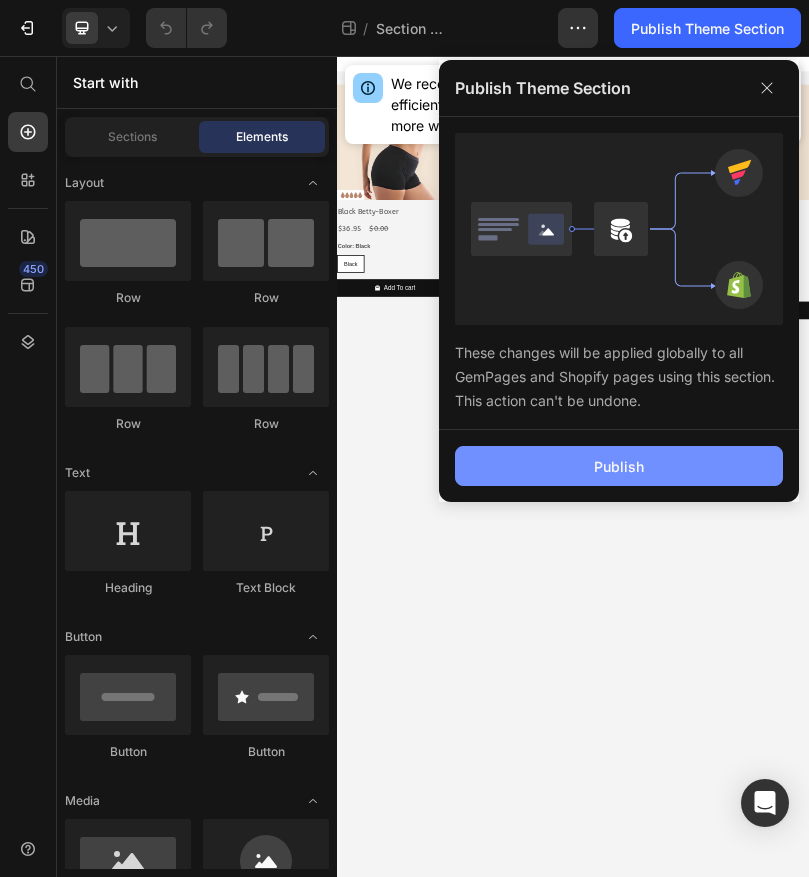 click on "Publish" 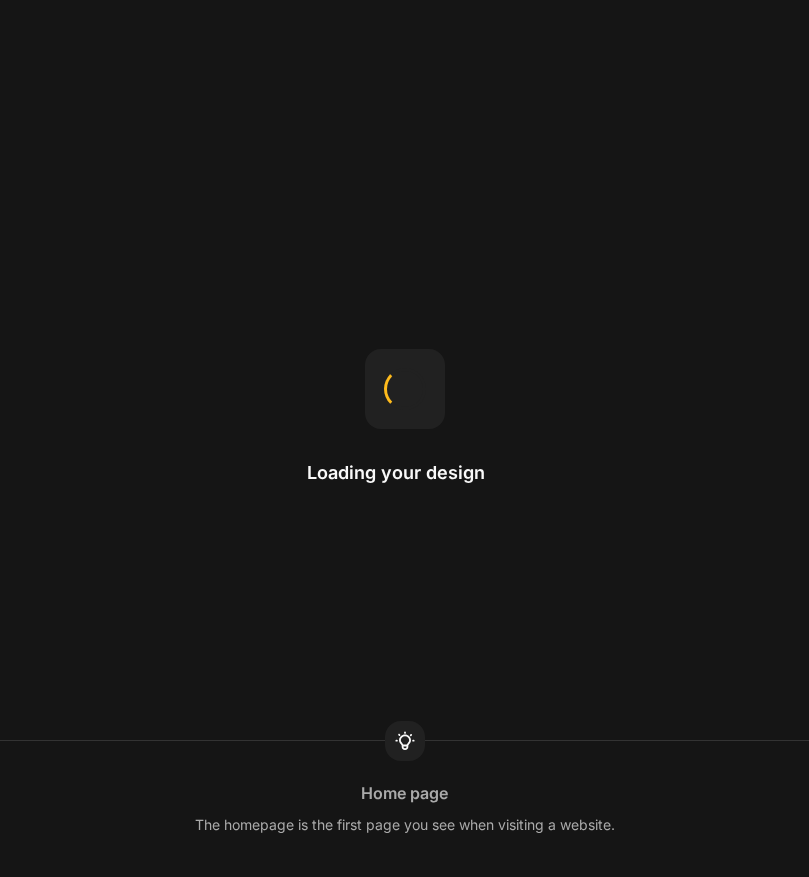 scroll, scrollTop: 0, scrollLeft: 0, axis: both 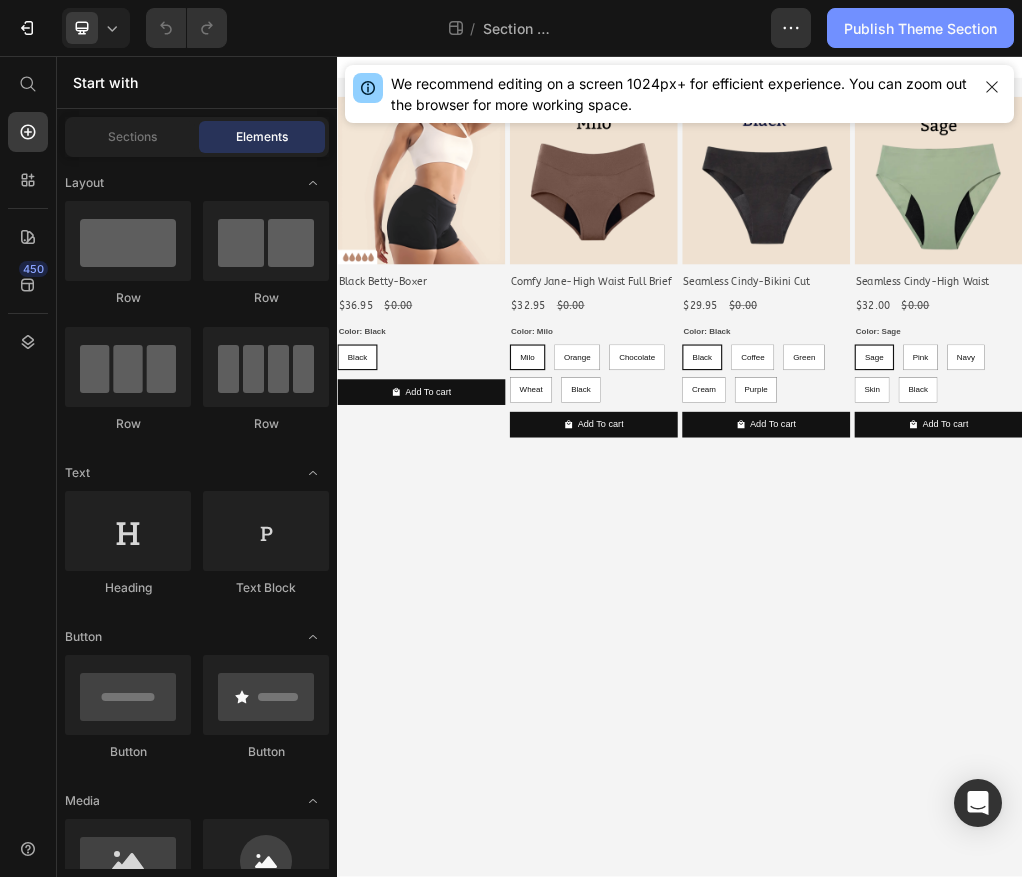 click on "Publish Theme Section" 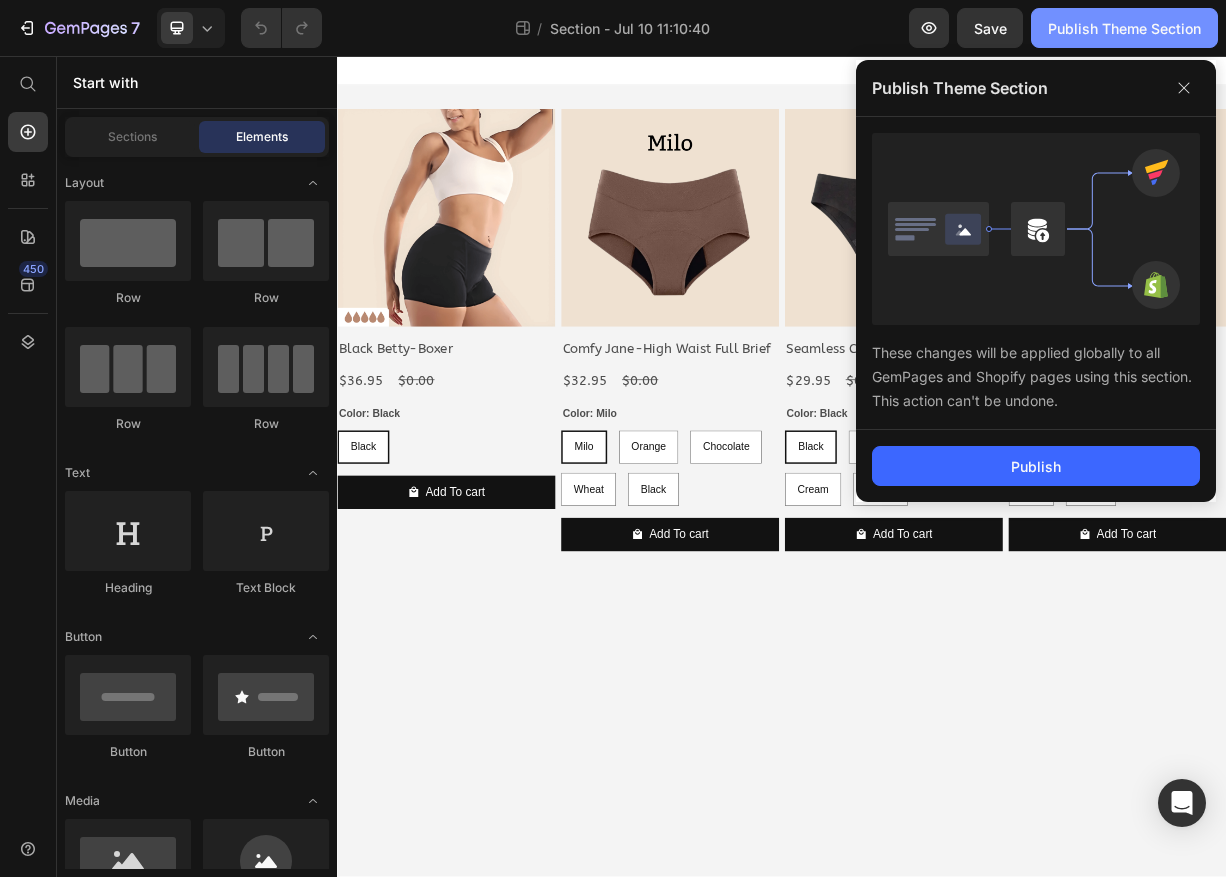 click on "Publish Theme Section" at bounding box center (1124, 28) 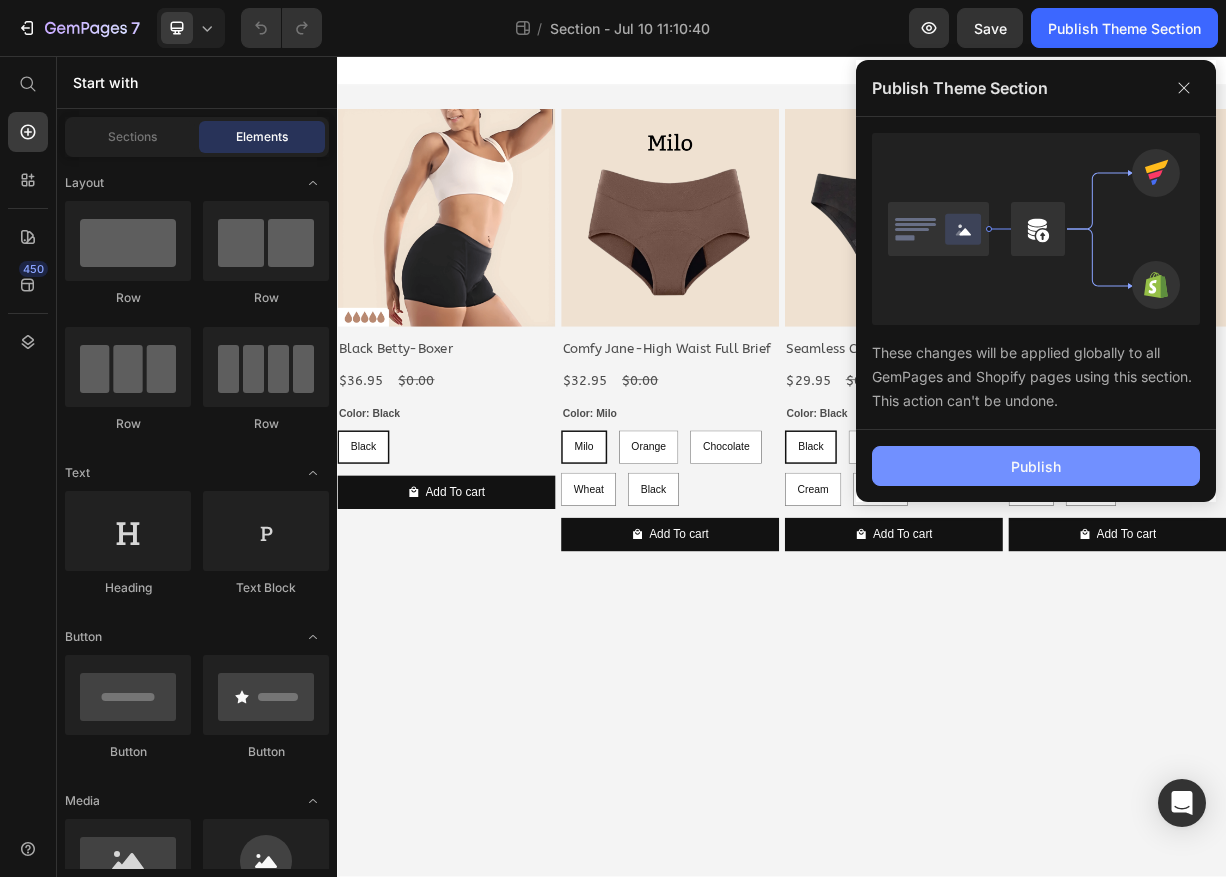 click on "Publish" 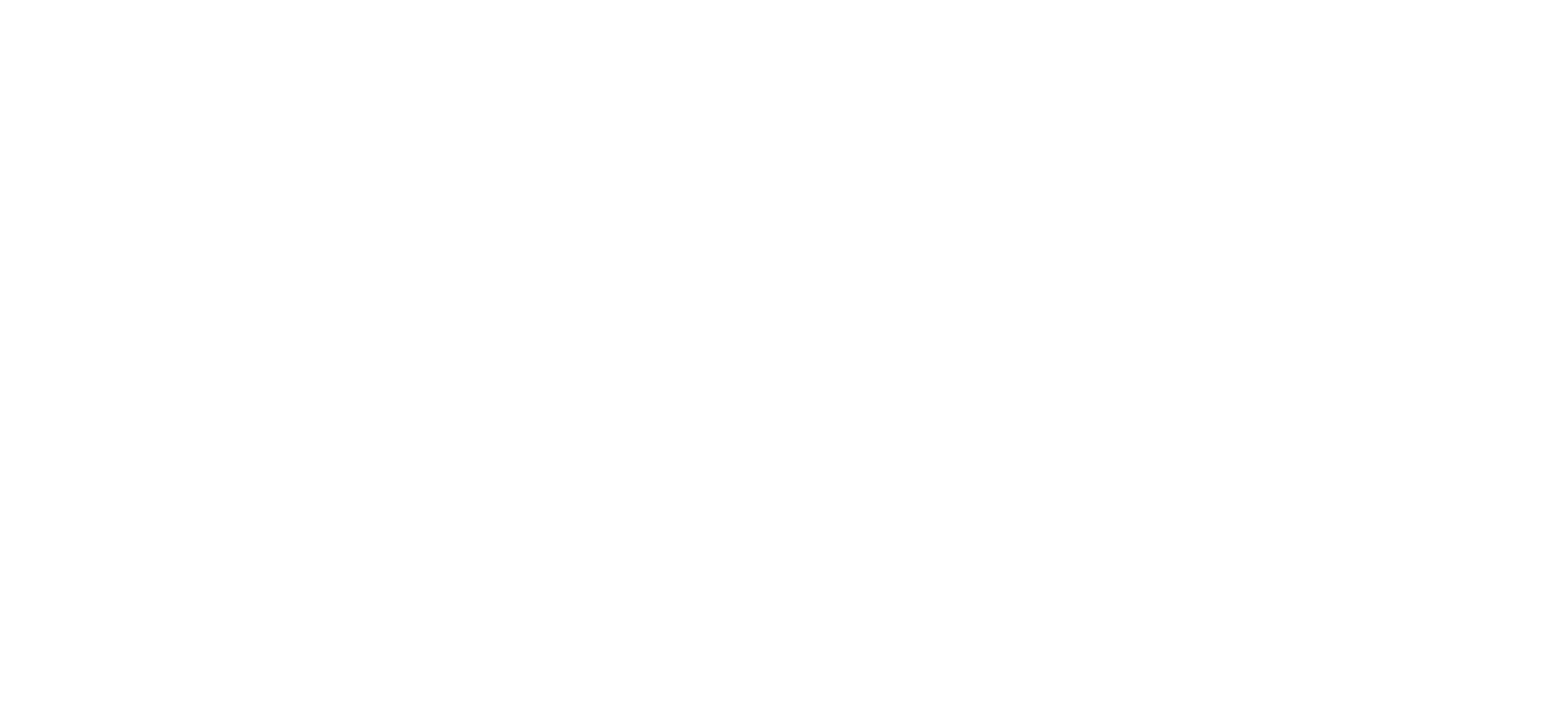 scroll, scrollTop: 0, scrollLeft: 0, axis: both 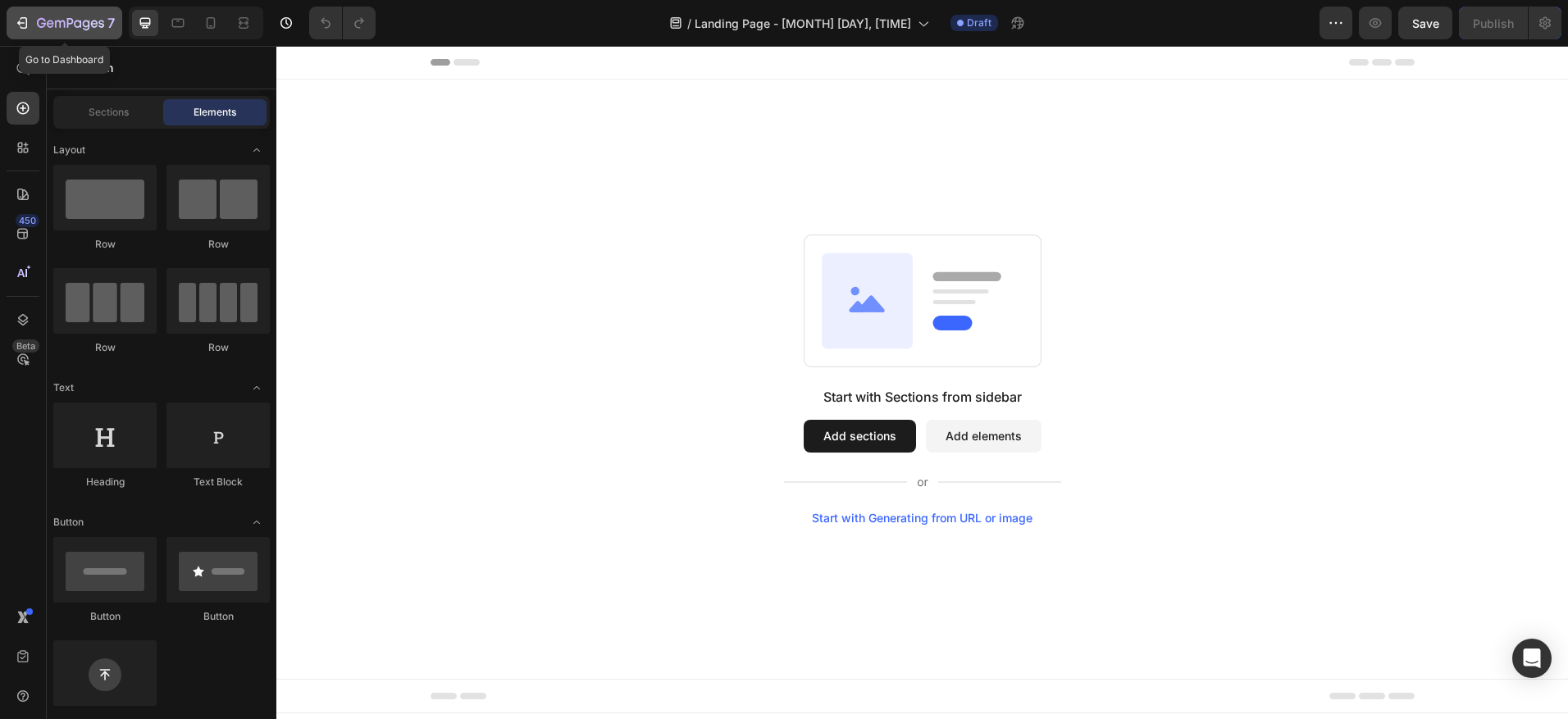 click on "7" 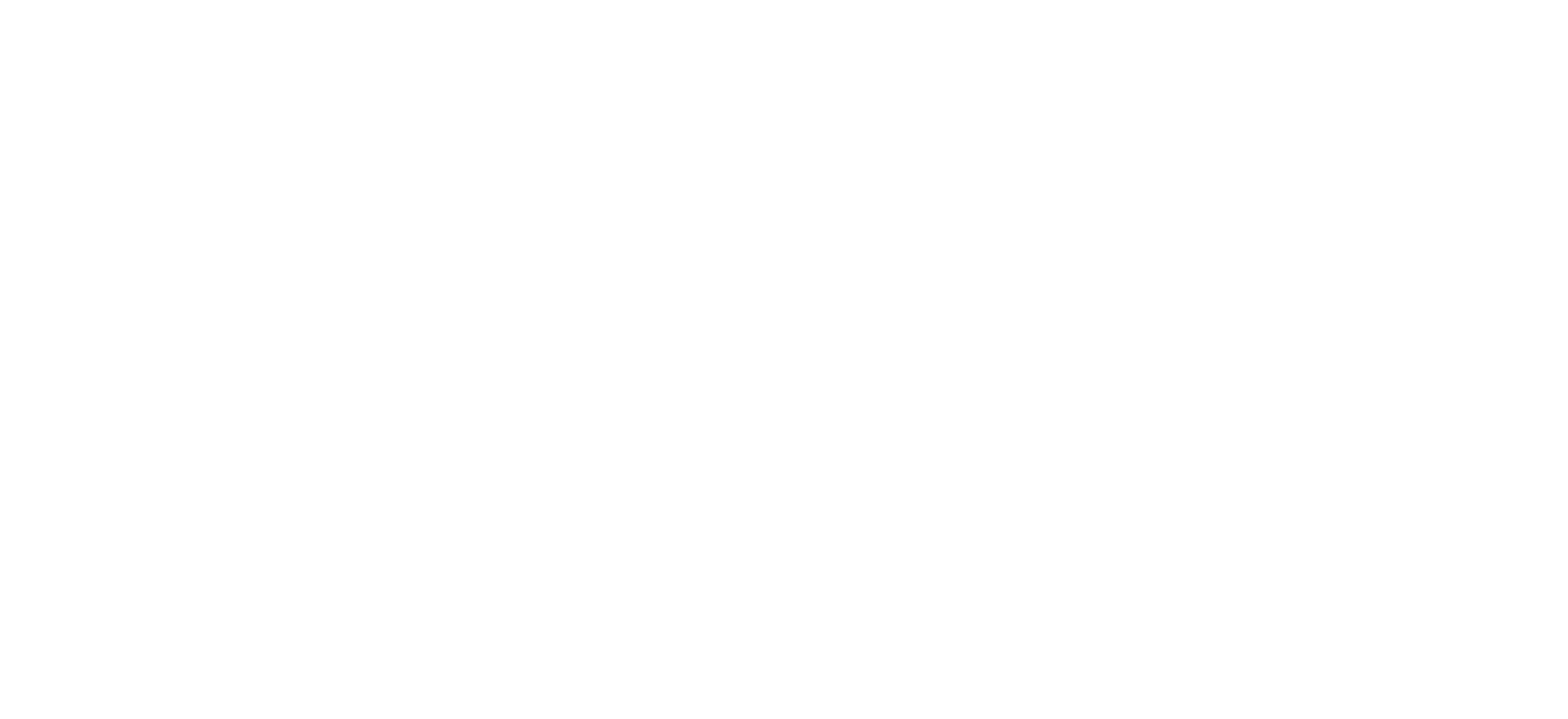 scroll, scrollTop: 0, scrollLeft: 0, axis: both 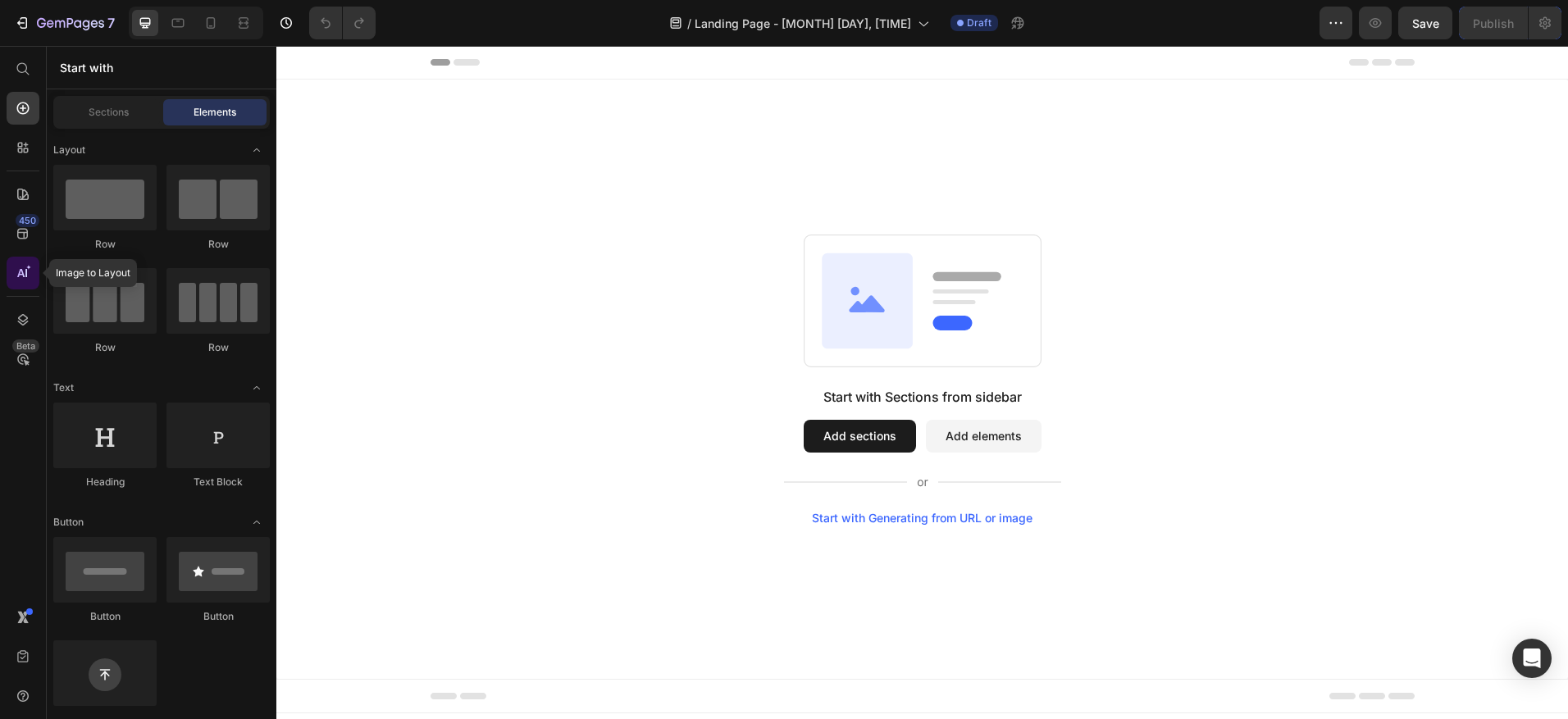 click 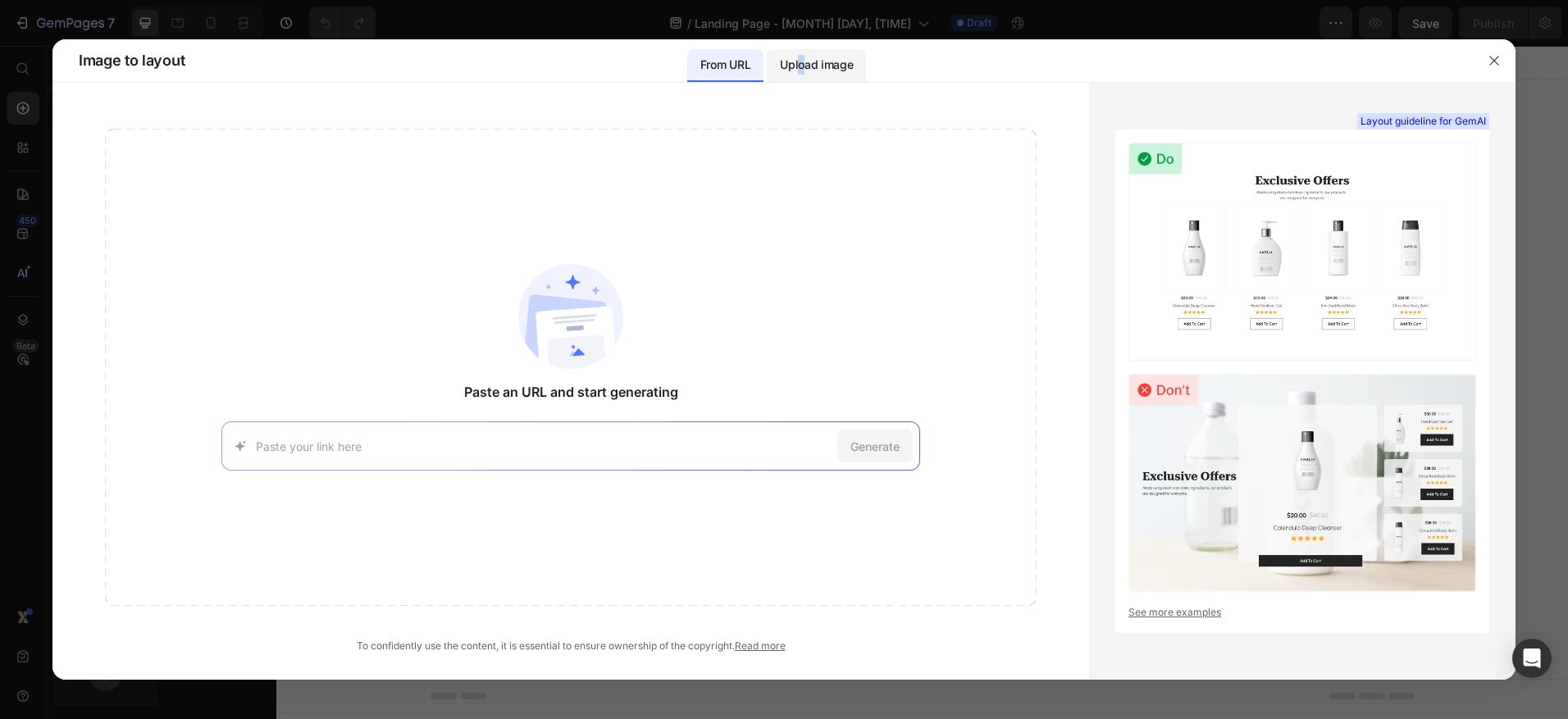 click on "Upload image" at bounding box center [816, 65] 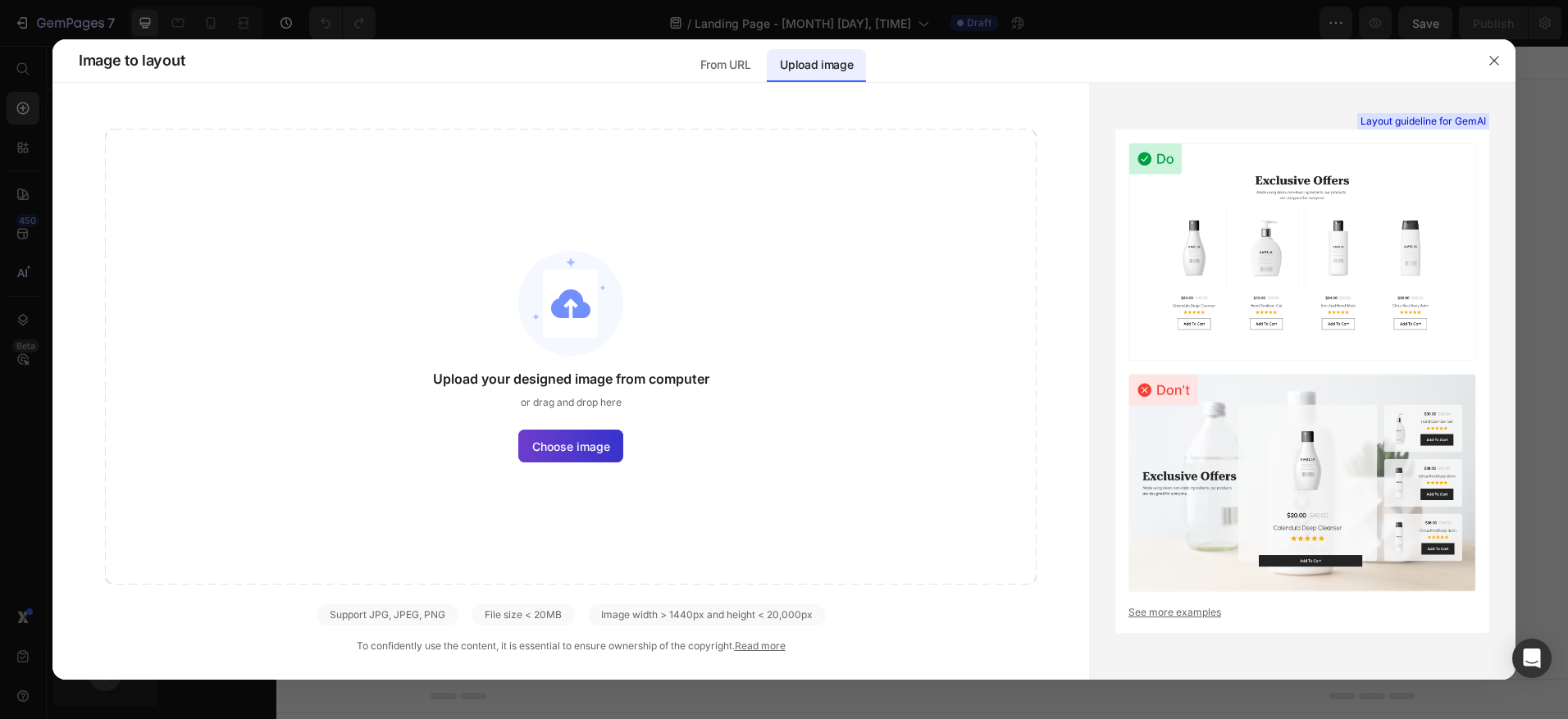 click on "Choose image" at bounding box center (571, 446) 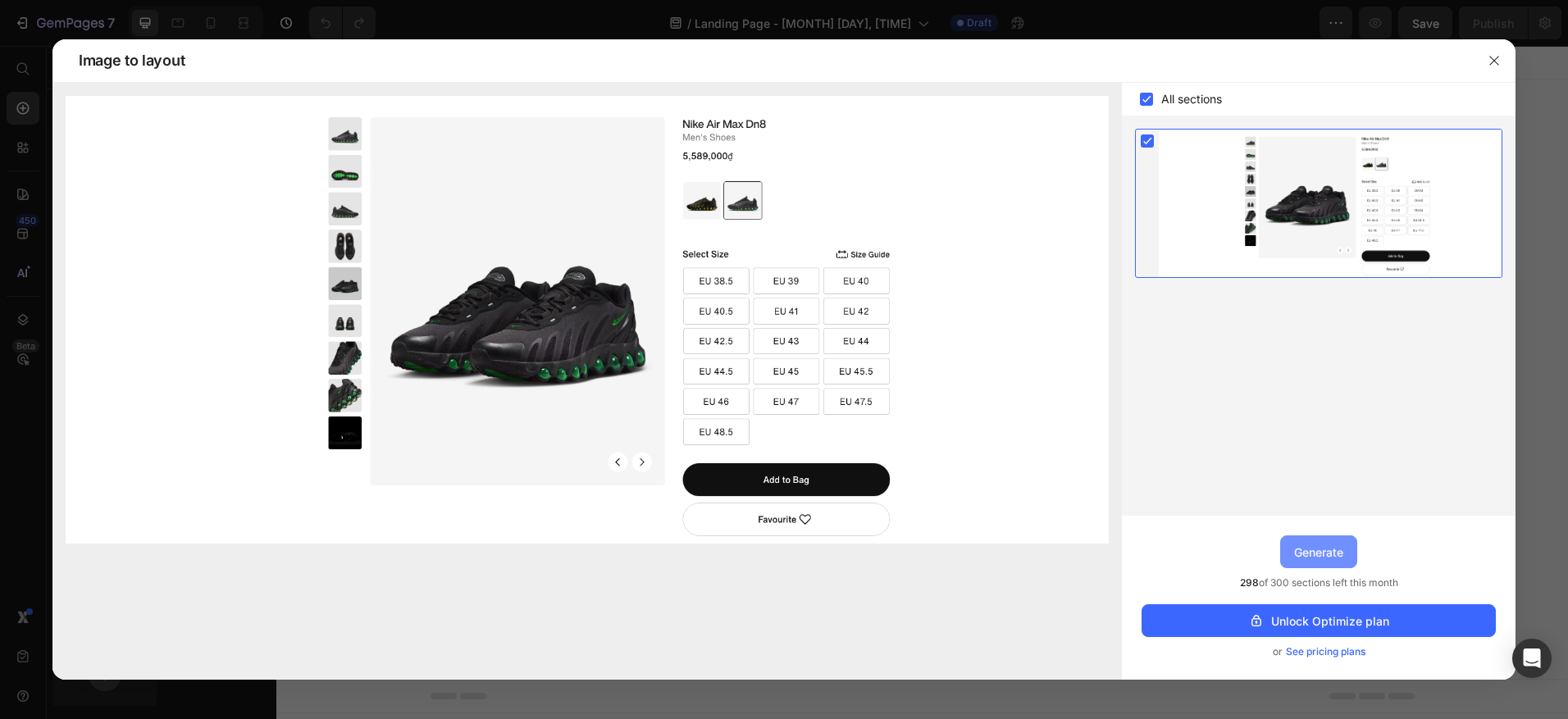 click on "Generate" at bounding box center [1319, 552] 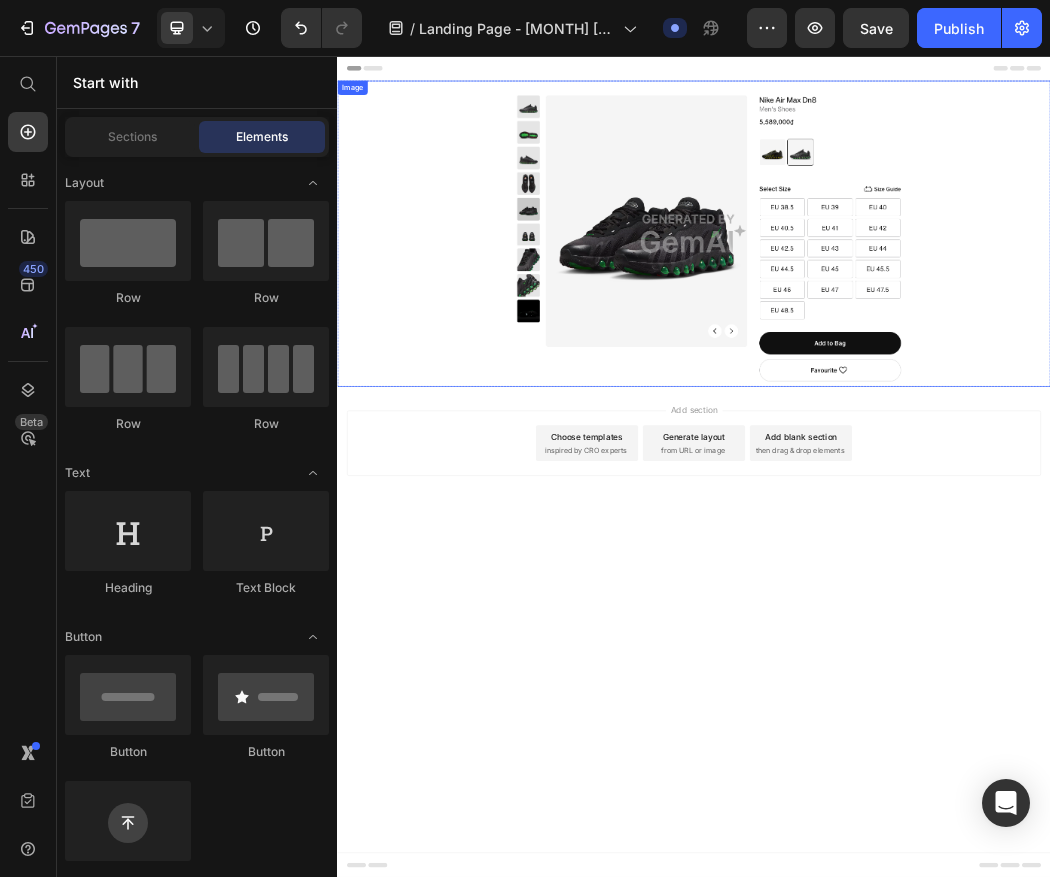 click at bounding box center (937, 354) 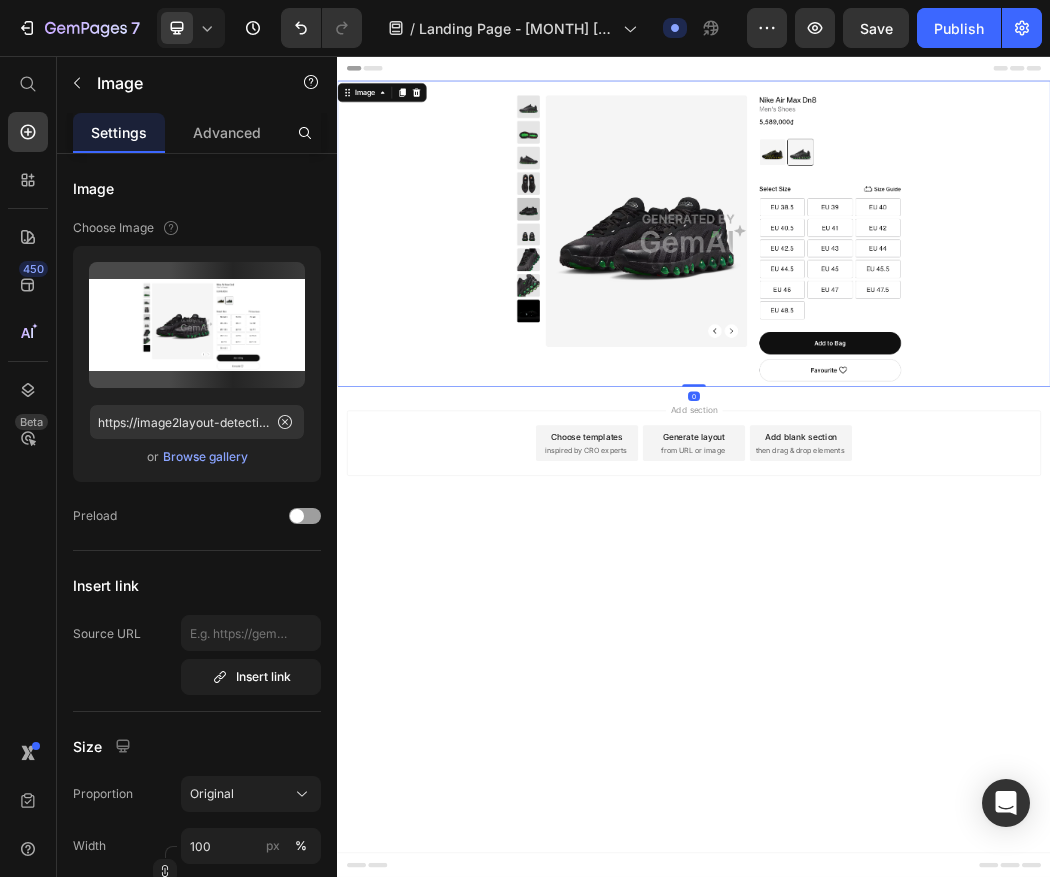 click at bounding box center [937, 354] 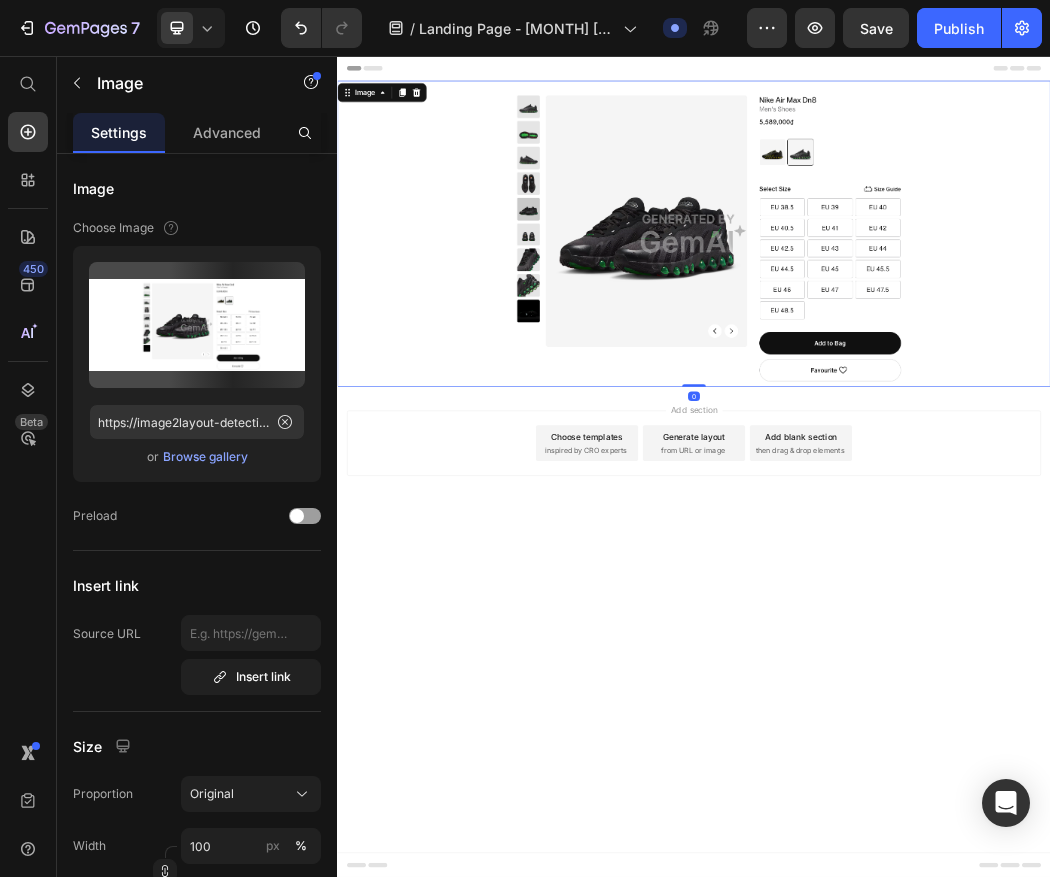 click at bounding box center [937, 354] 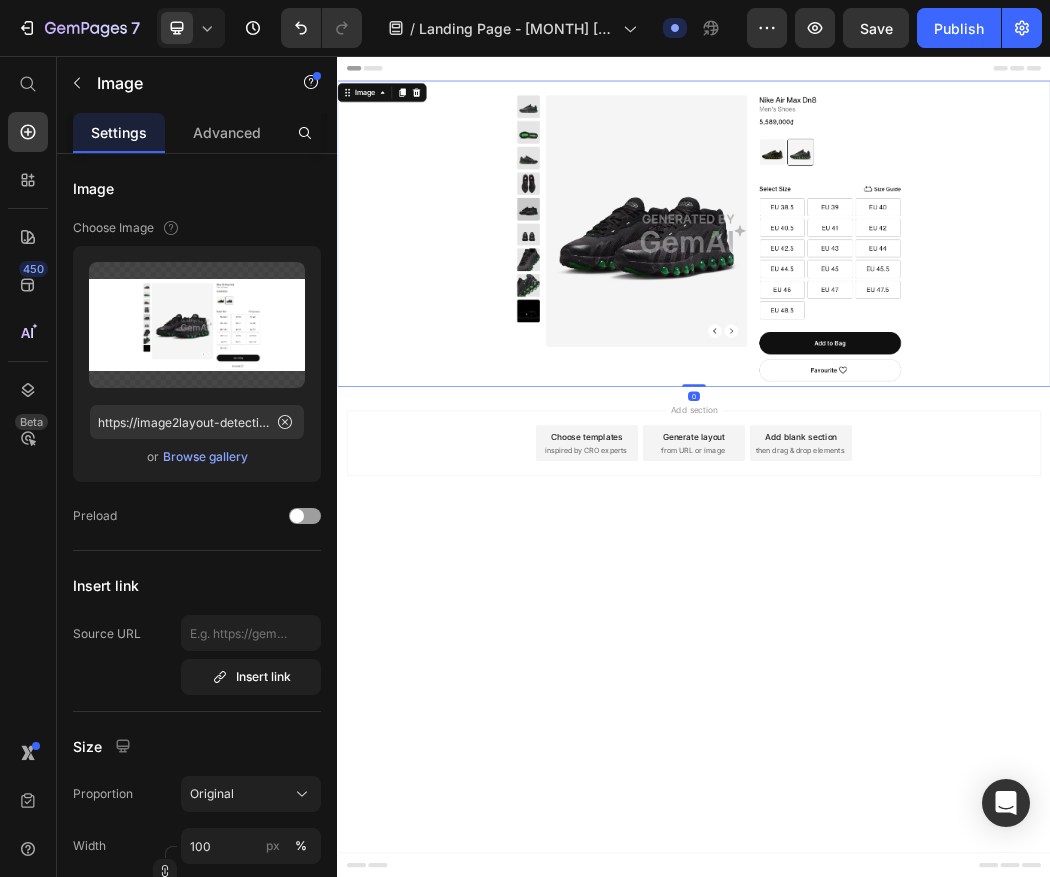 click at bounding box center (937, 354) 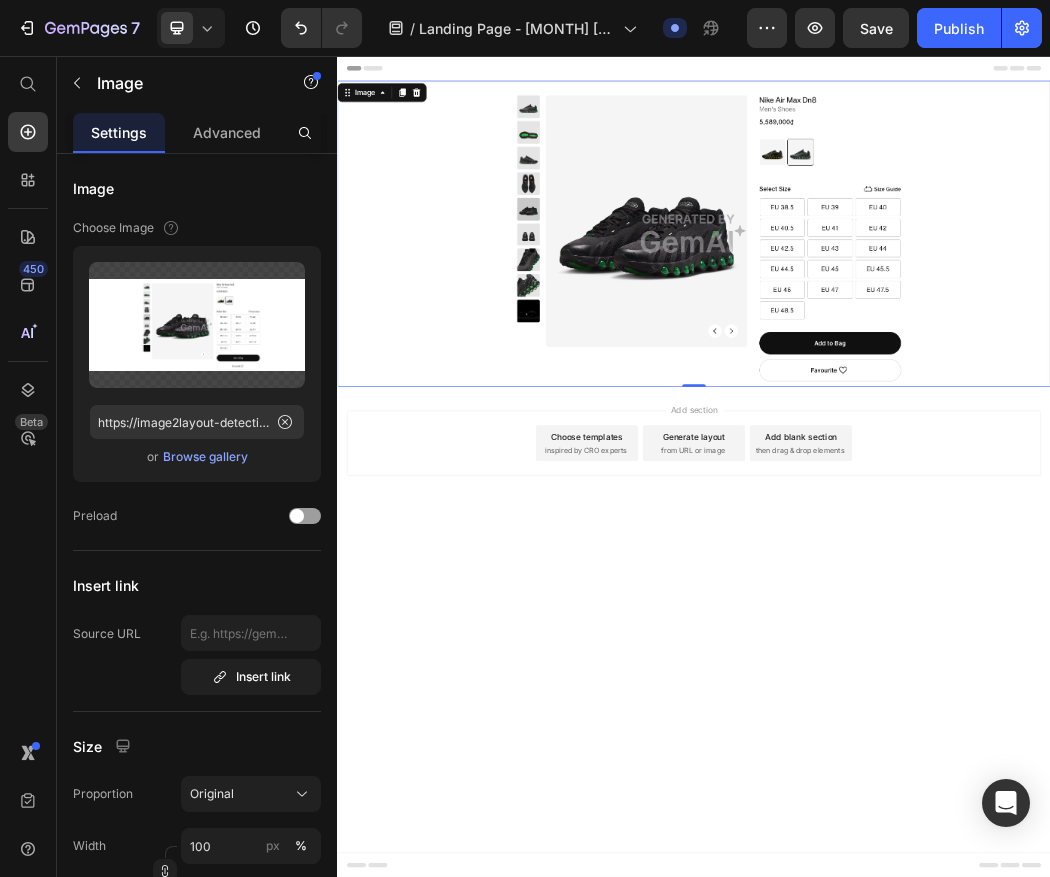 click at bounding box center (937, 354) 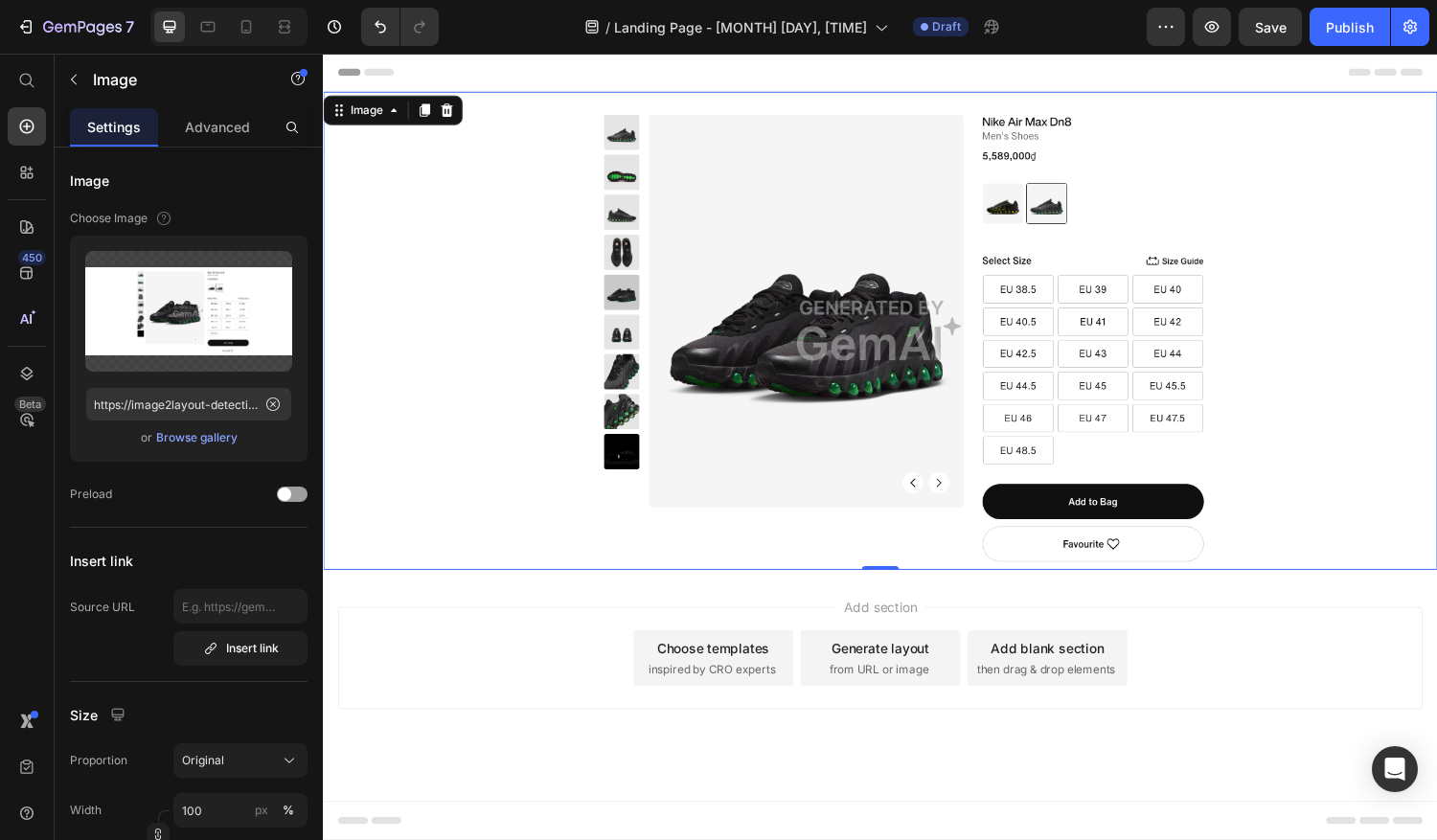 click at bounding box center [898, 339] 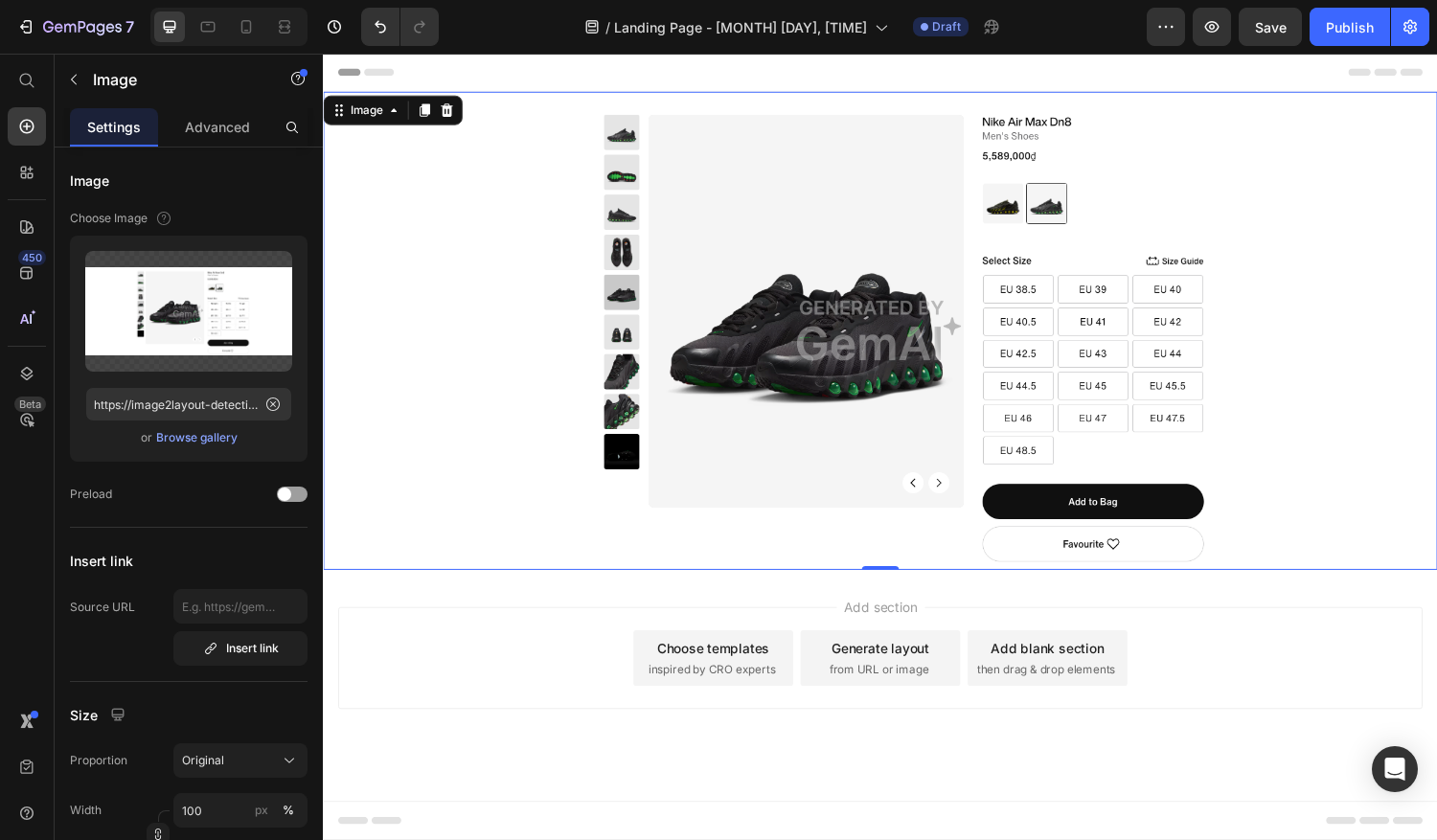 click at bounding box center [898, 339] 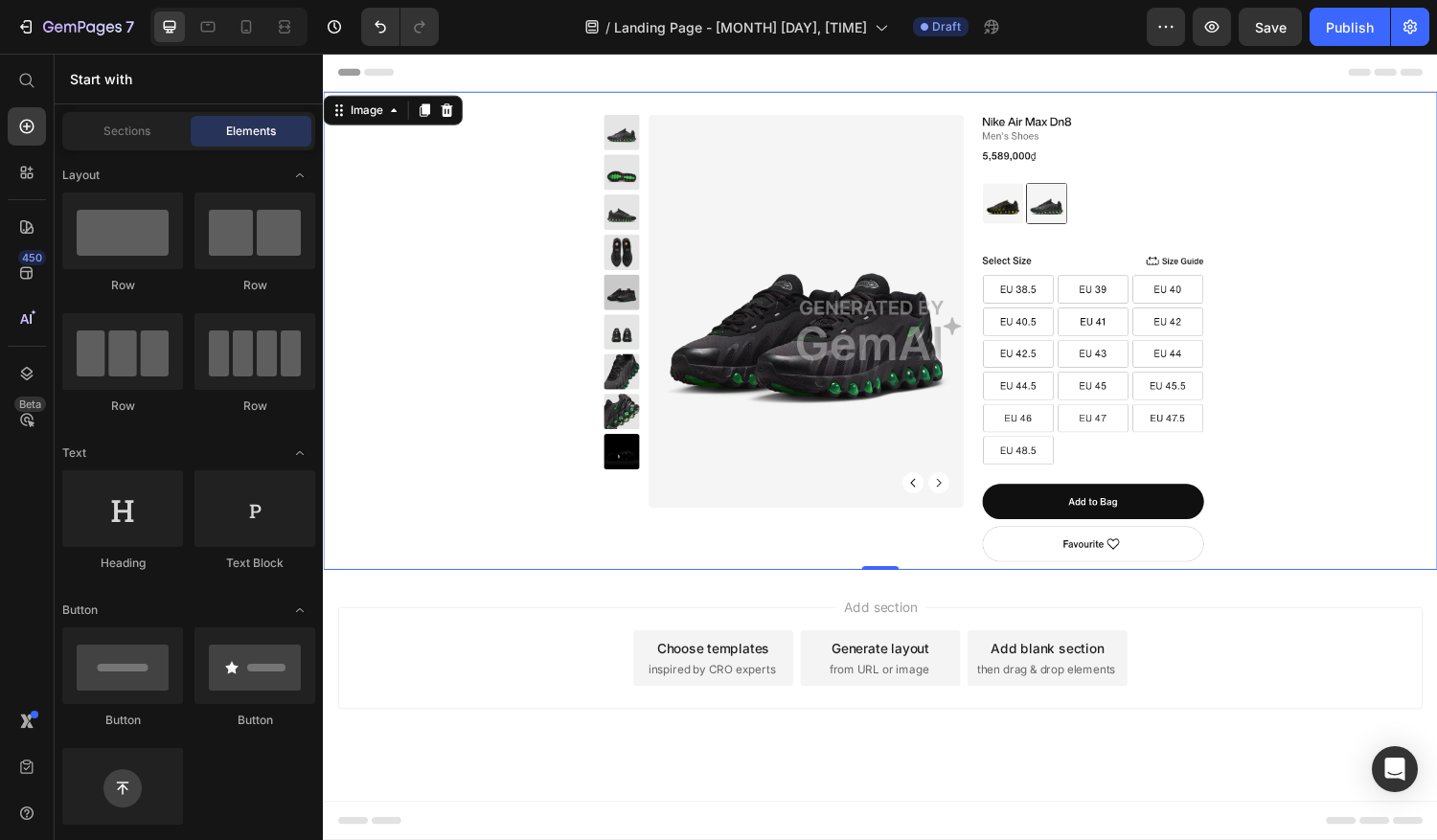 click on "Header" at bounding box center [898, 73] 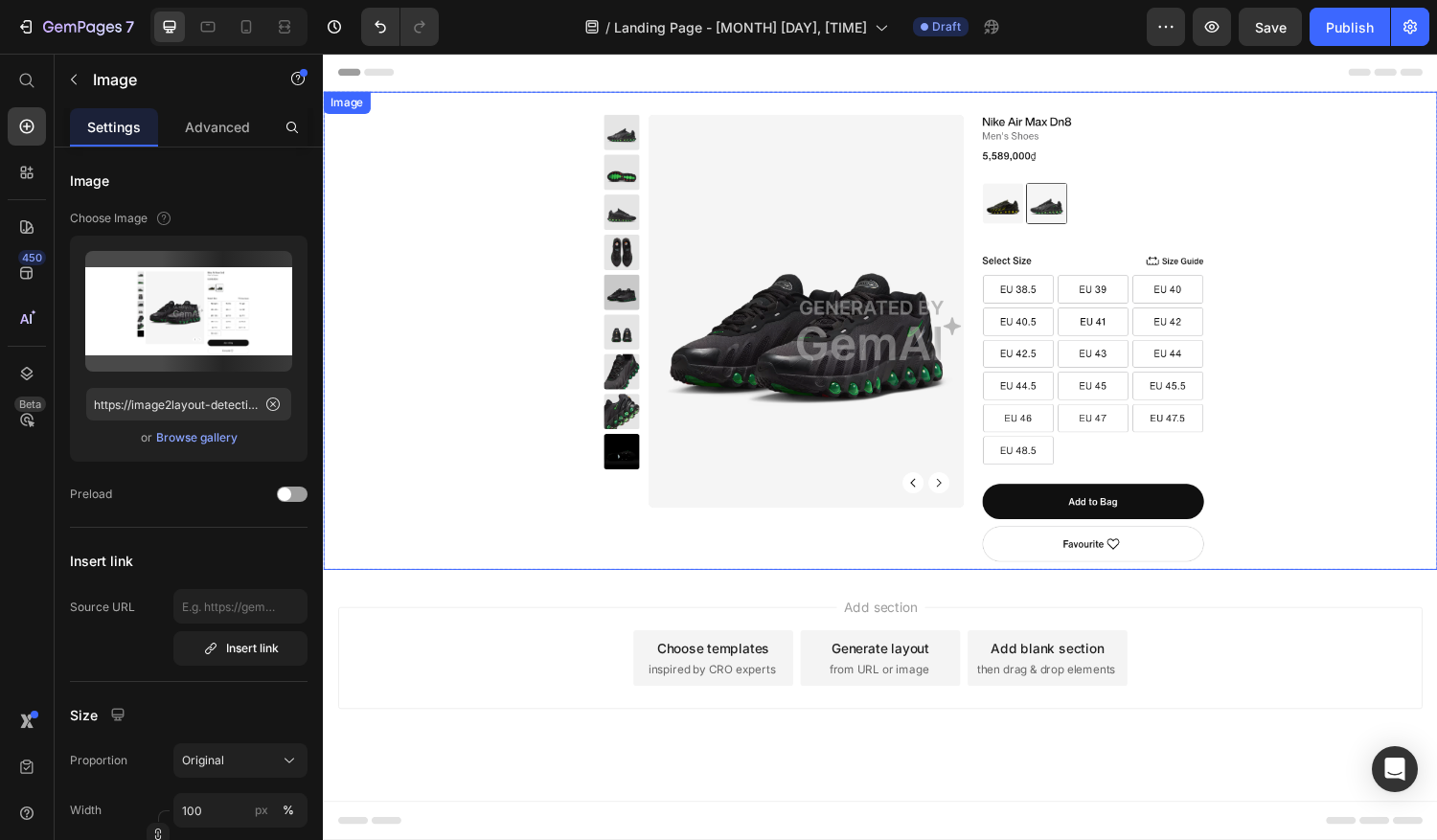 click at bounding box center (898, 339) 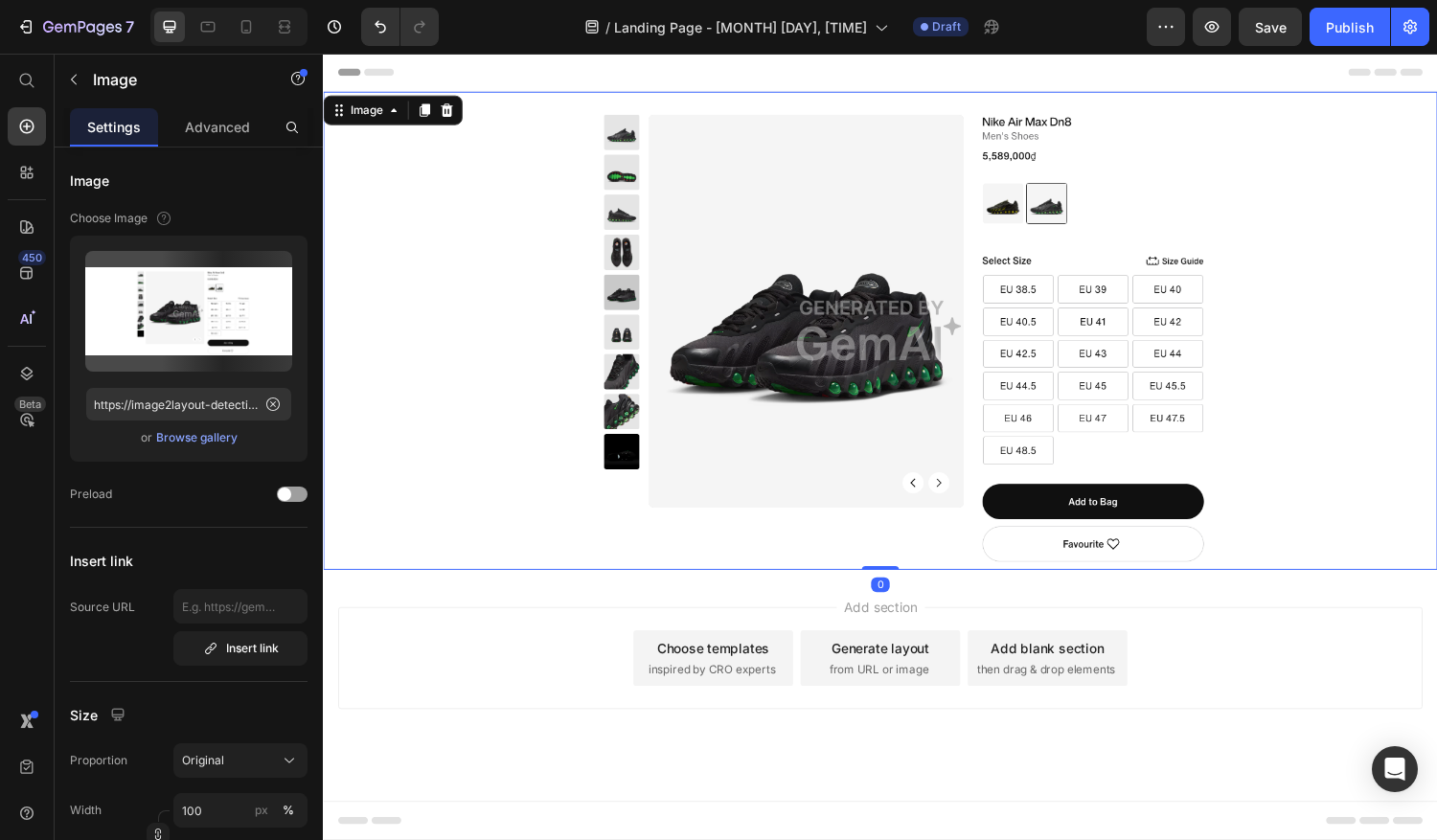 click at bounding box center [898, 339] 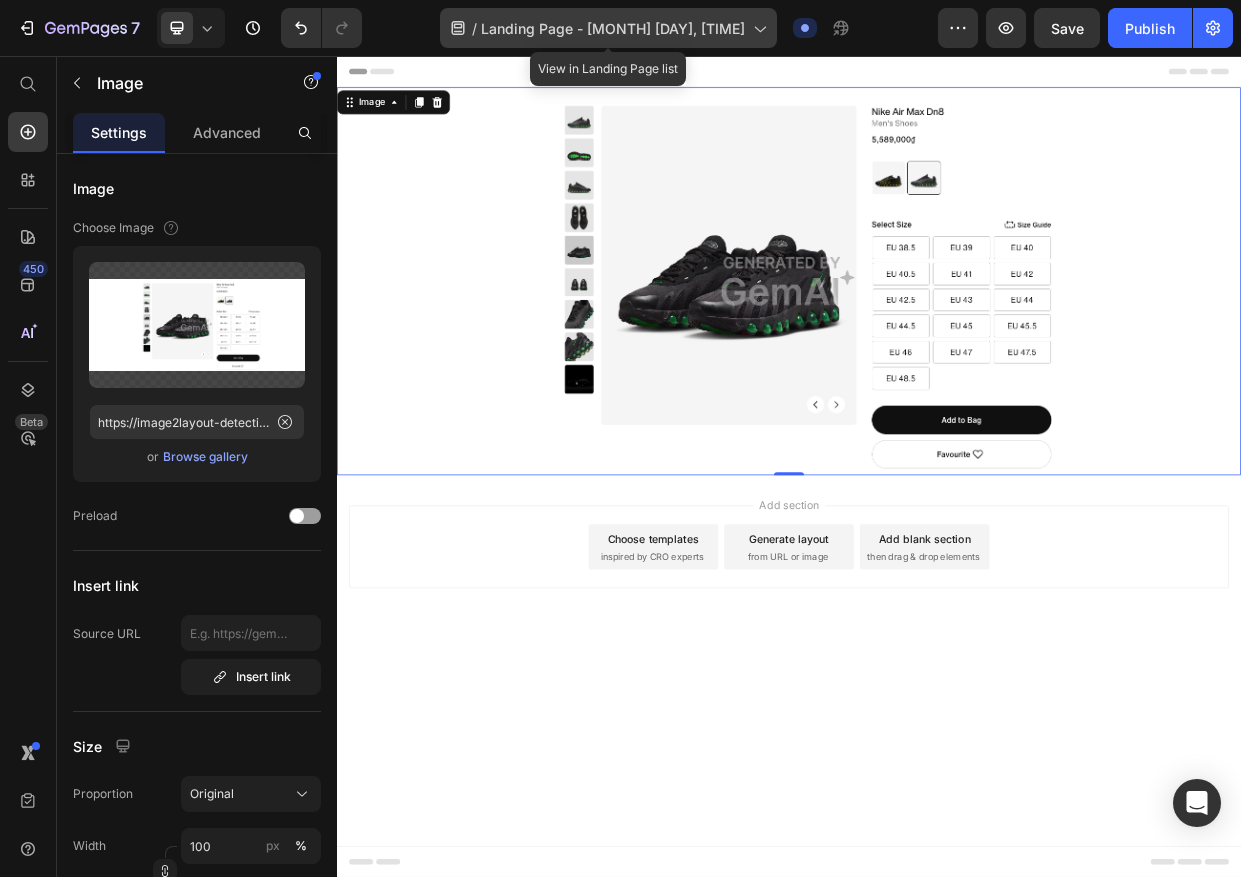 click 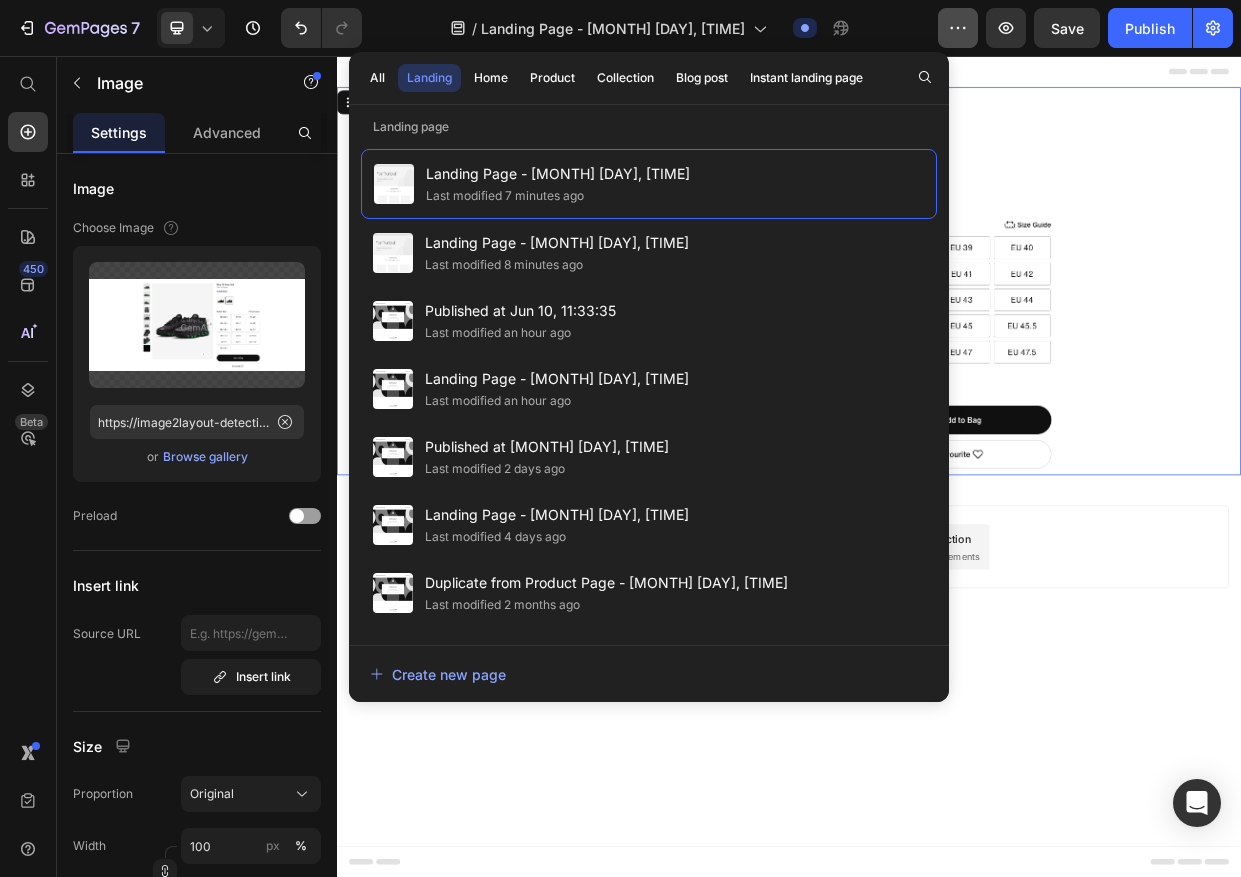 click 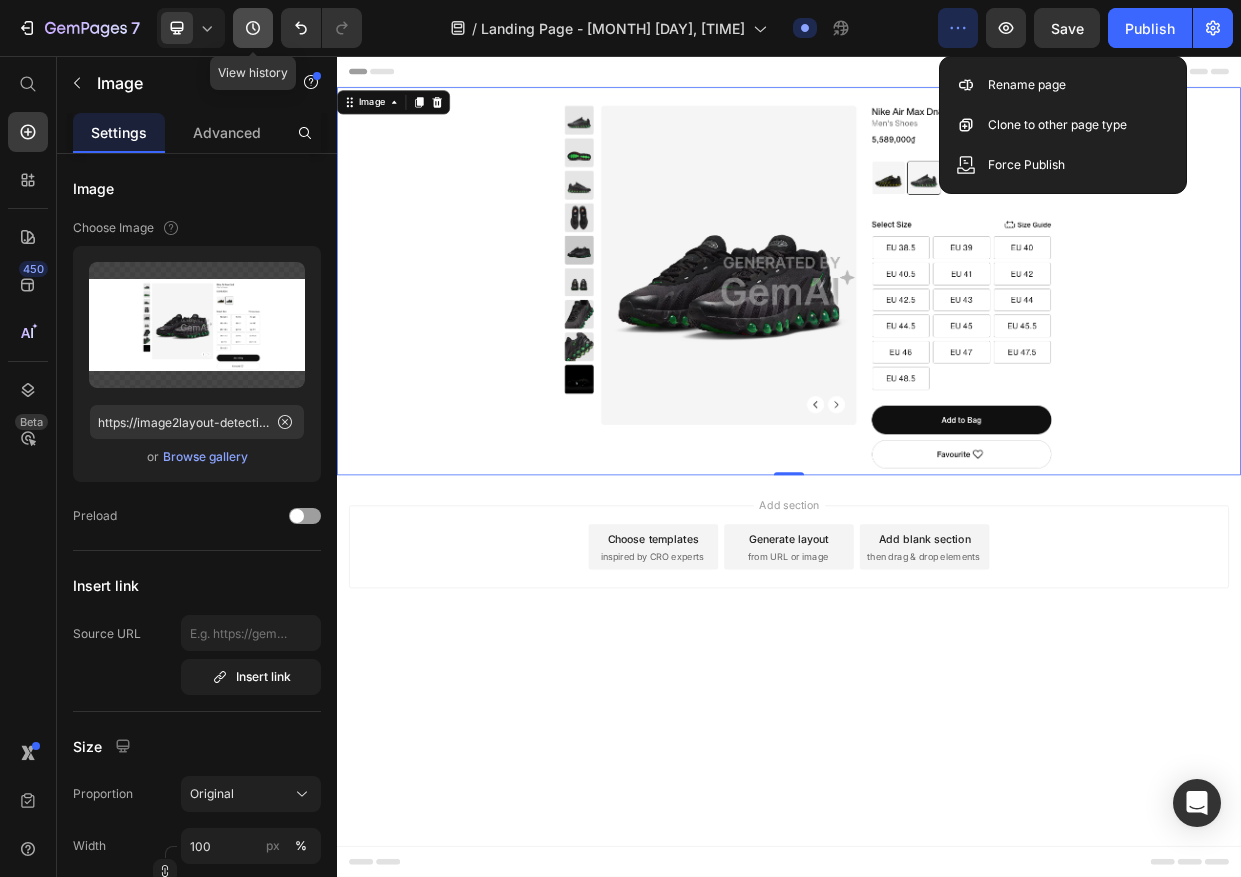 click 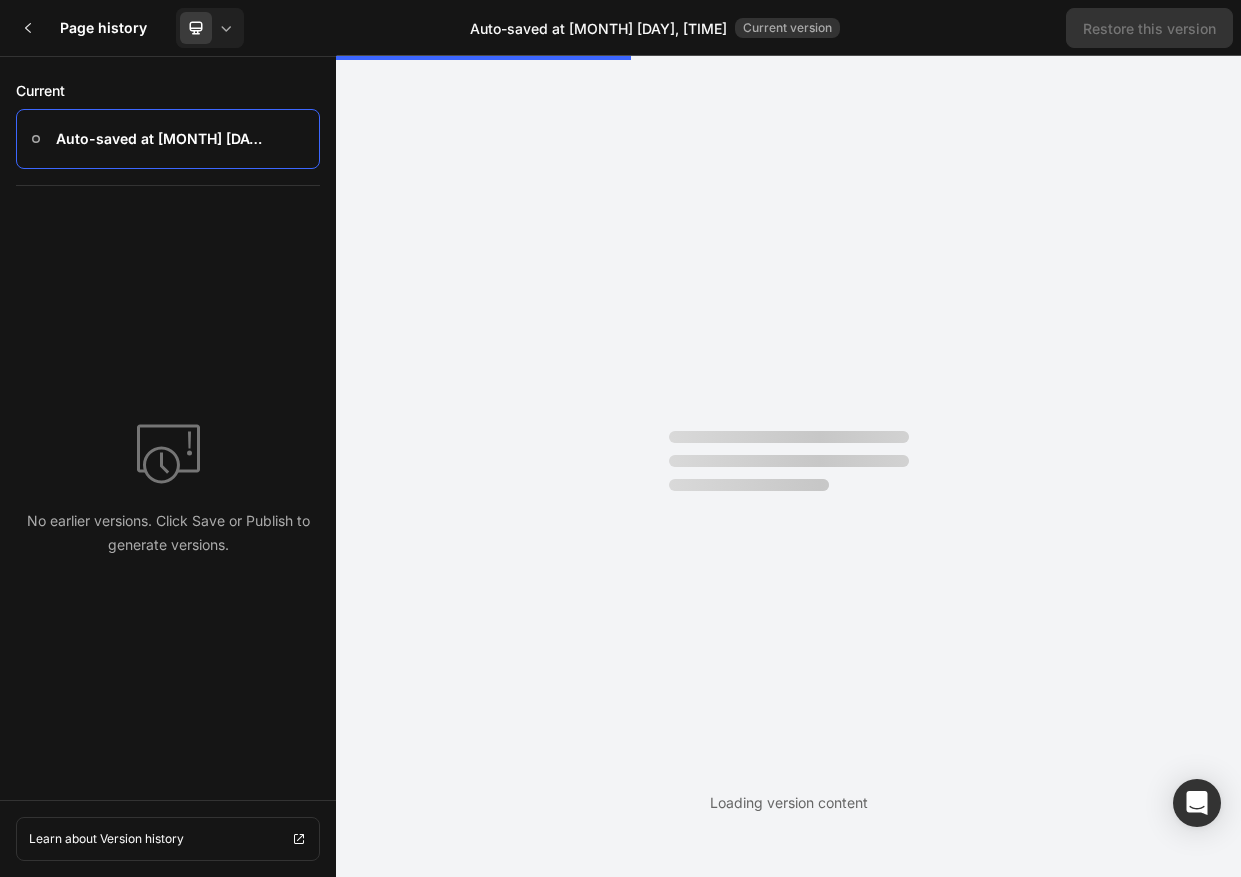 scroll, scrollTop: 0, scrollLeft: 0, axis: both 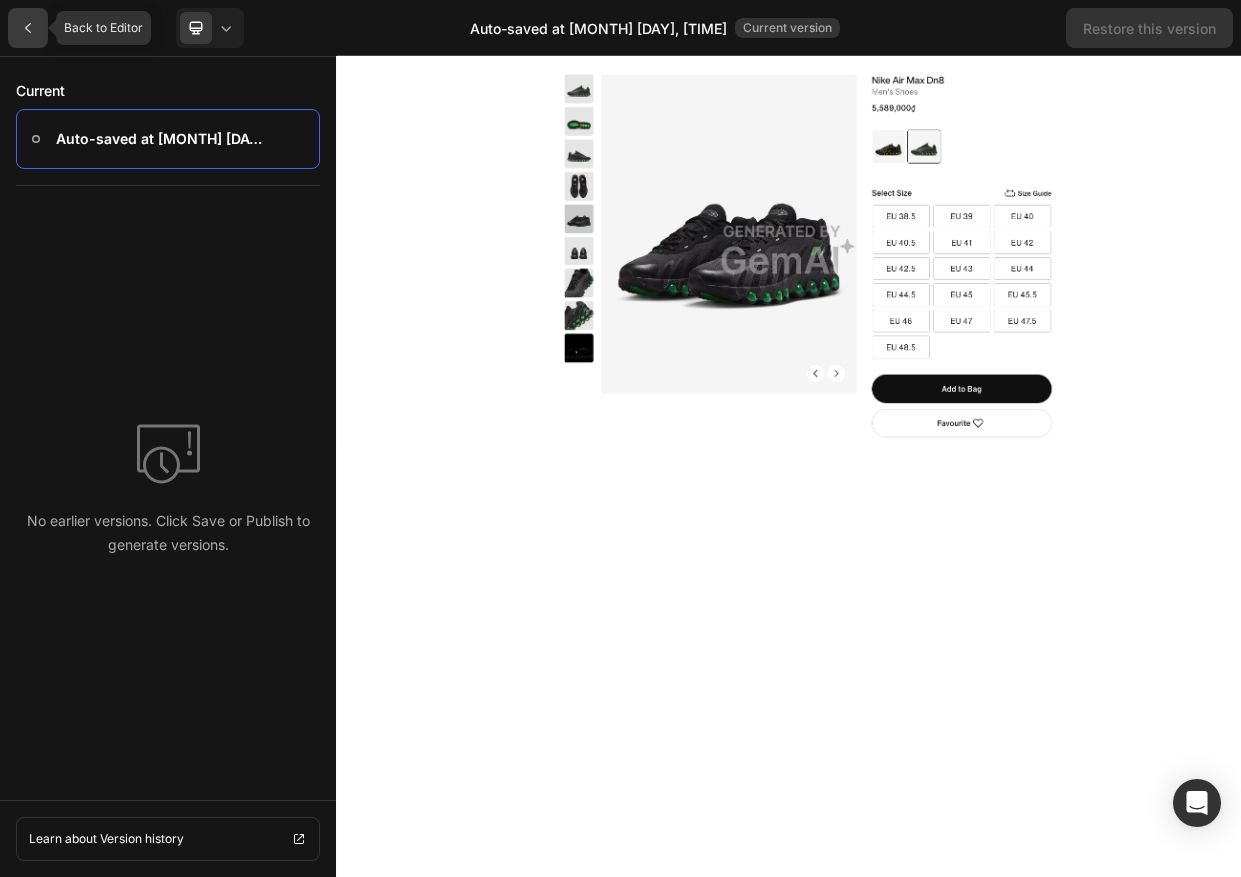 click at bounding box center [28, 28] 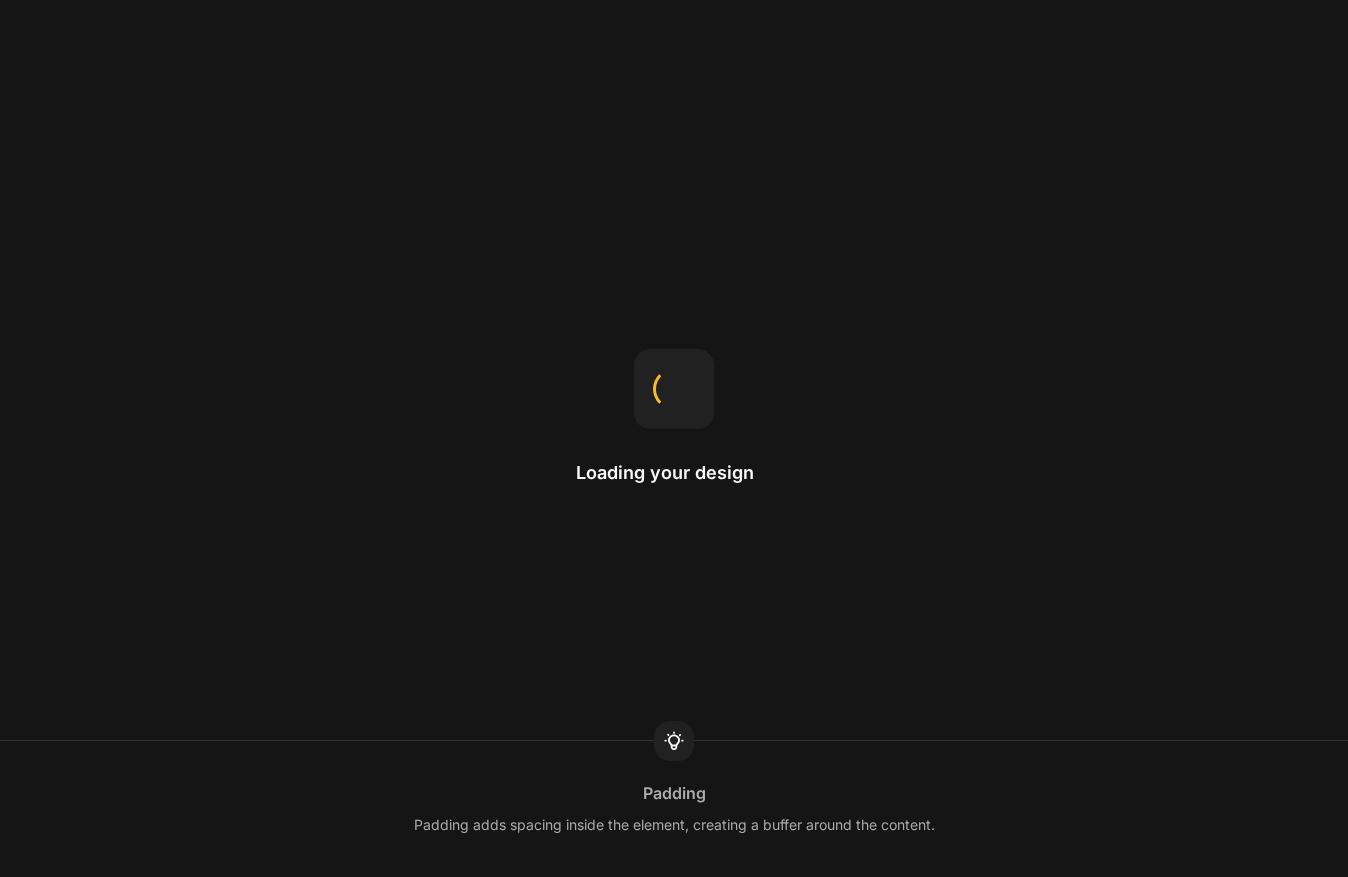 scroll, scrollTop: 0, scrollLeft: 0, axis: both 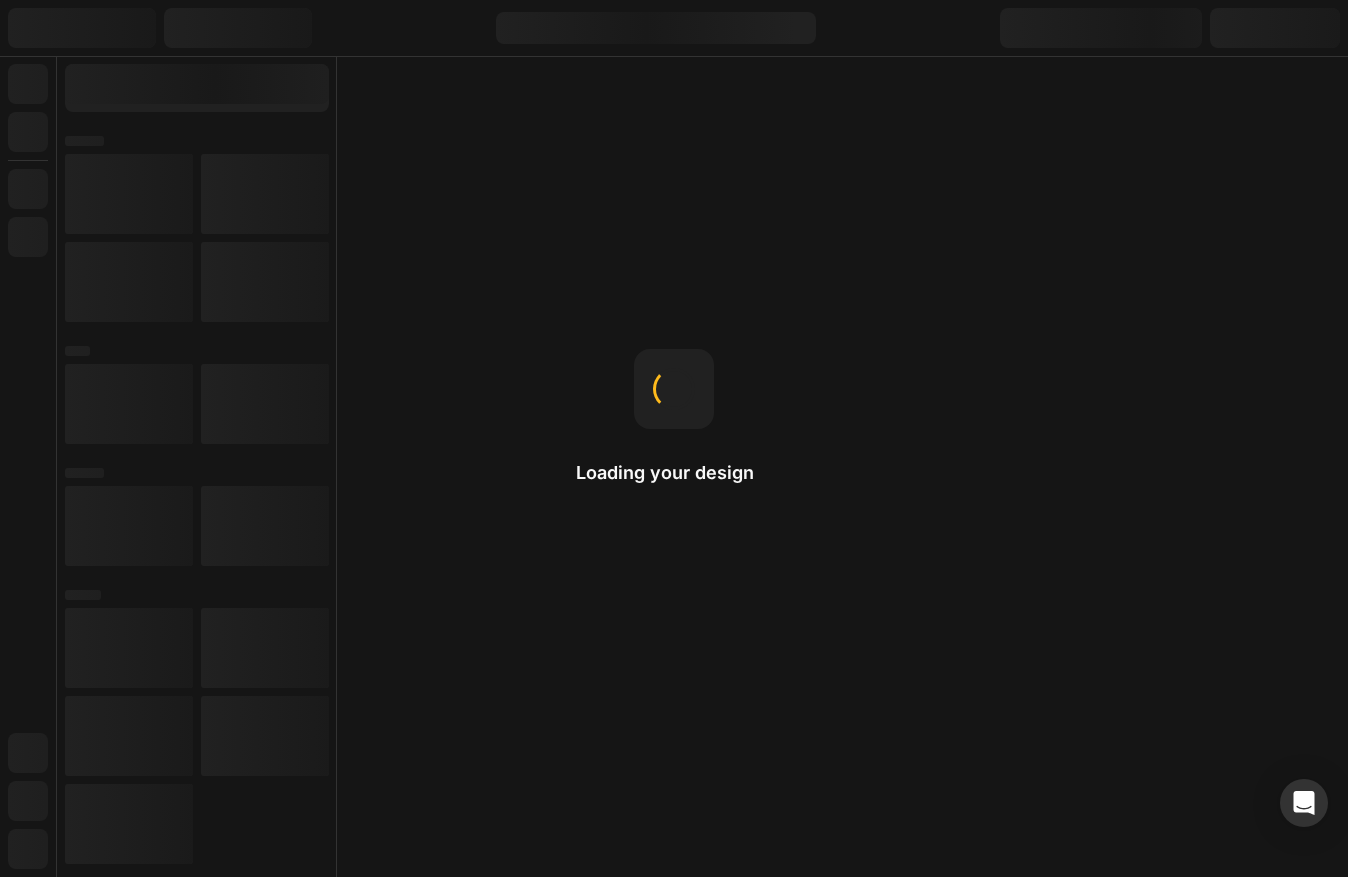 click on "Image scale This controls how an image adjusts to fit within a column." at bounding box center (674, 809) 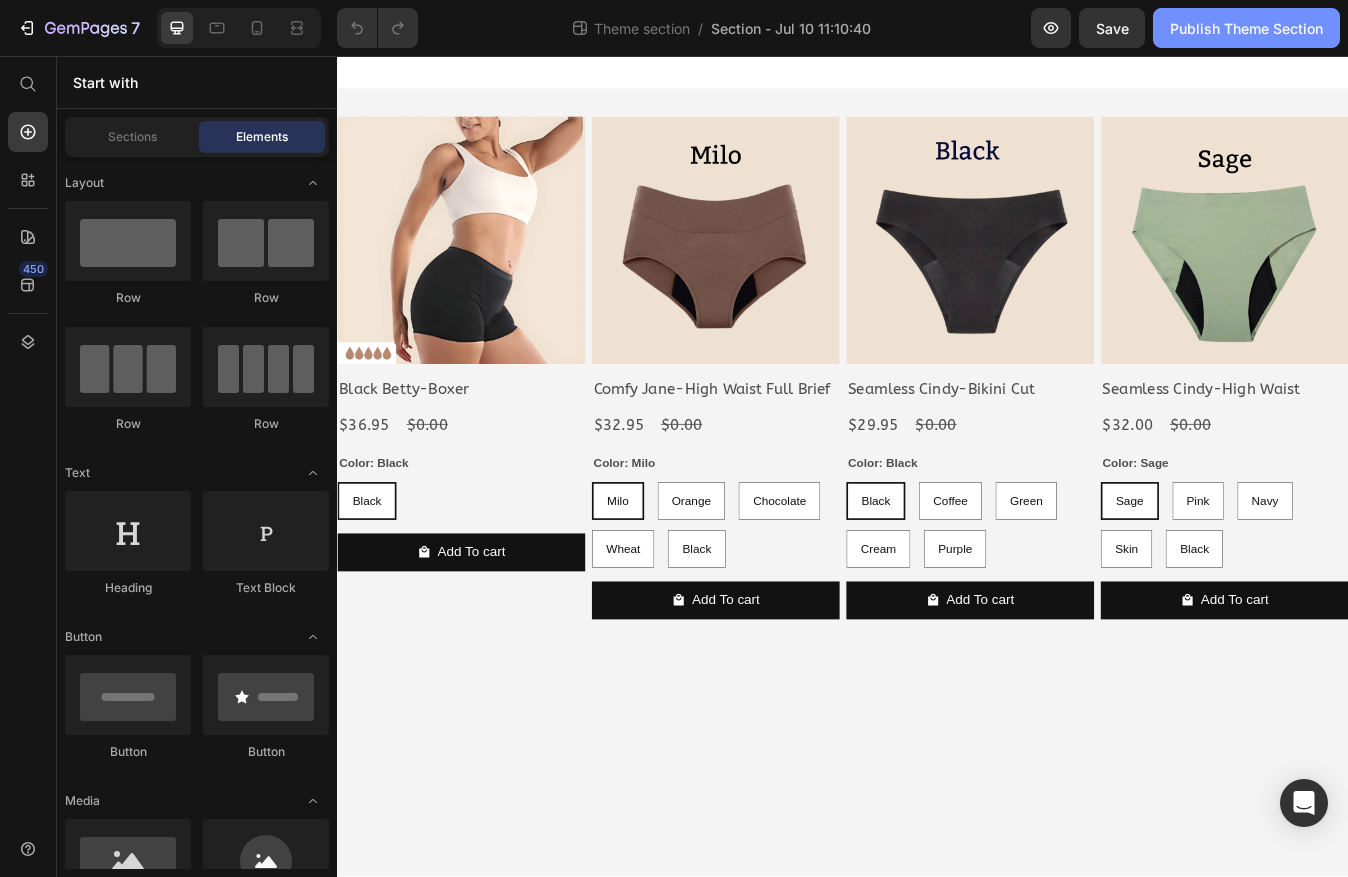 click on "Publish Theme Section" at bounding box center (1246, 28) 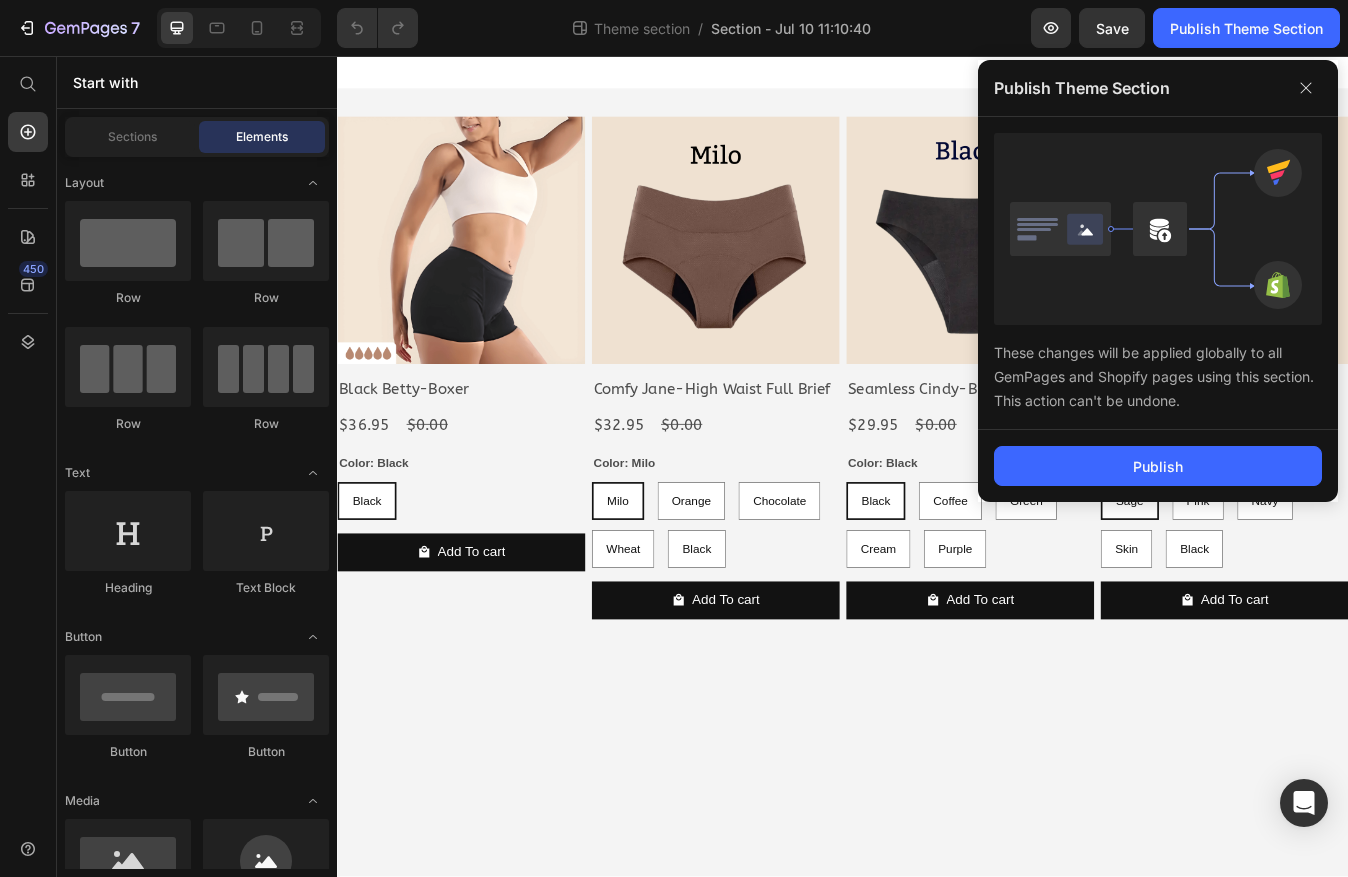drag, startPoint x: 1202, startPoint y: 411, endPoint x: 994, endPoint y: 356, distance: 215.14879 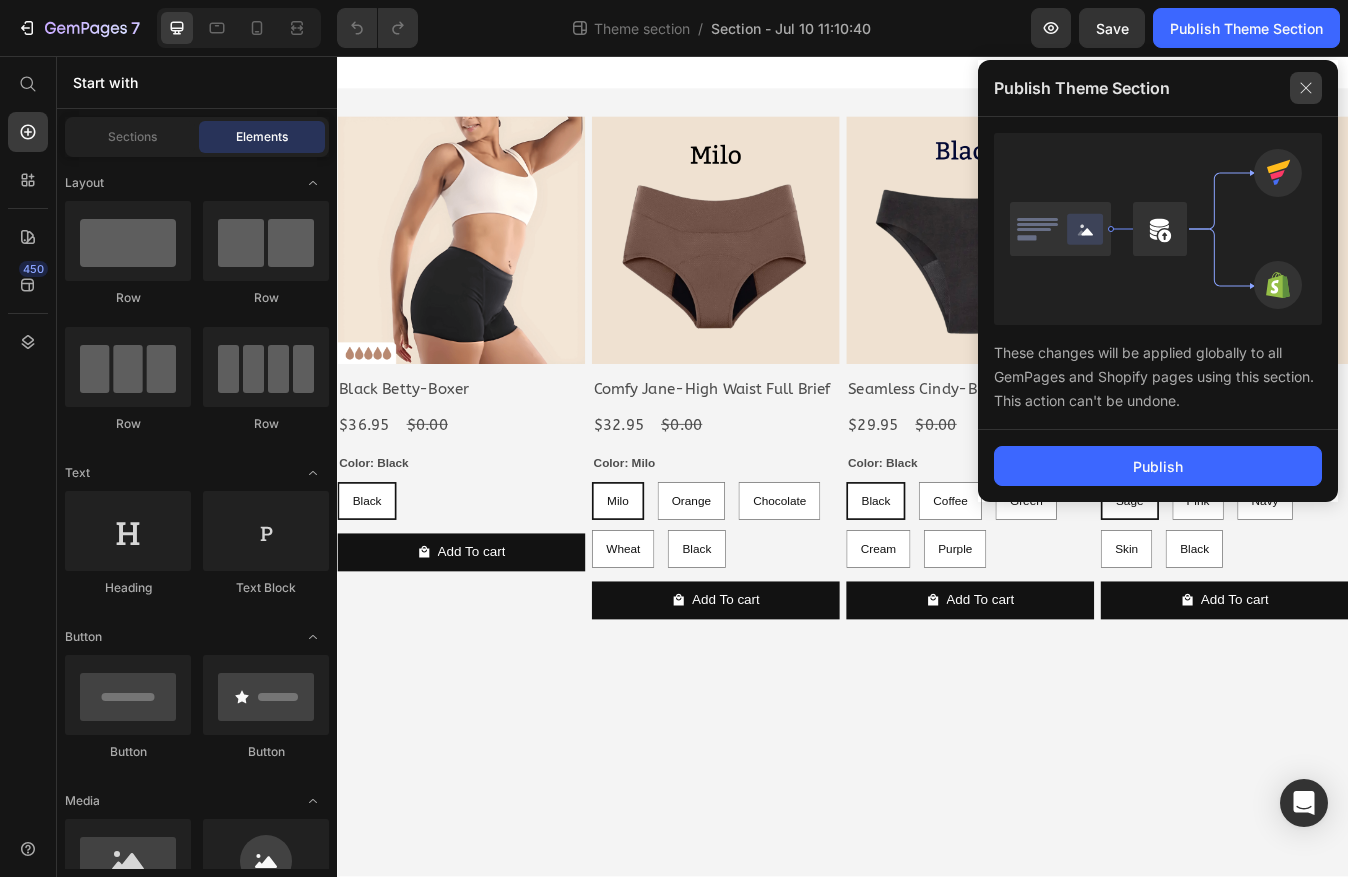 click on "Publish Theme Section" at bounding box center (1158, 88) 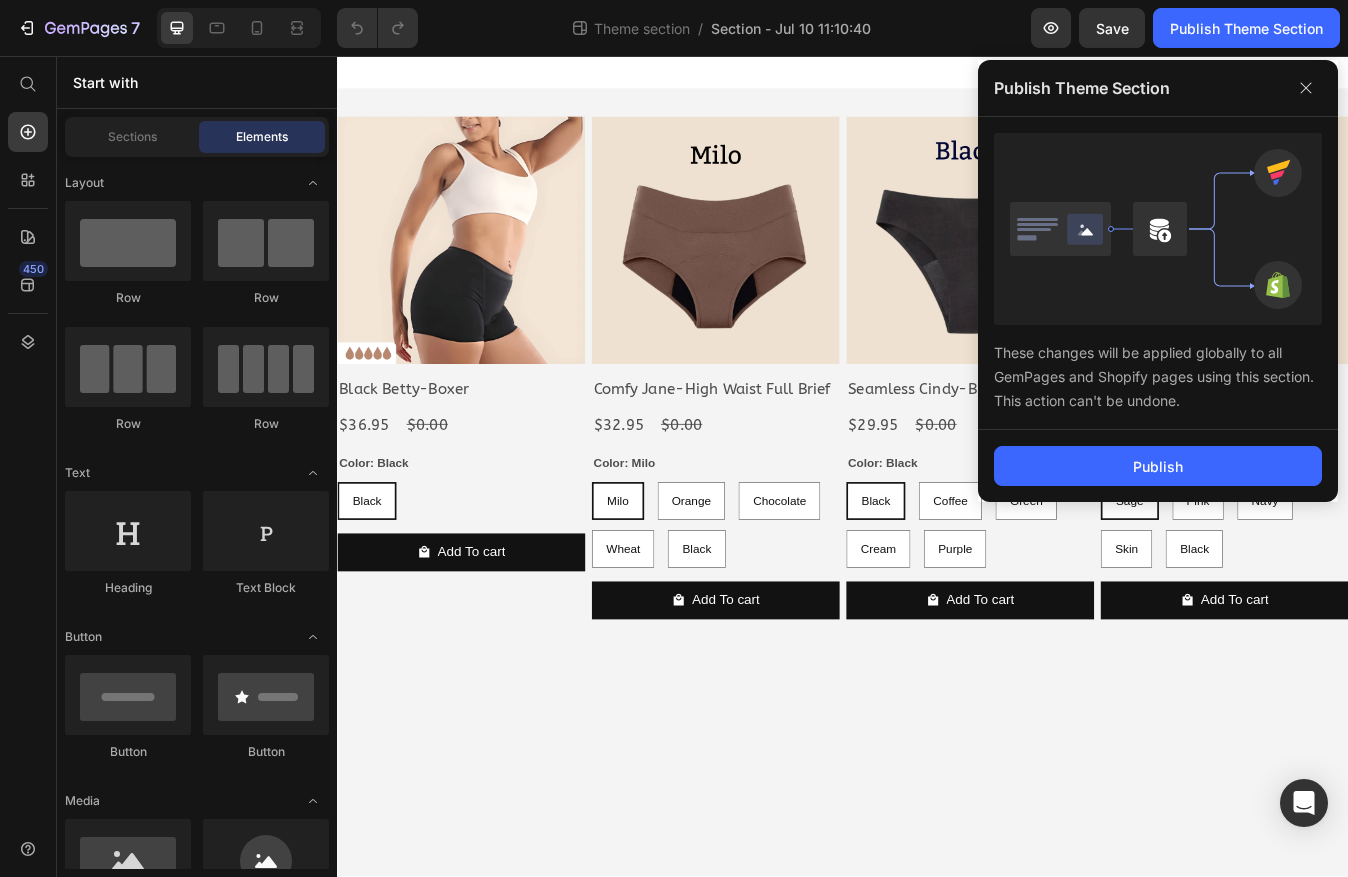 click 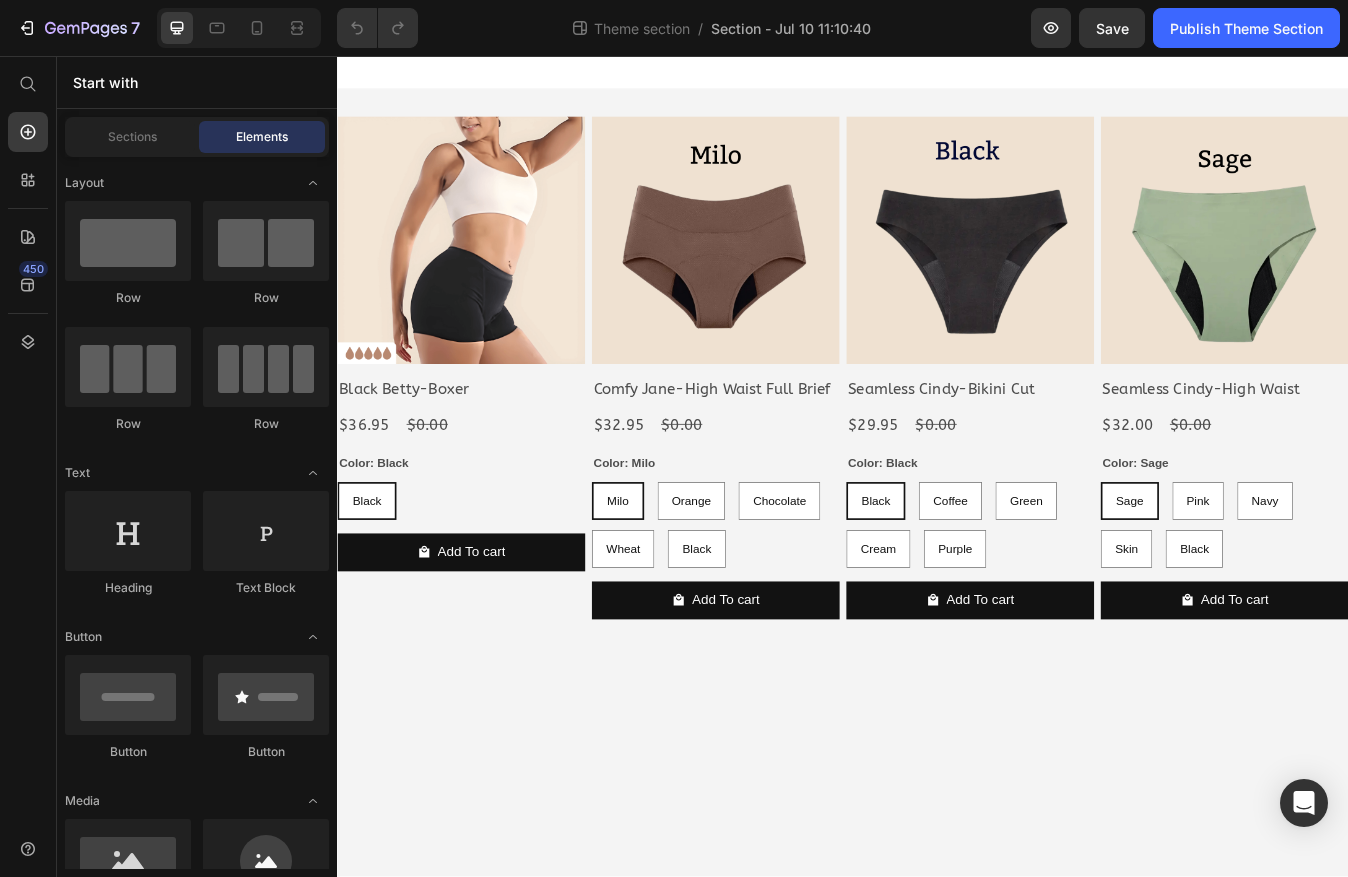 click on "Theme section  /  Section - Jul 10 11:10:40" 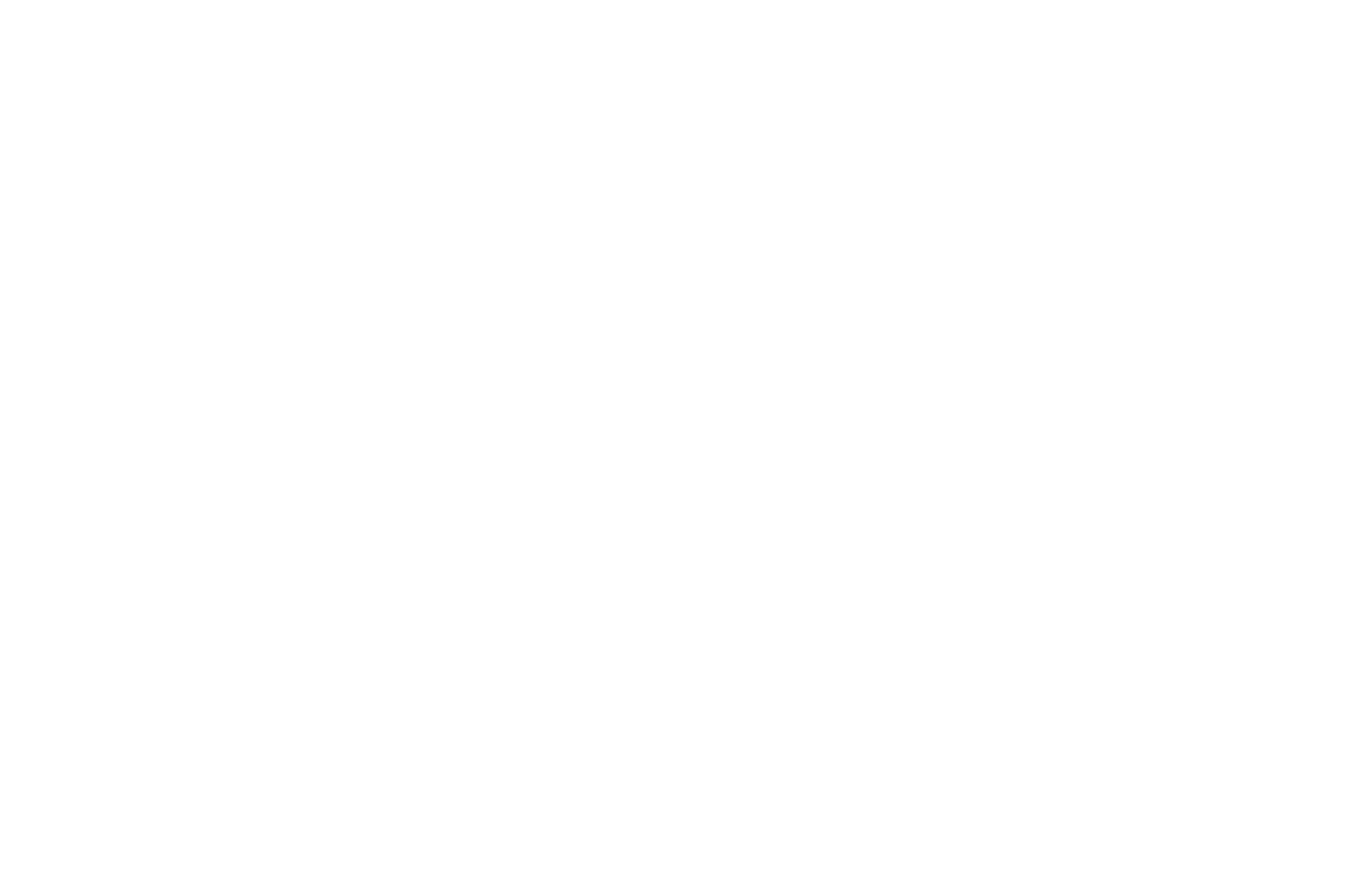 scroll, scrollTop: 0, scrollLeft: 0, axis: both 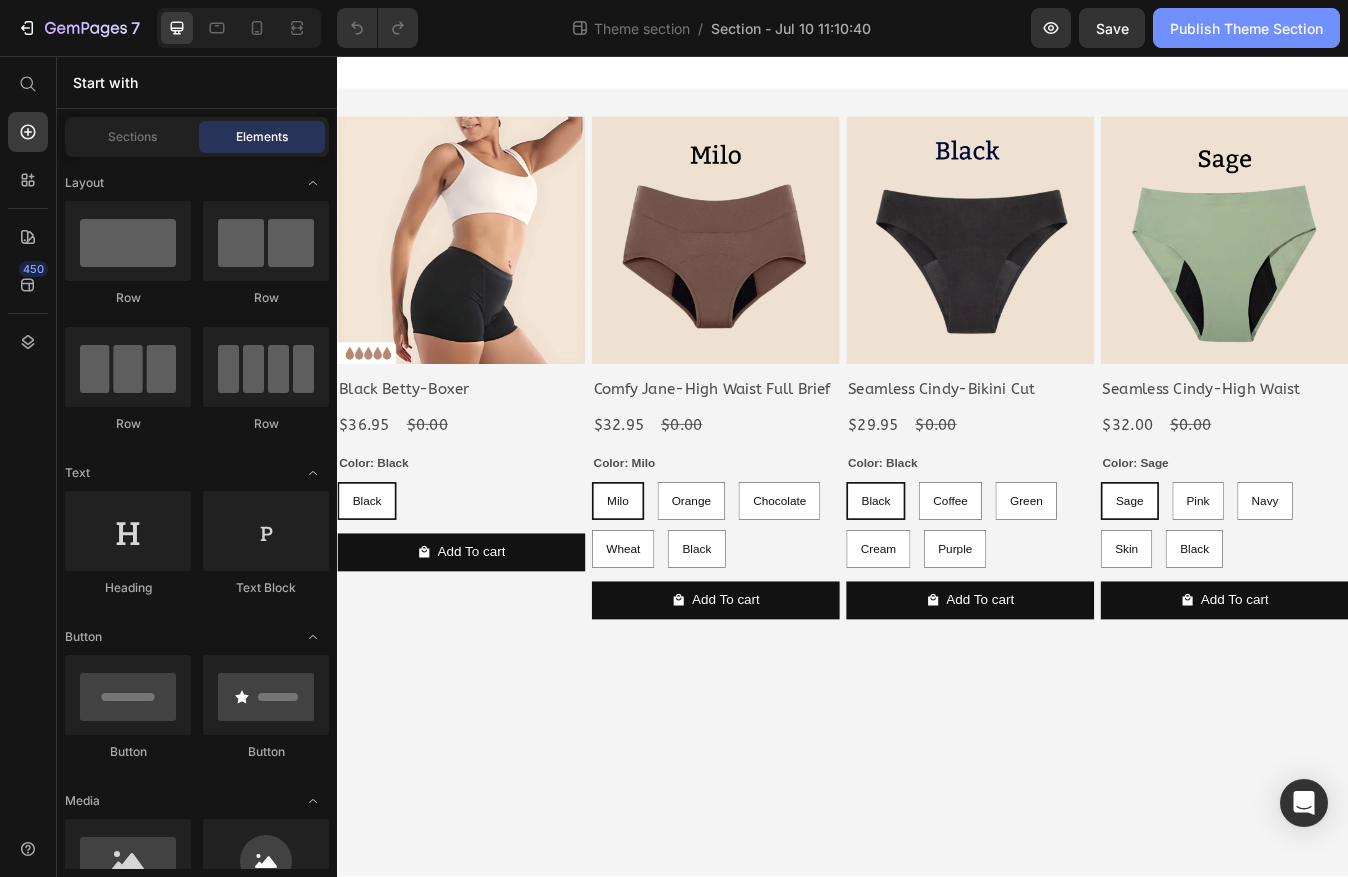click on "Publish Theme Section" at bounding box center (1246, 28) 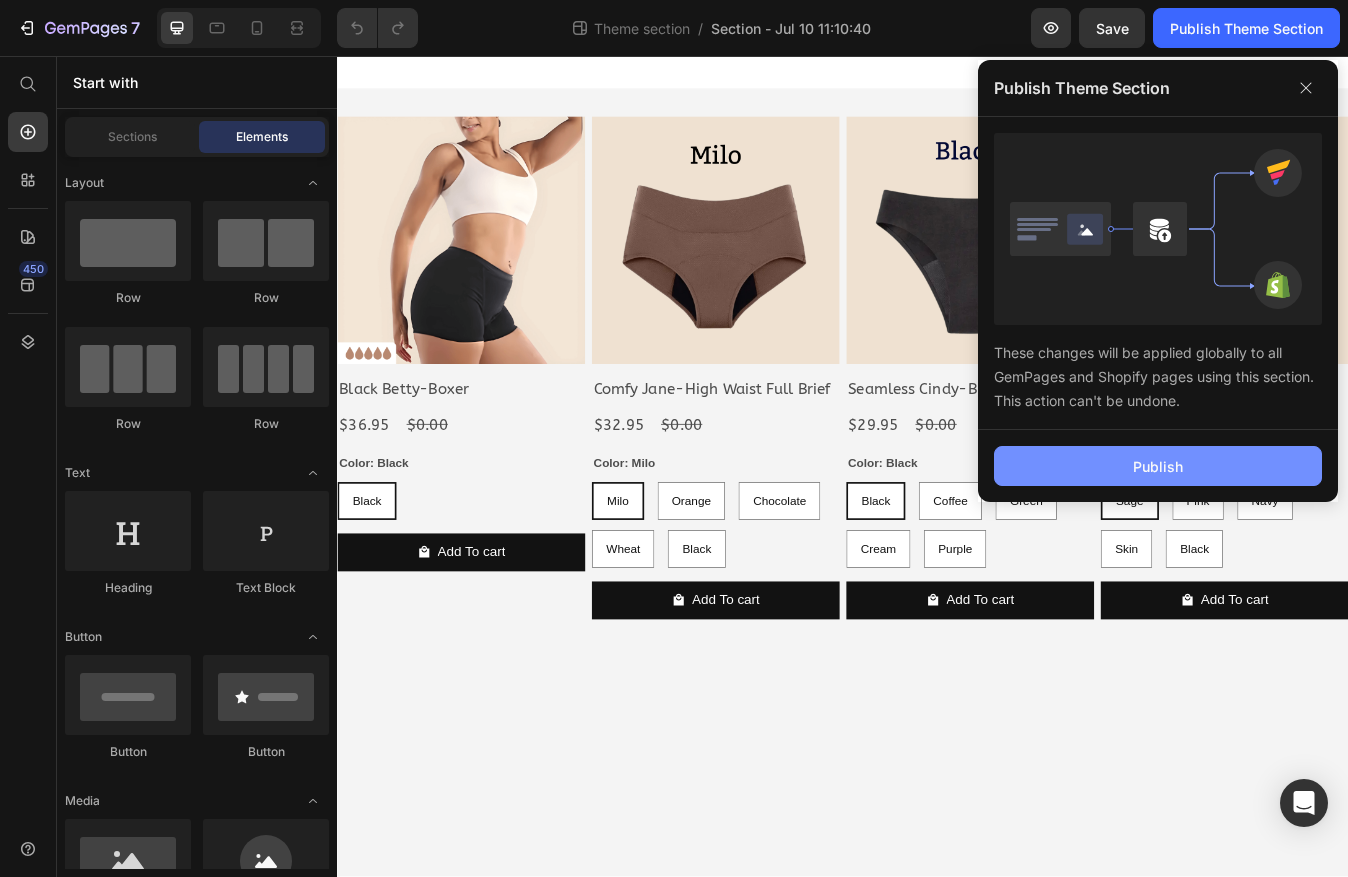 click on "Publish" 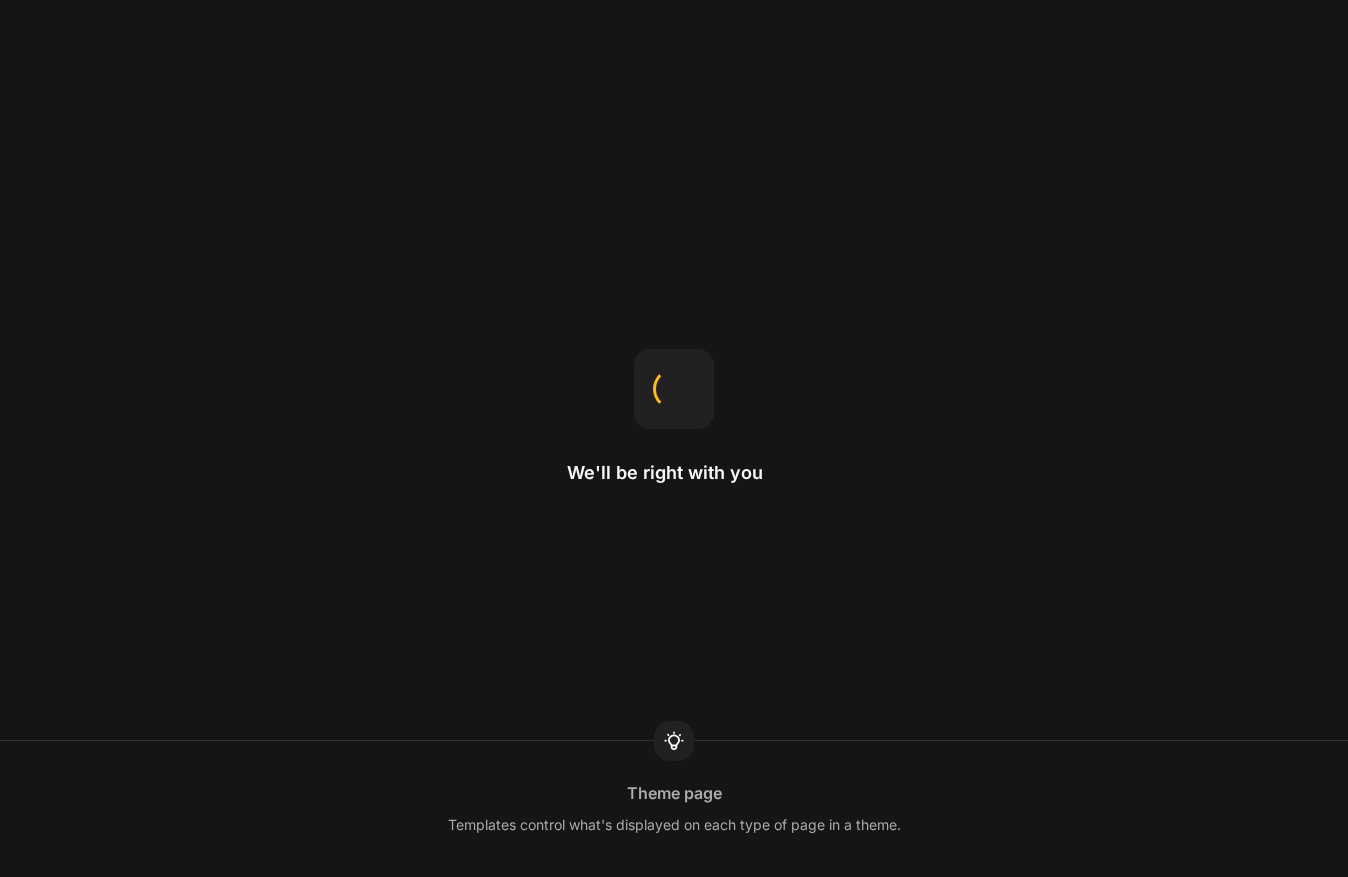 scroll, scrollTop: 0, scrollLeft: 0, axis: both 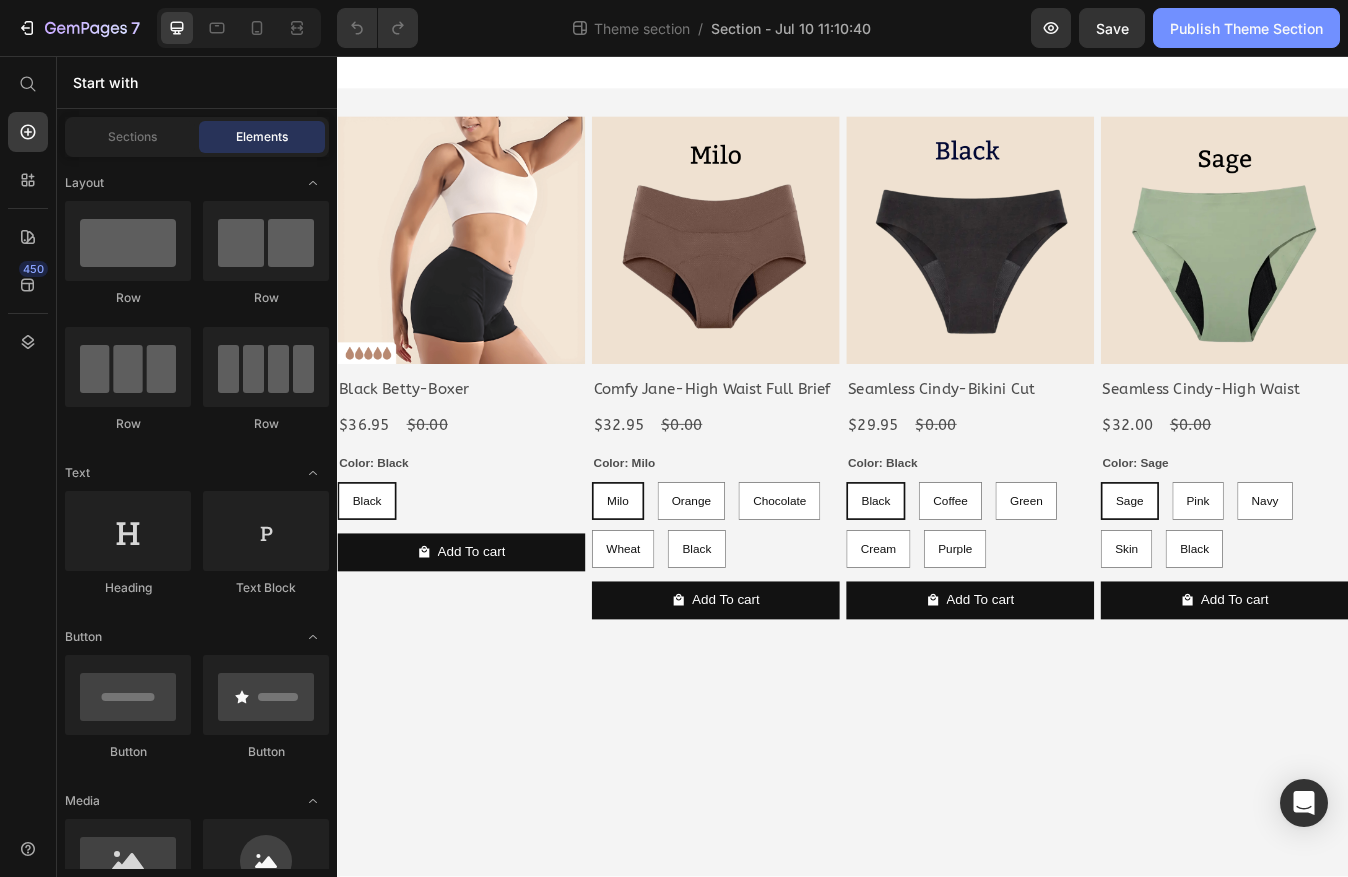 click on "Publish Theme Section" 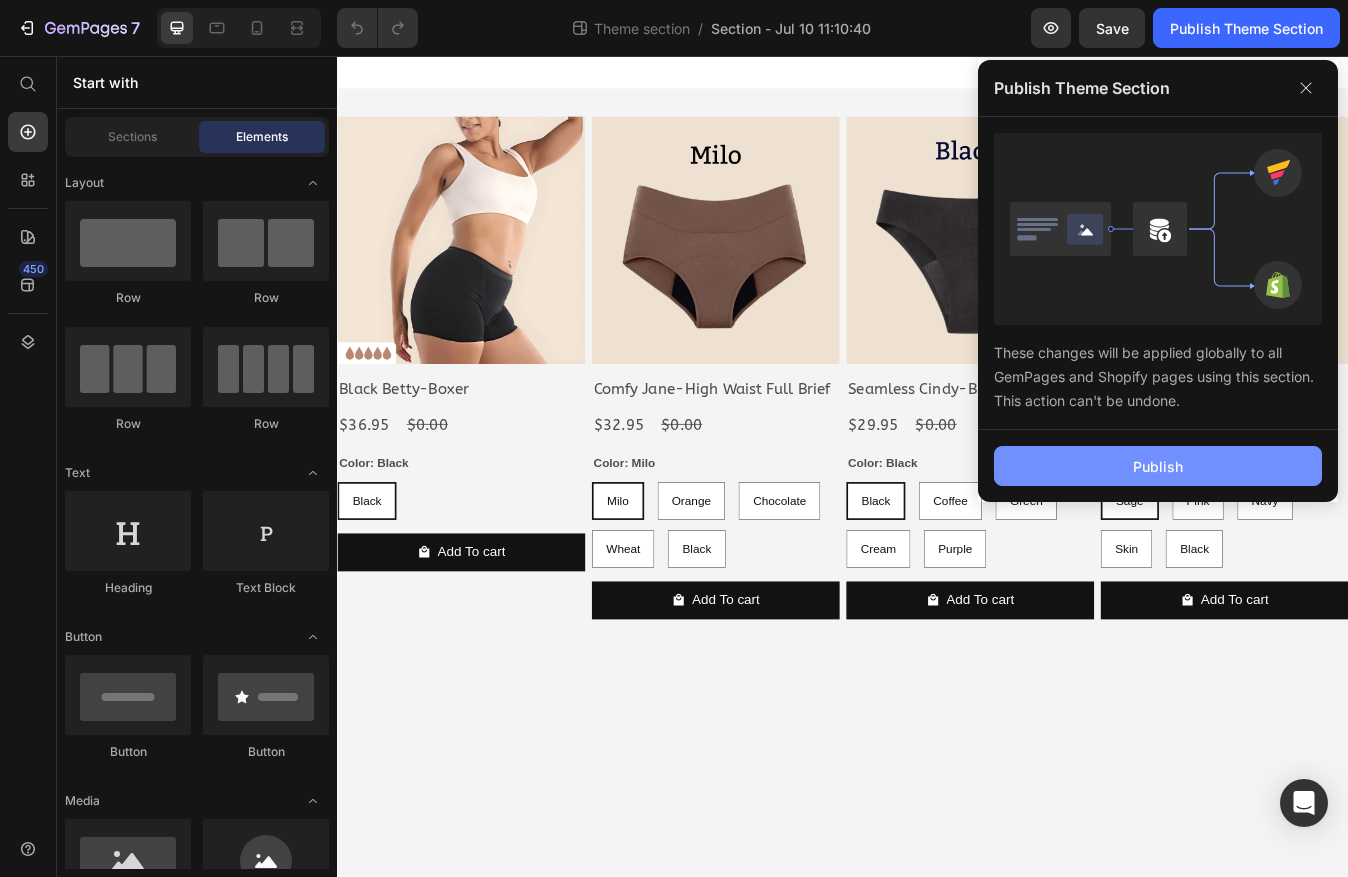 click on "Publish" 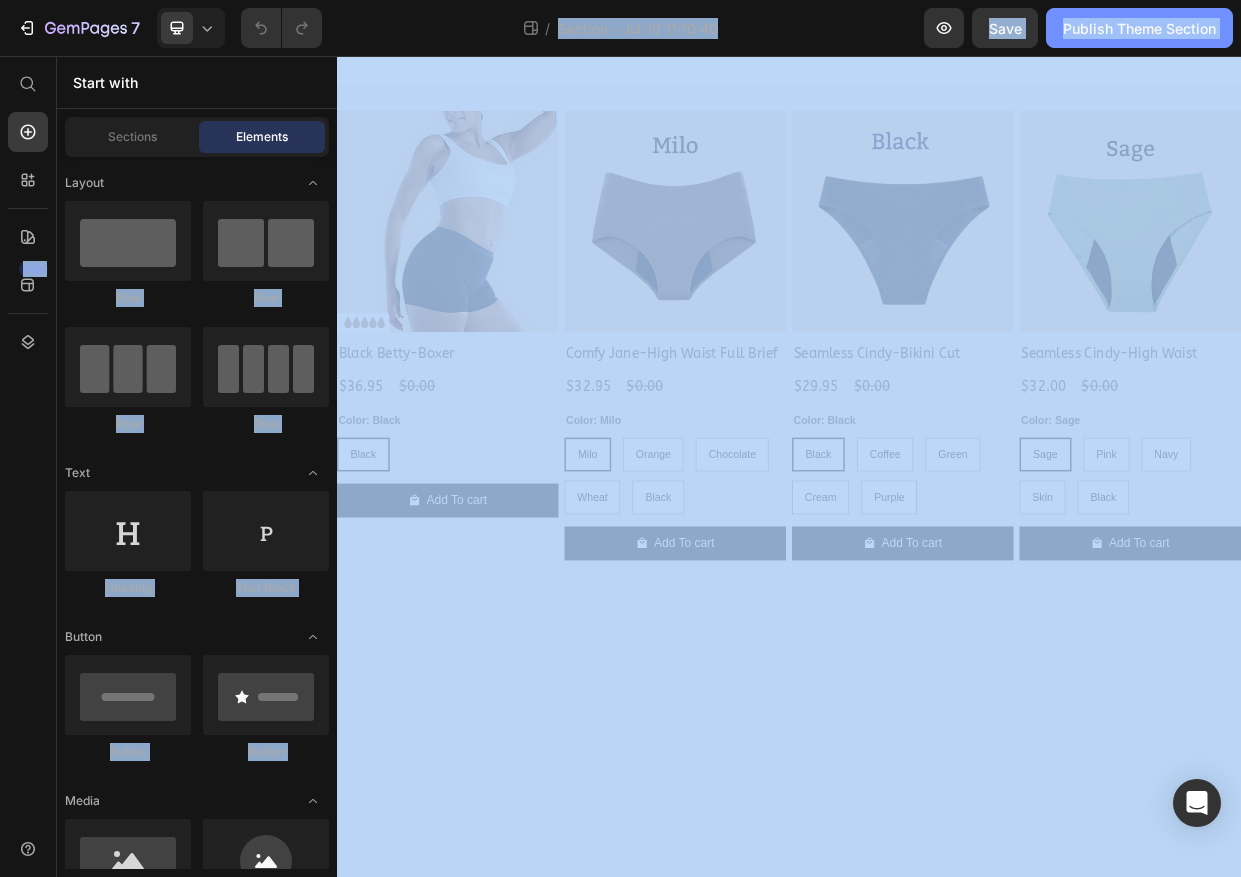 click on "Publish Theme Section" 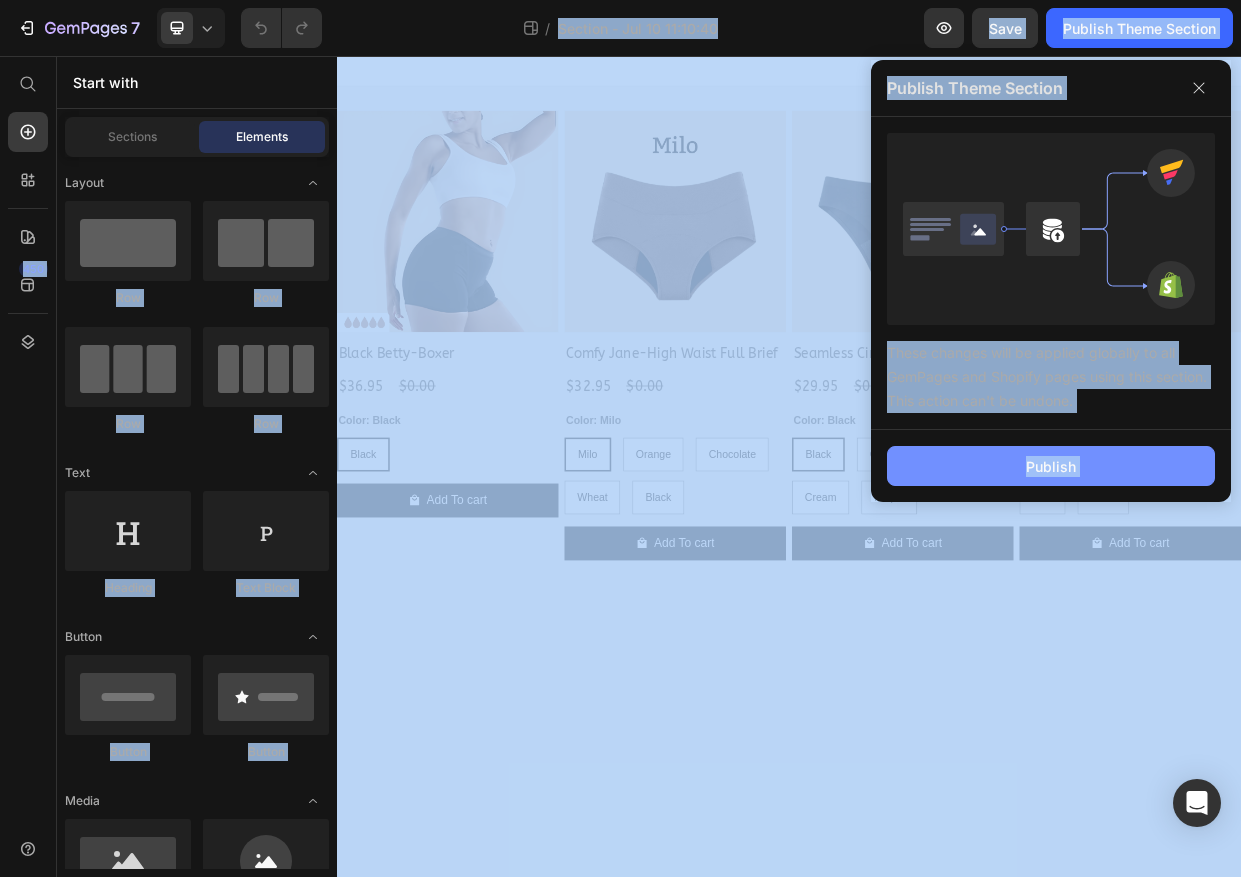 click on "Publish" 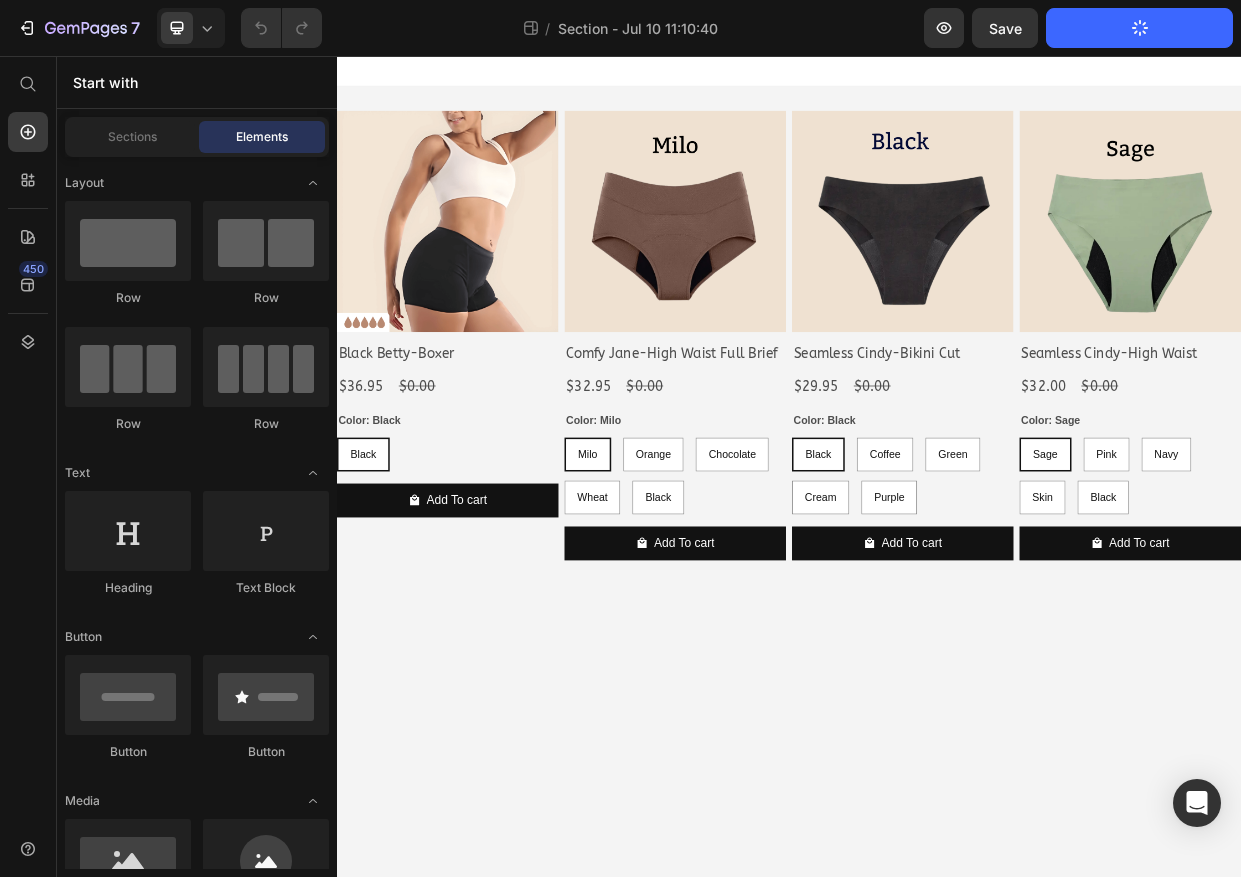 click on "Product Images Black Betty-Boxer Product Title $36.95 Product Price $0.00 Product Price Row Color: Black Black Black Black Product Variants & Swatches Add To cart Product Cart Button Row Product Images Comfy Jane-High Waist Full Brief Product Title $32.95 Product Price $0.00 Product Price Row Color: Milo Milo Milo Milo Orange Orange Orange Chocolate Chocolate Chocolate Wheat Wheat Wheat Black Black Black Product Variants & Swatches Add To cart Product Cart Button Row Product Images Seamless Cindy-Bikini Cut Product Title $29.95 Product Price $0.00 Product Price Row Color: Black Black Black Black Coffee Coffee Coffee Green Green Green Cream Cream Cream Purple Purple Purple Product Variants & Swatches Add To cart Product Cart Button Row Product Images Seamless Cindy-High Waist Product Title $32.00 Product Price $0.00 Product Price Row Color: Sage Sage Sage Sage Pink Pink Pink Navy Navy Navy Skin Skin Skin Black Black Black Product Variants & Swatches Add To cart Product Cart Button Row Product List Root" at bounding box center (937, 601) 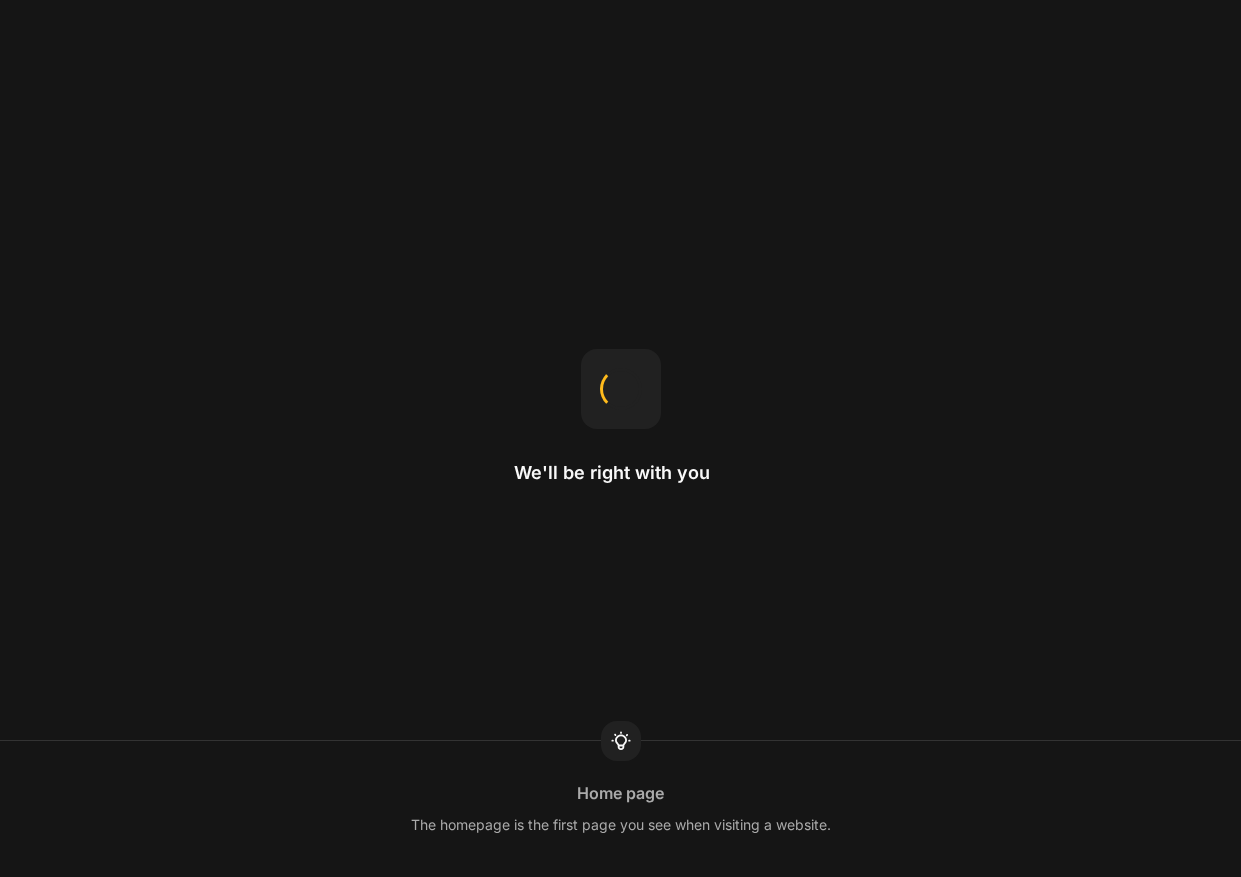 scroll, scrollTop: 0, scrollLeft: 0, axis: both 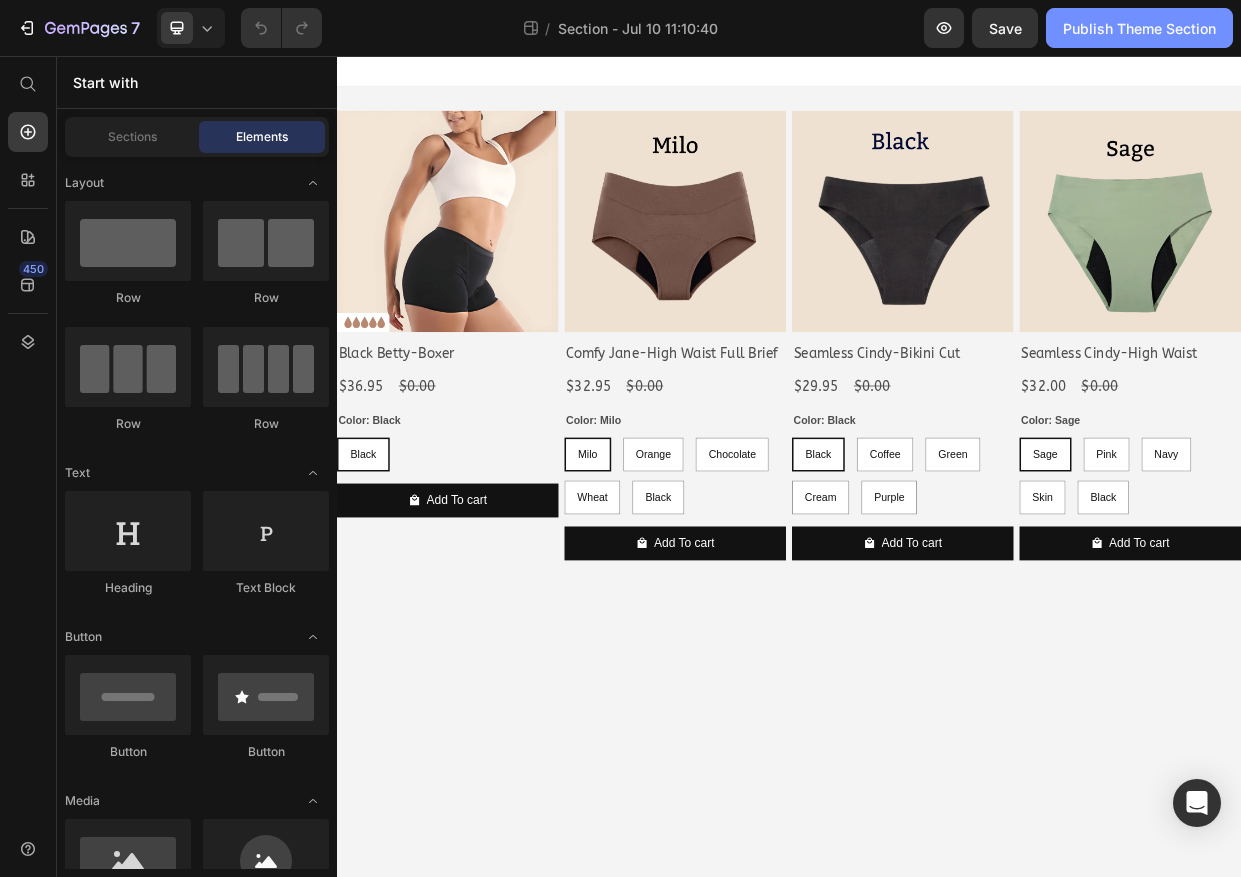 click on "Publish Theme Section" 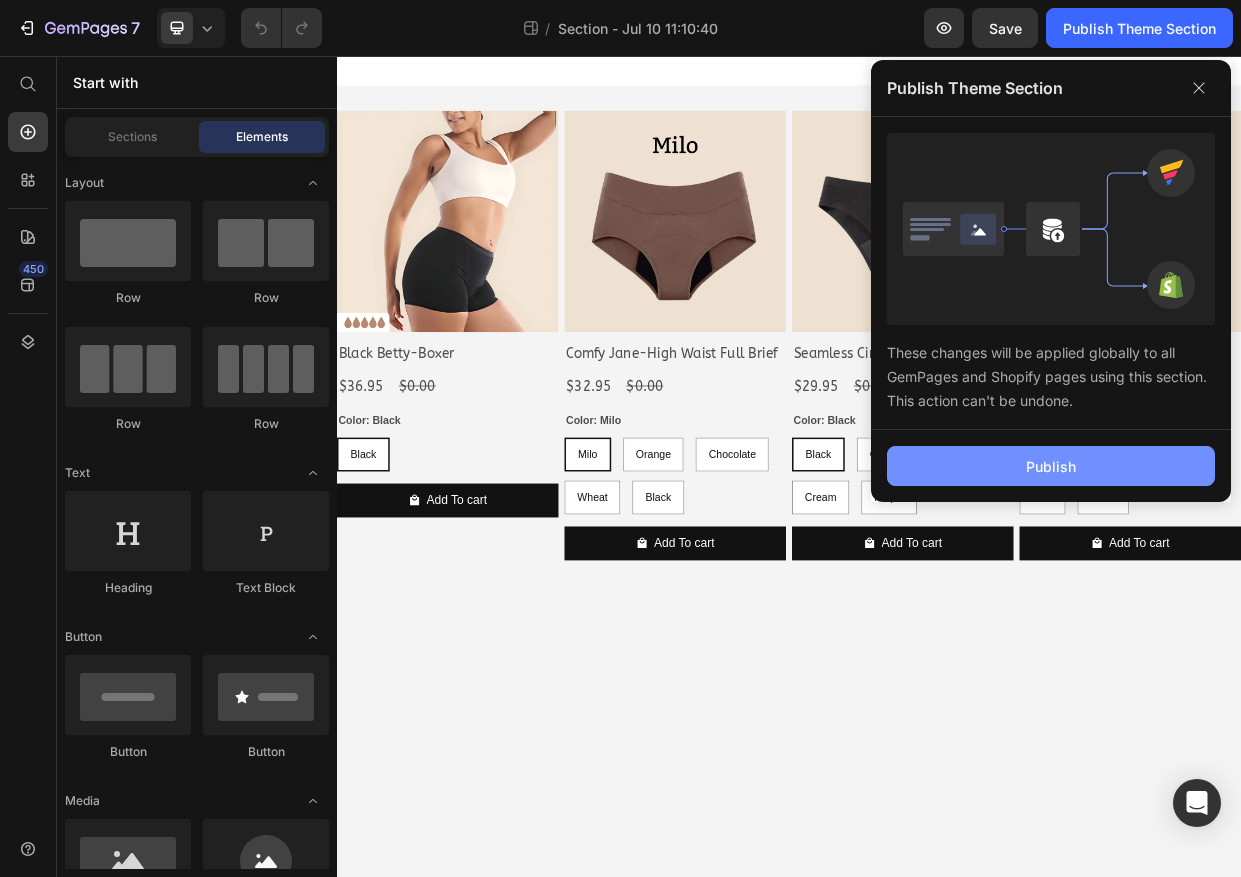 click on "Publish" 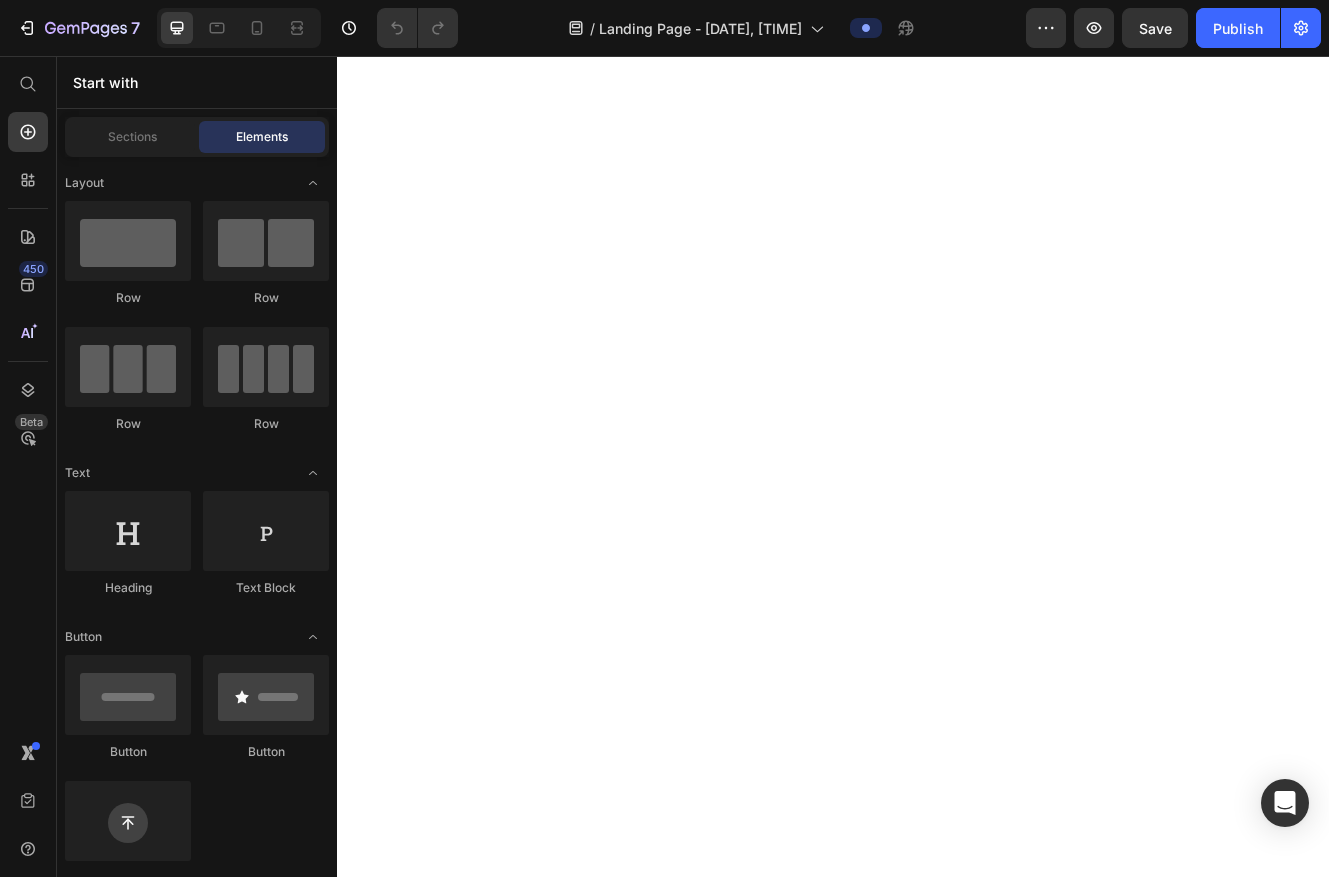 scroll, scrollTop: 0, scrollLeft: 0, axis: both 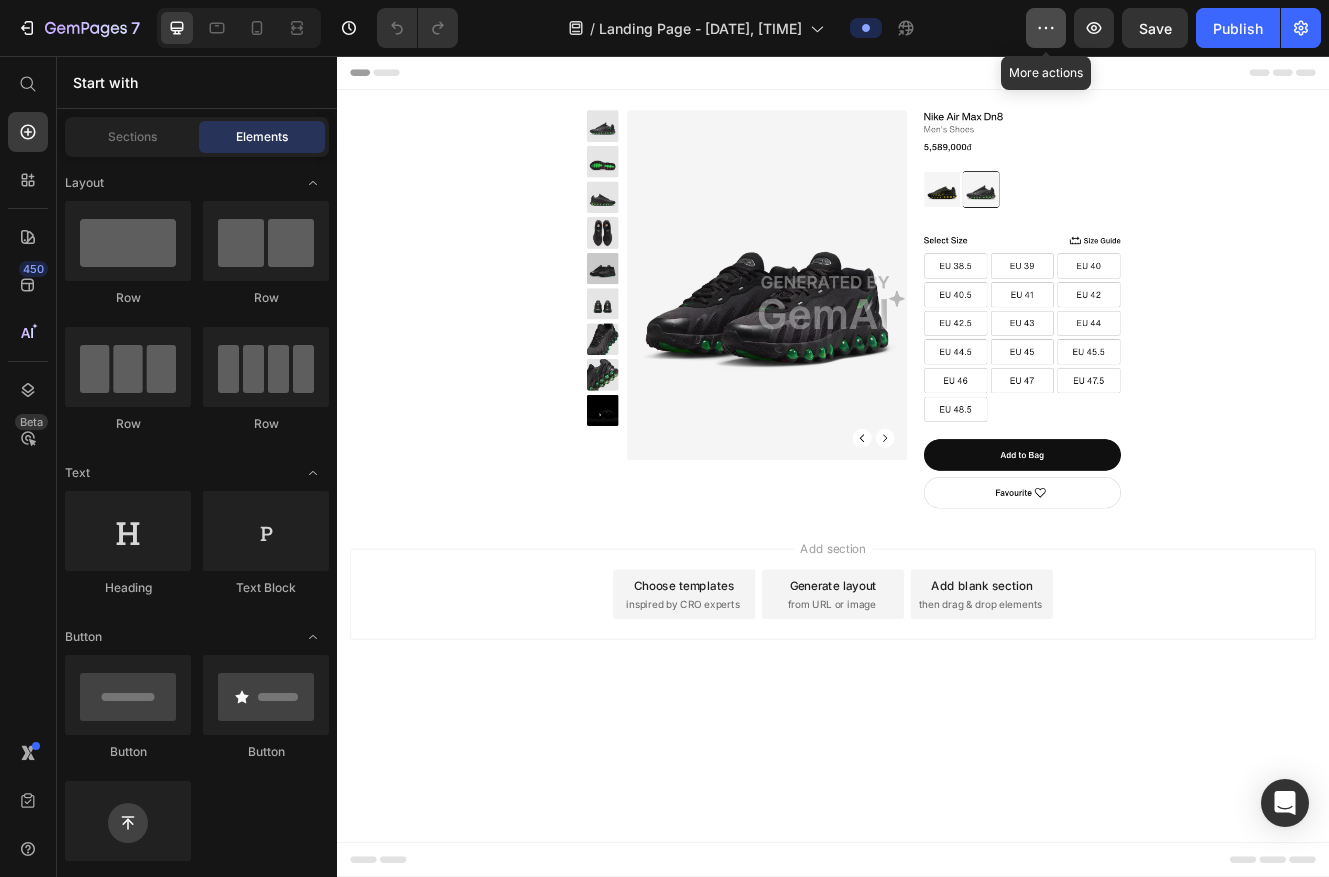 click 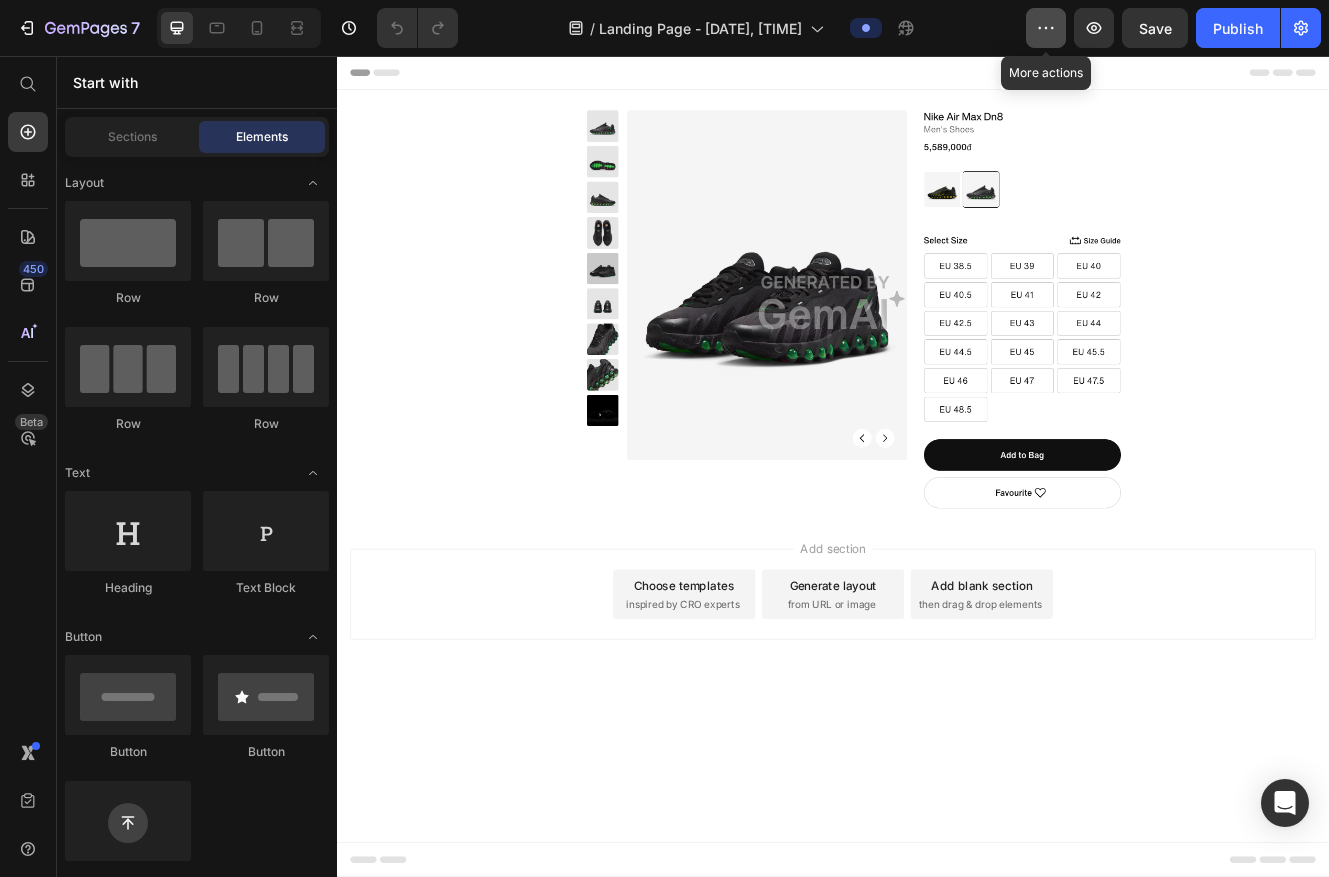 click 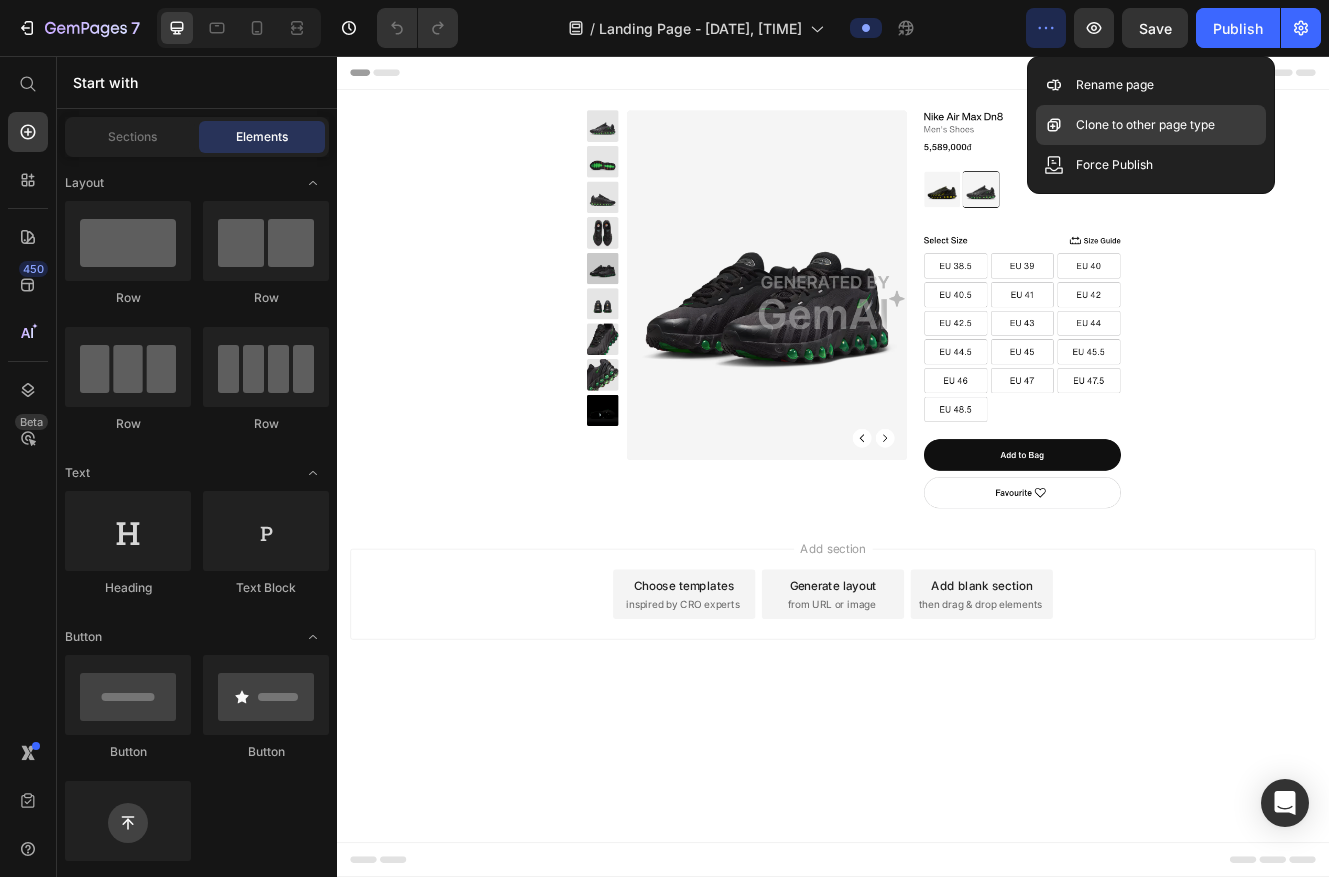 click on "Clone to other page type" at bounding box center [1145, 125] 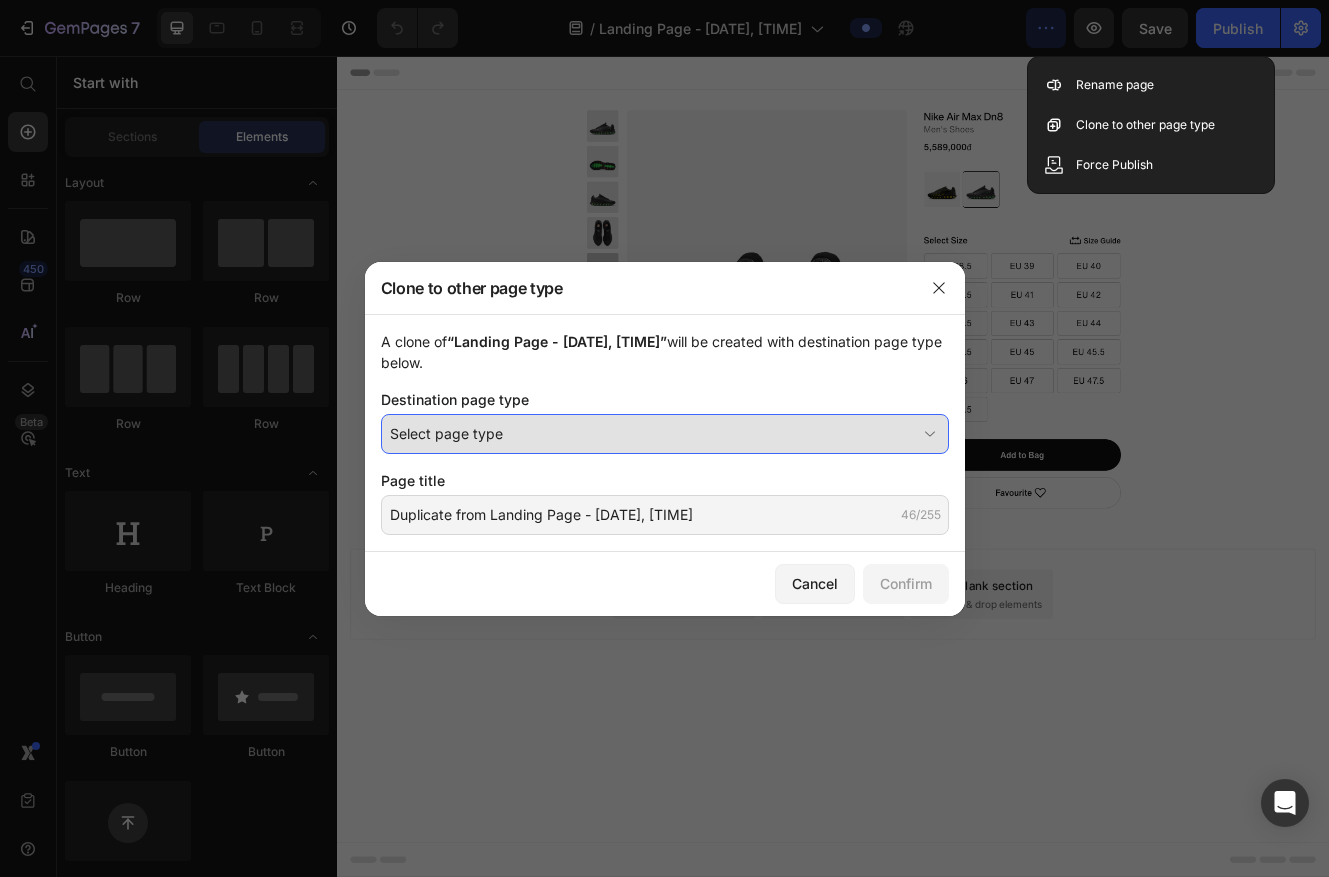 click on "Select page type" at bounding box center (665, 434) 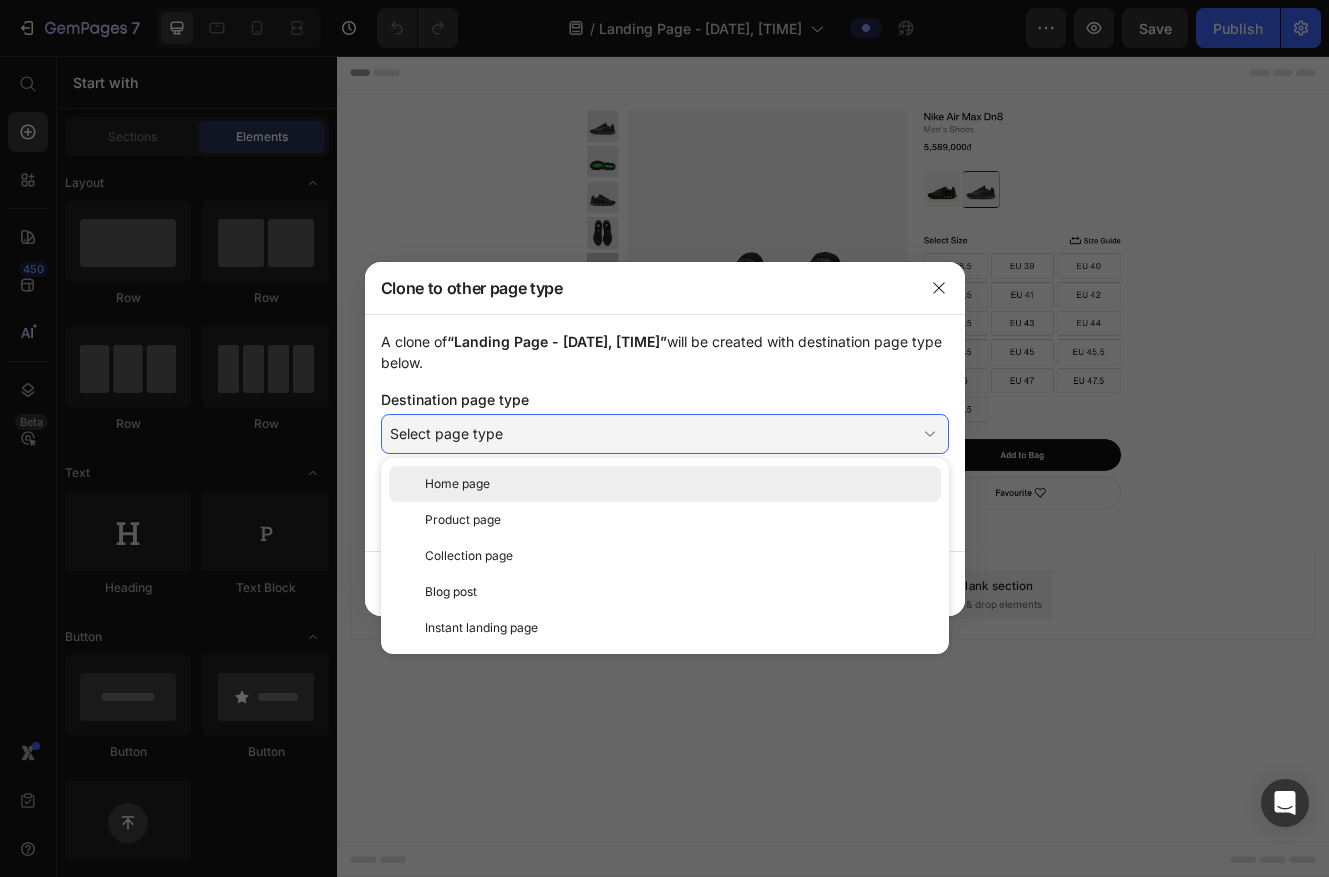 click on "Home page" at bounding box center (679, 484) 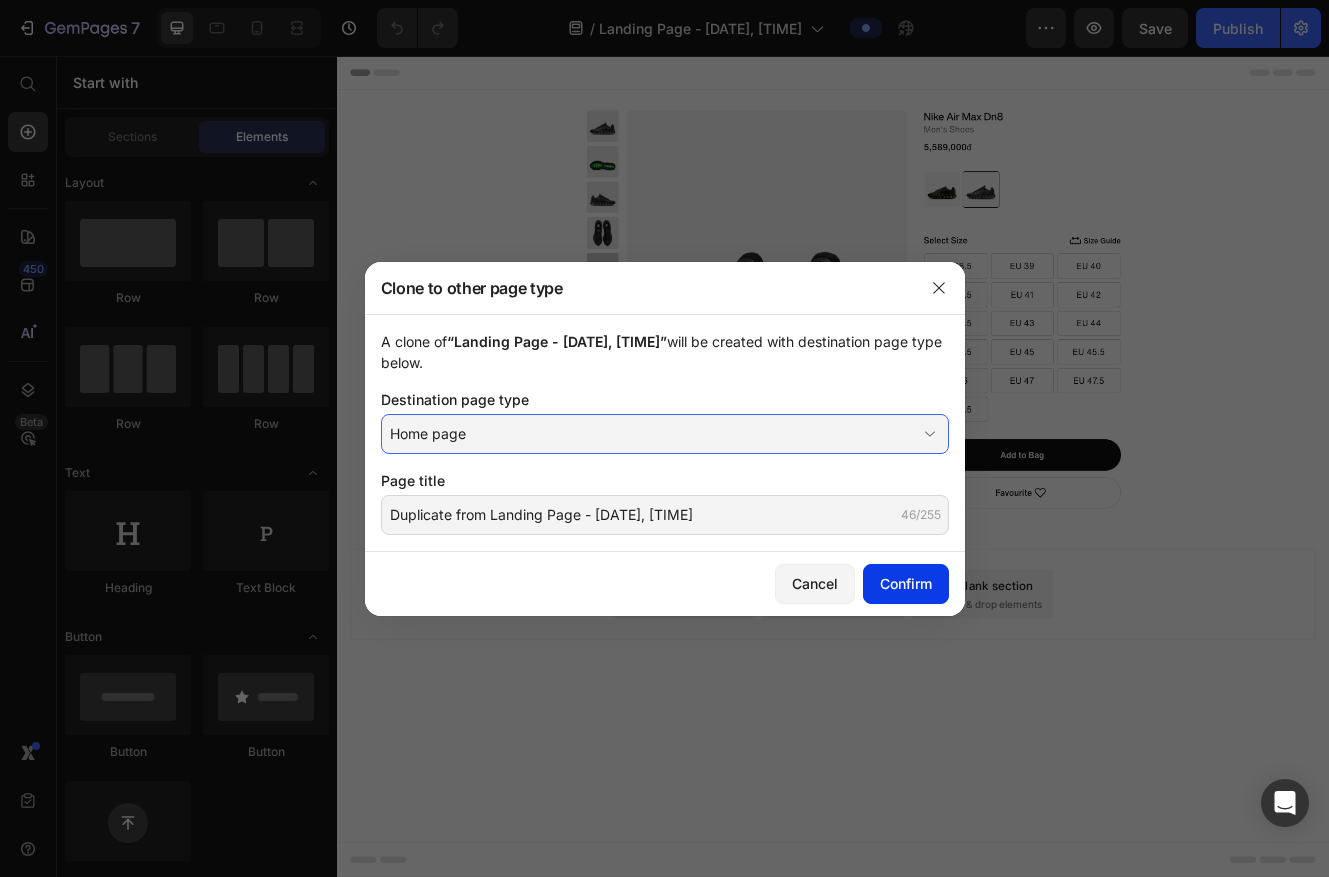 click on "Confirm" at bounding box center [906, 583] 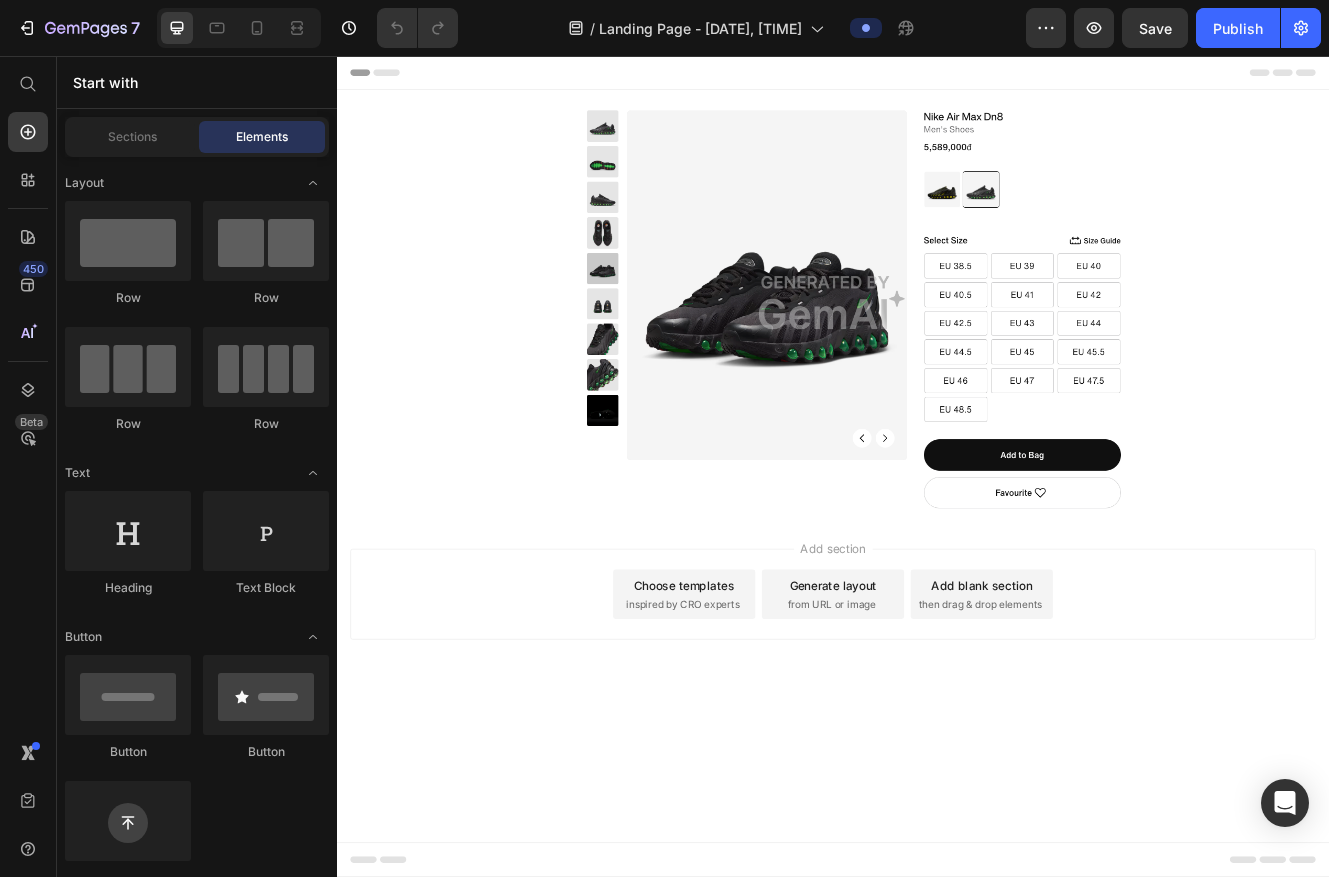 click on "Preview  Save   Publish" at bounding box center (1173, 28) 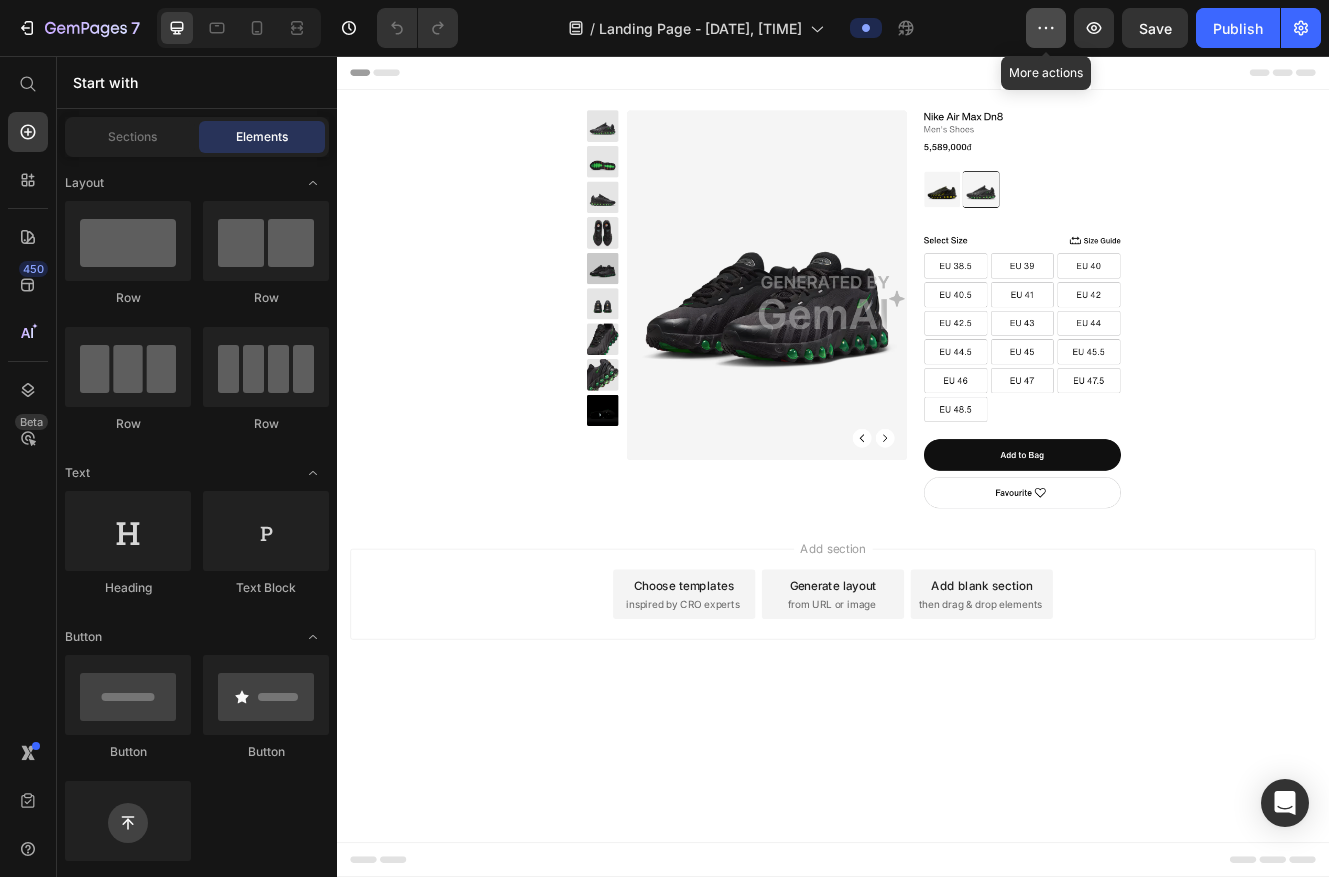 click 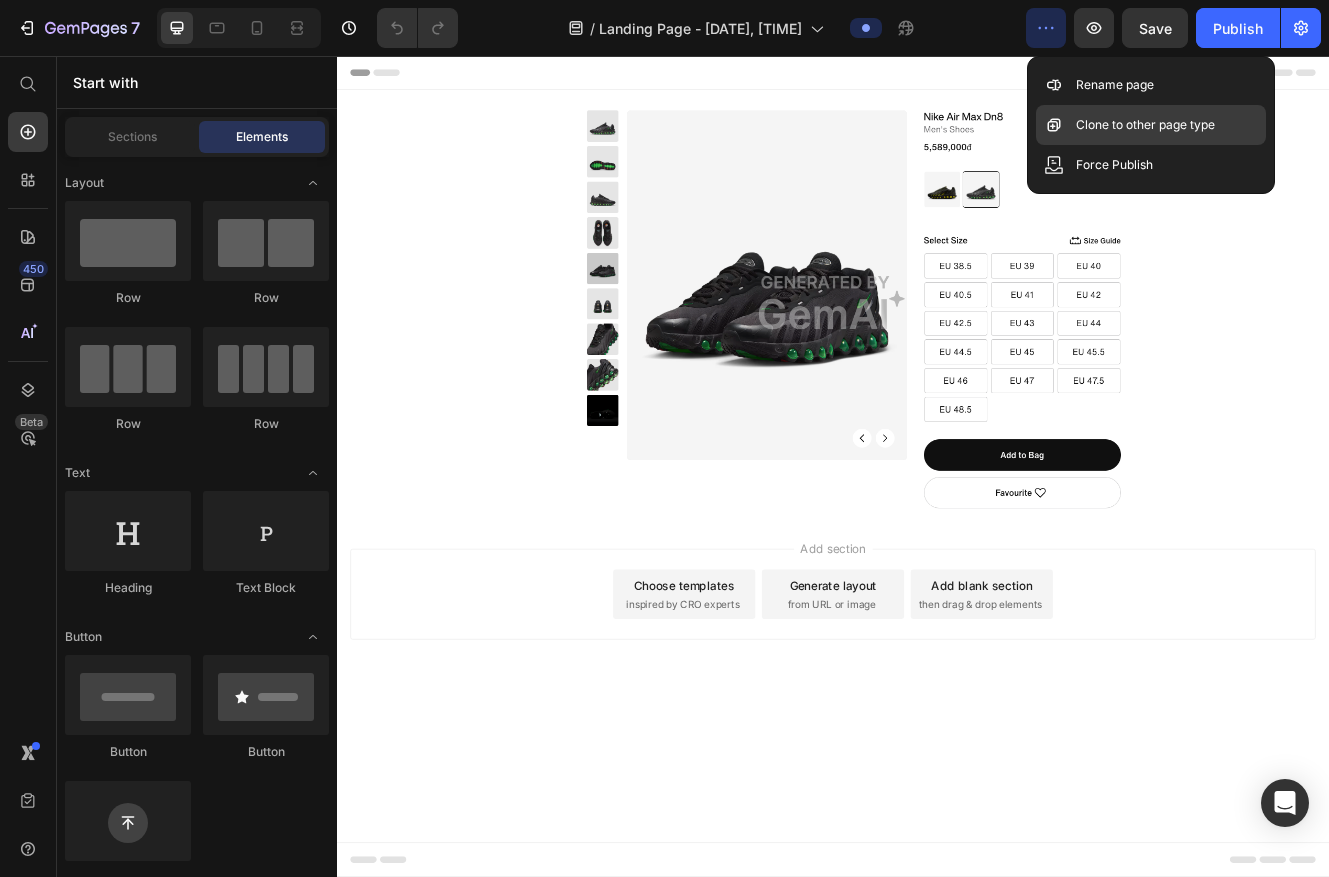 click on "Clone to other page type" at bounding box center (1145, 125) 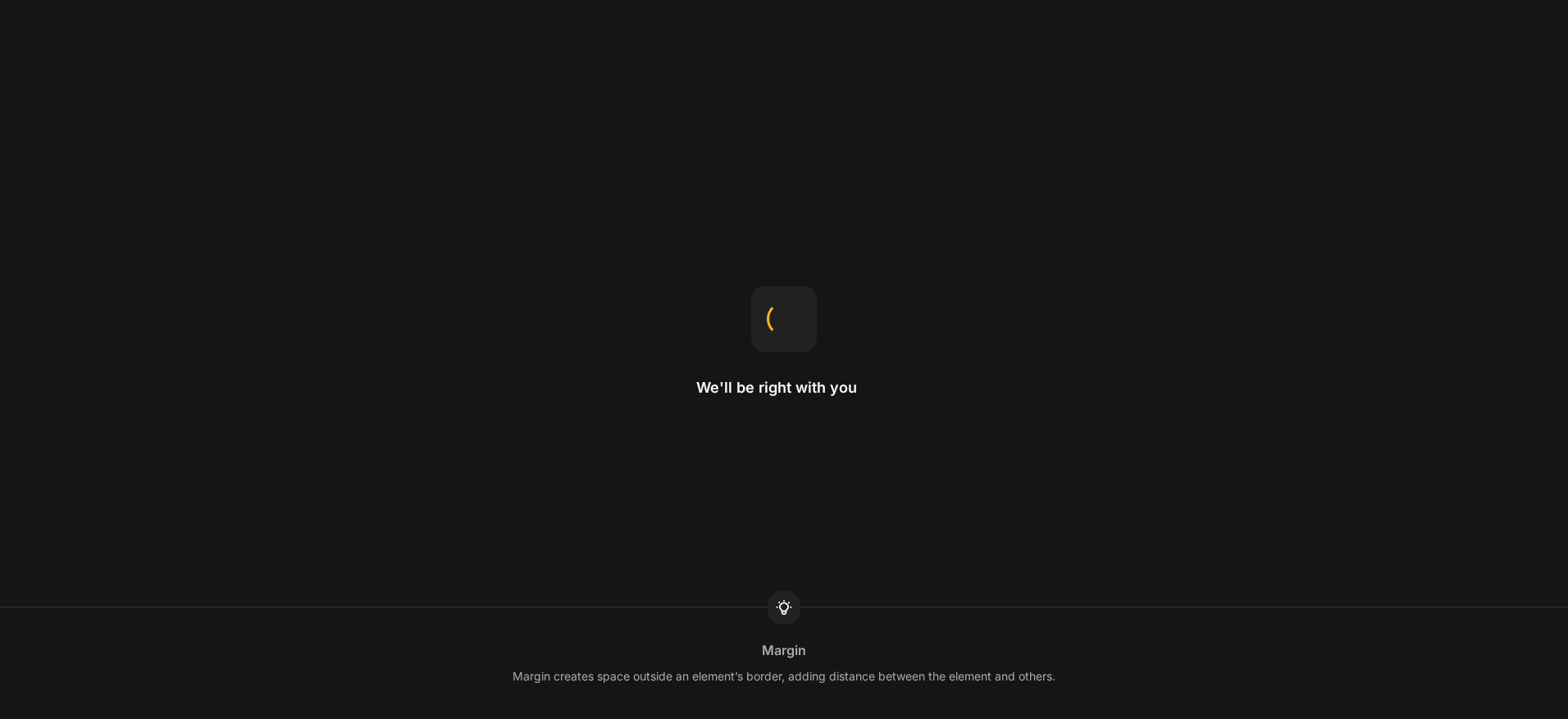 scroll, scrollTop: 0, scrollLeft: 0, axis: both 